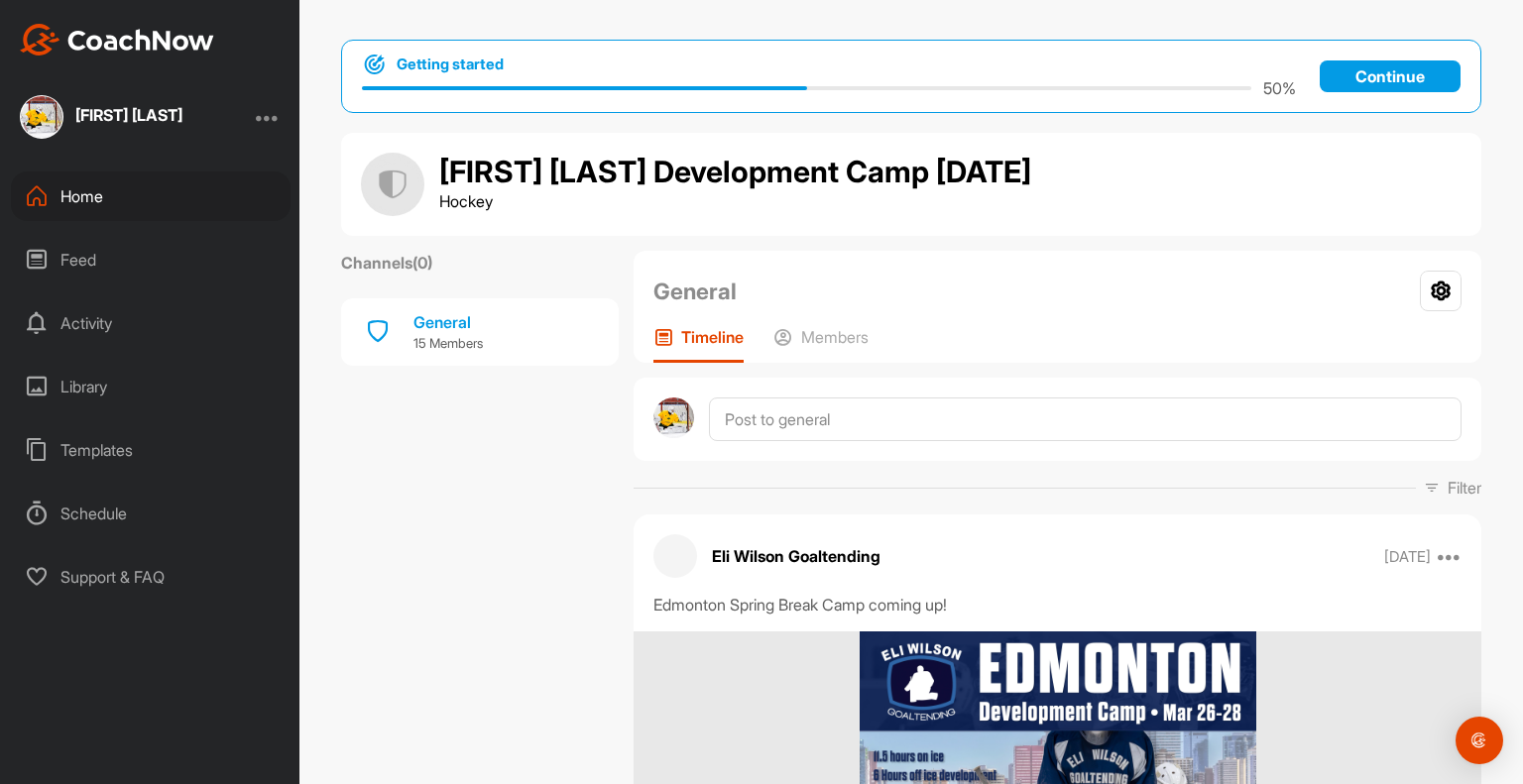 scroll, scrollTop: 0, scrollLeft: 0, axis: both 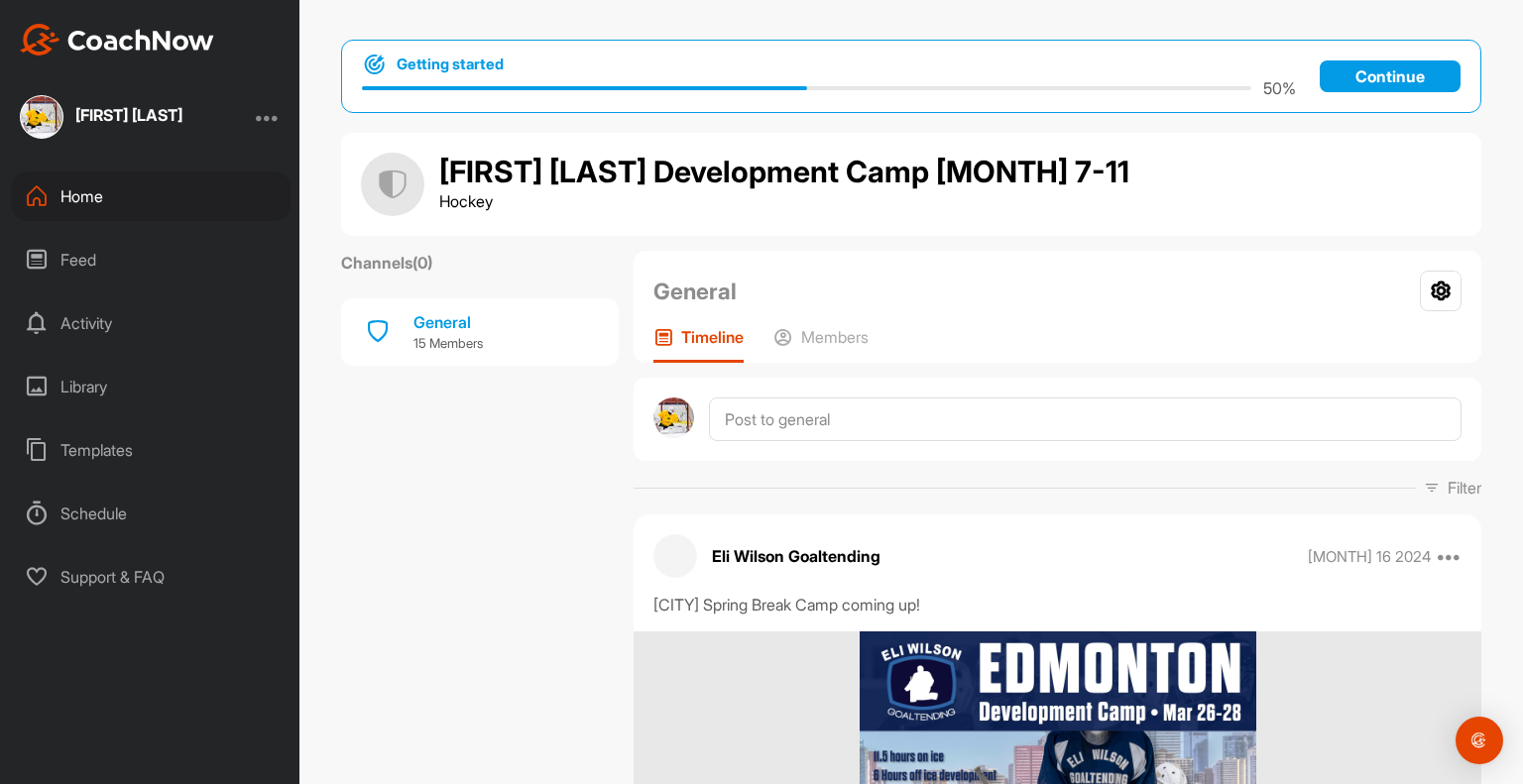 click on "Activity" at bounding box center [151, 323] 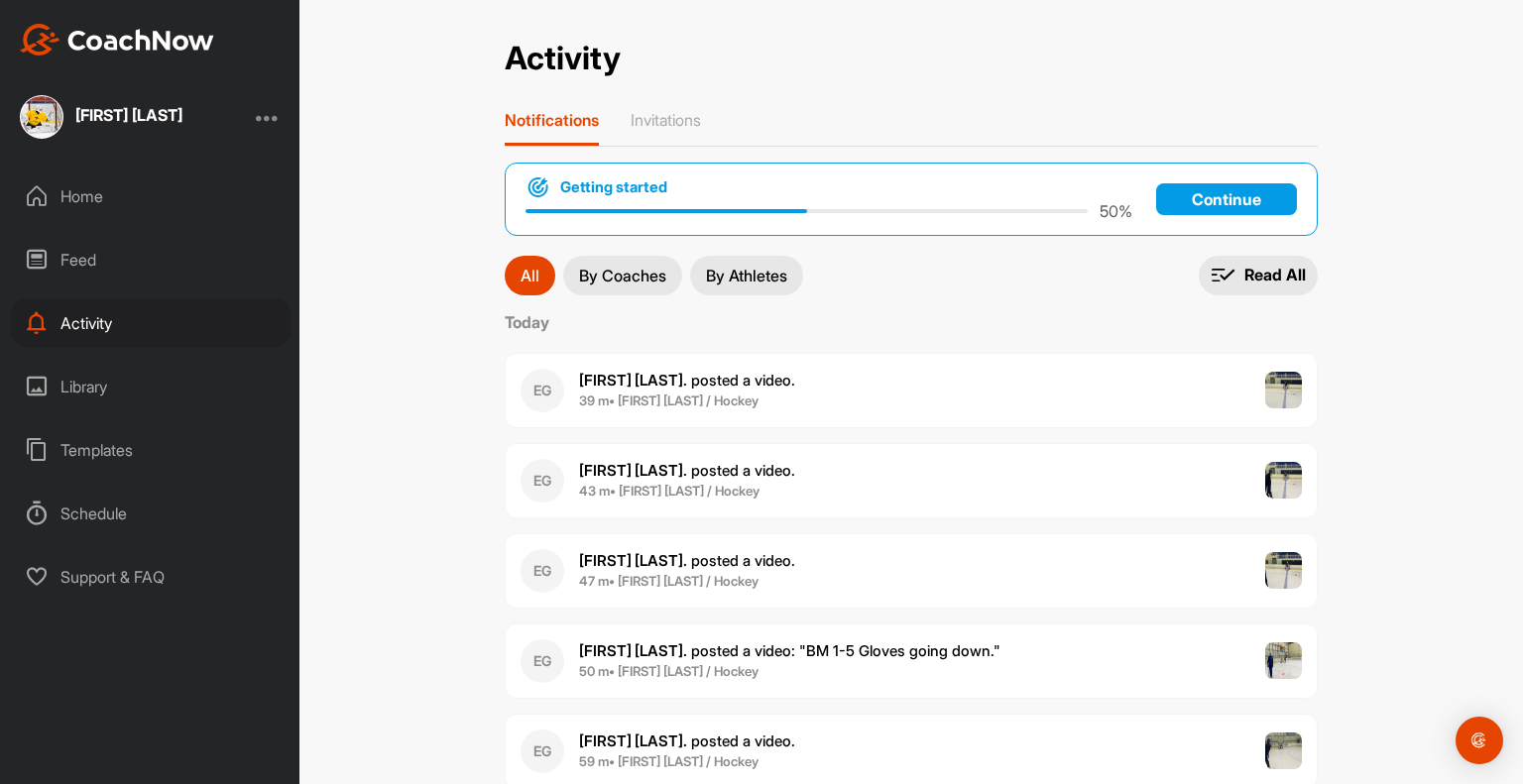 scroll, scrollTop: 99, scrollLeft: 0, axis: vertical 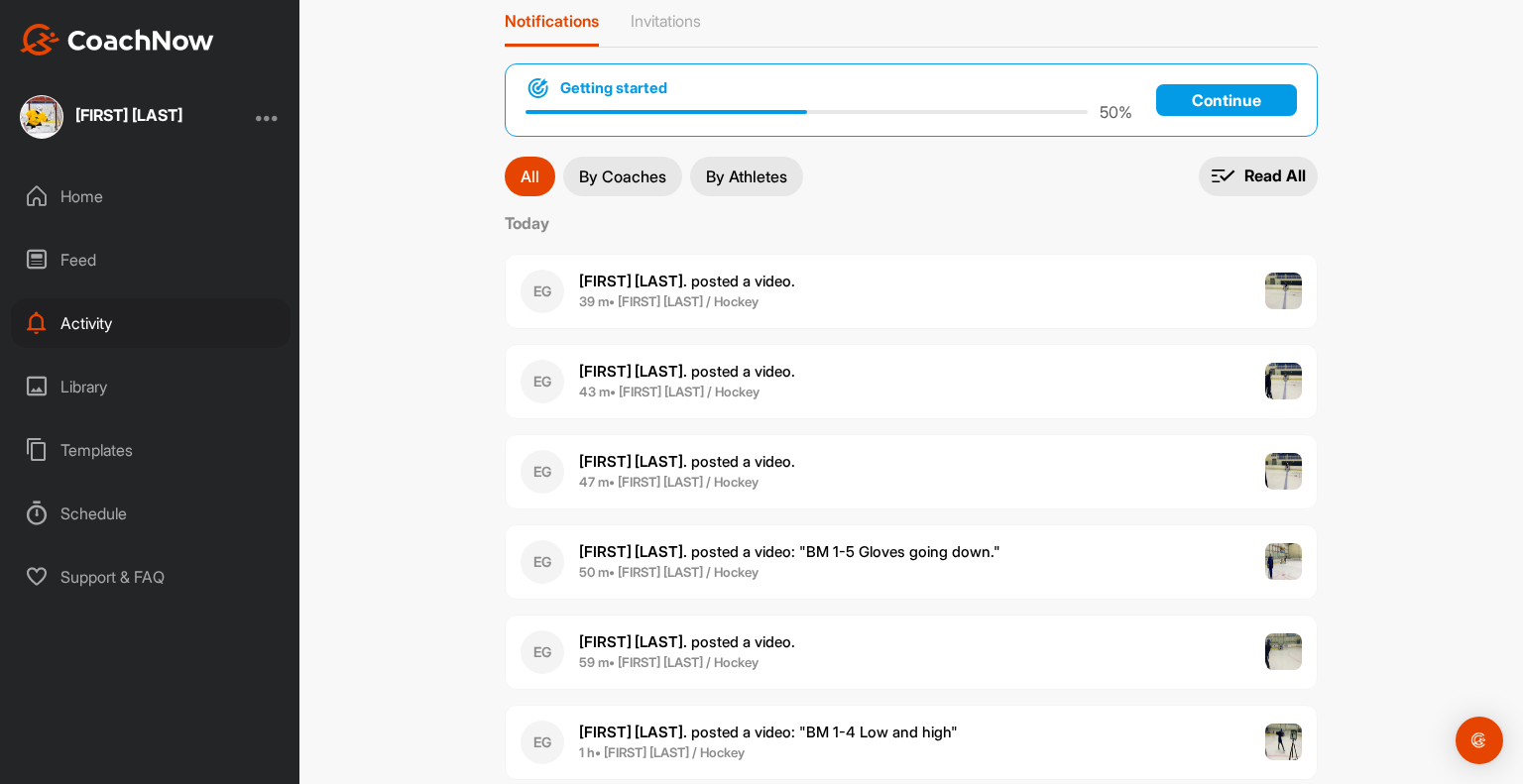 click on "39 m  • [FIRST] [LAST] / Hockey" at bounding box center (668, 301) 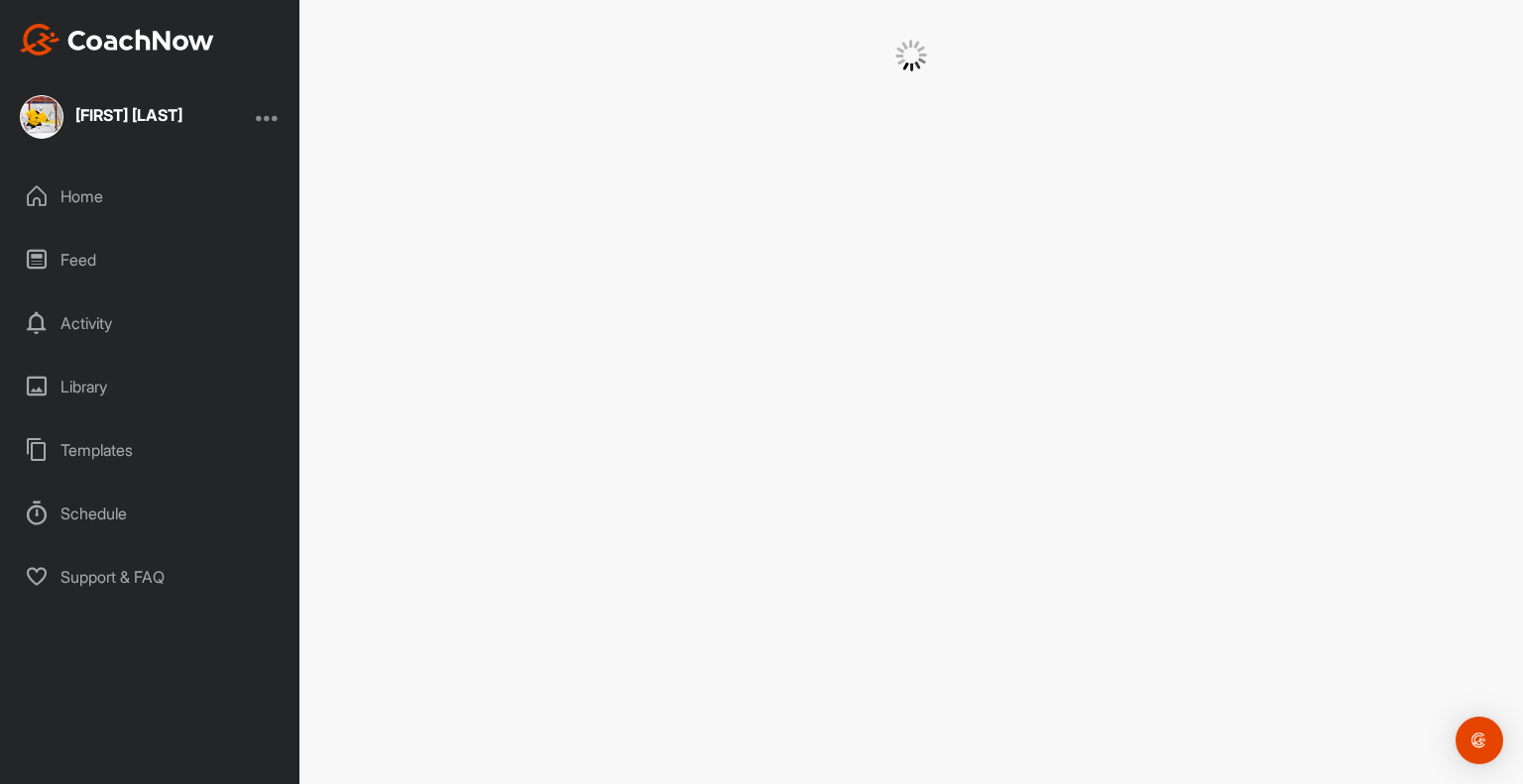 click at bounding box center (911, 392) 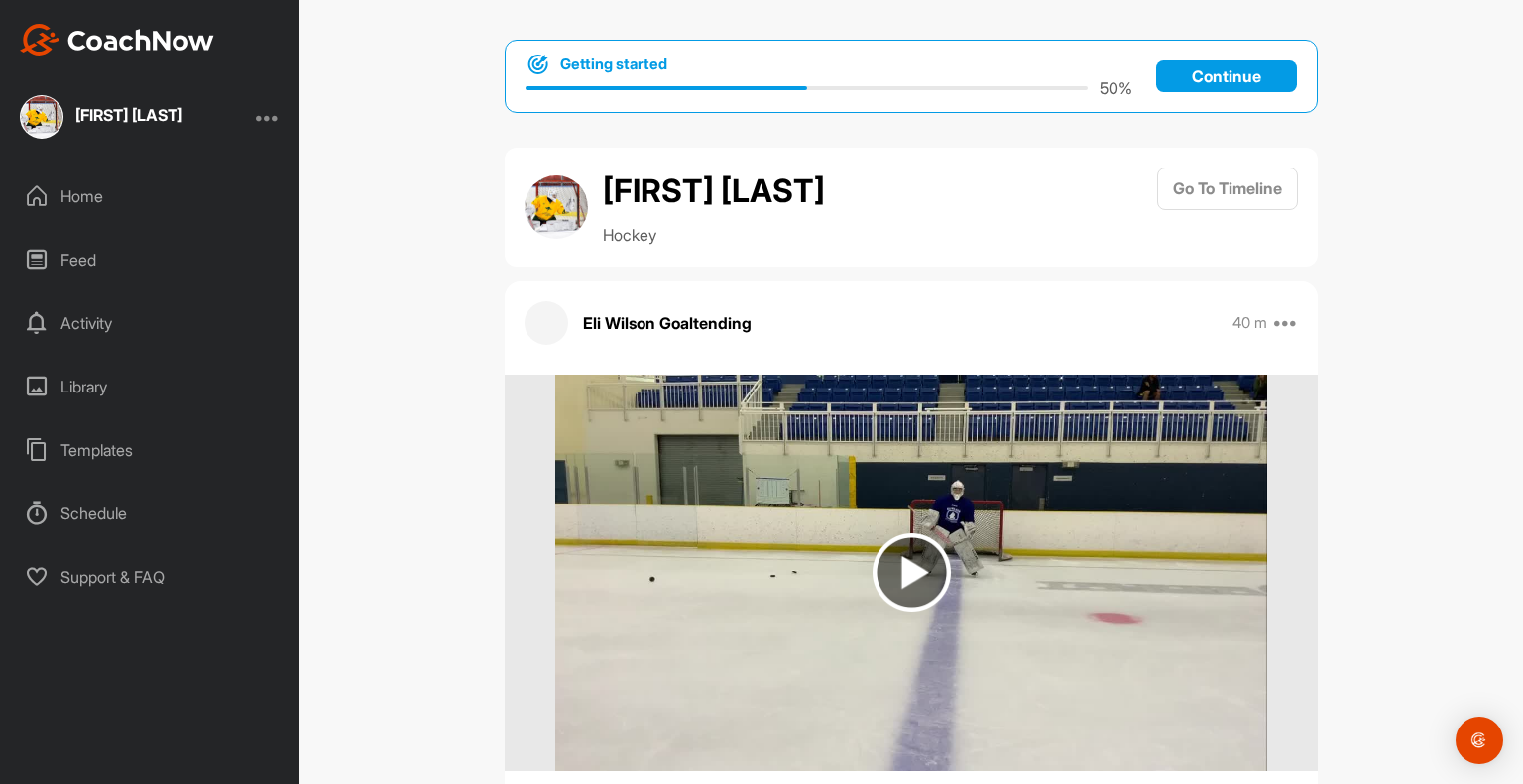scroll, scrollTop: 99, scrollLeft: 0, axis: vertical 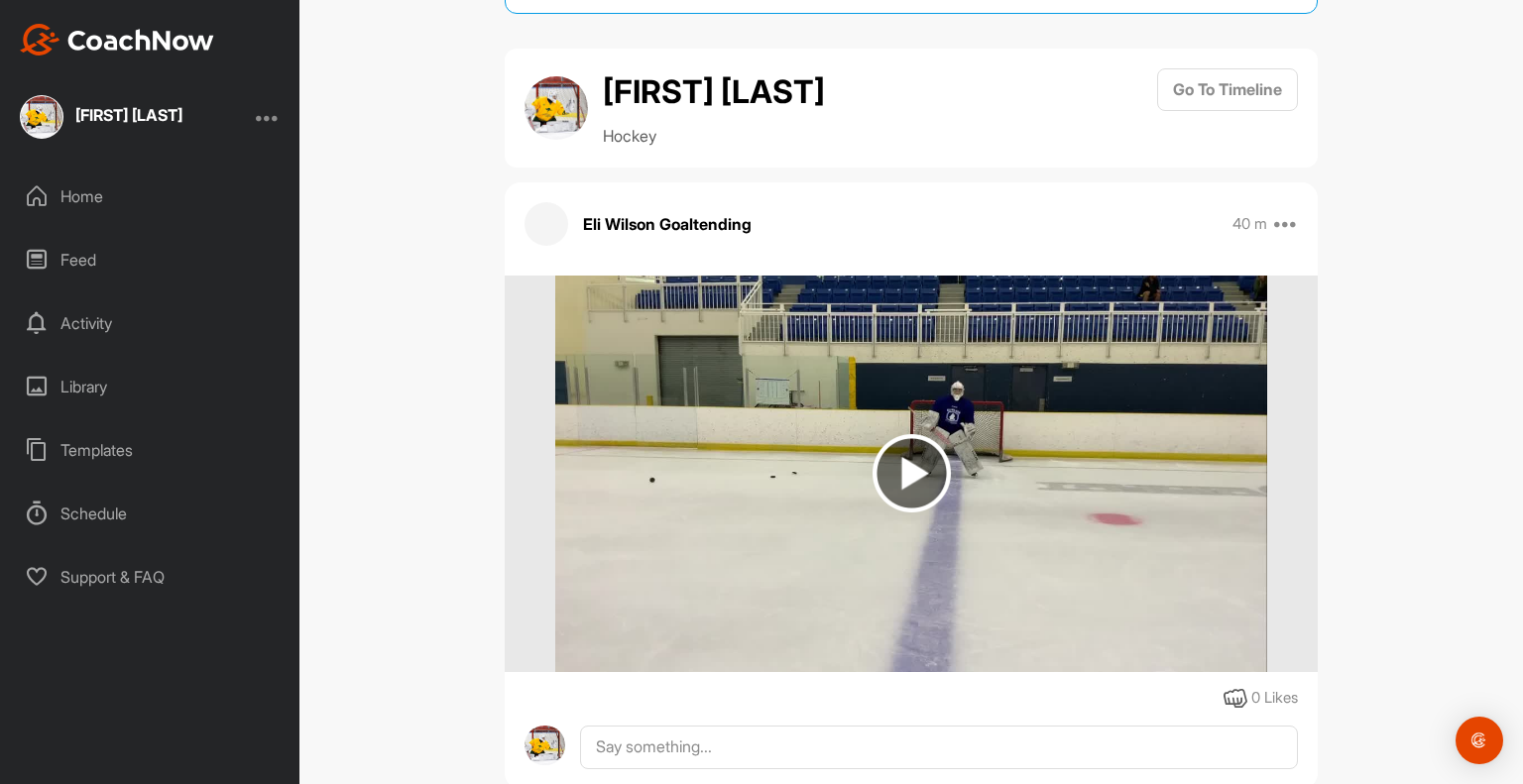 click at bounding box center (911, 473) 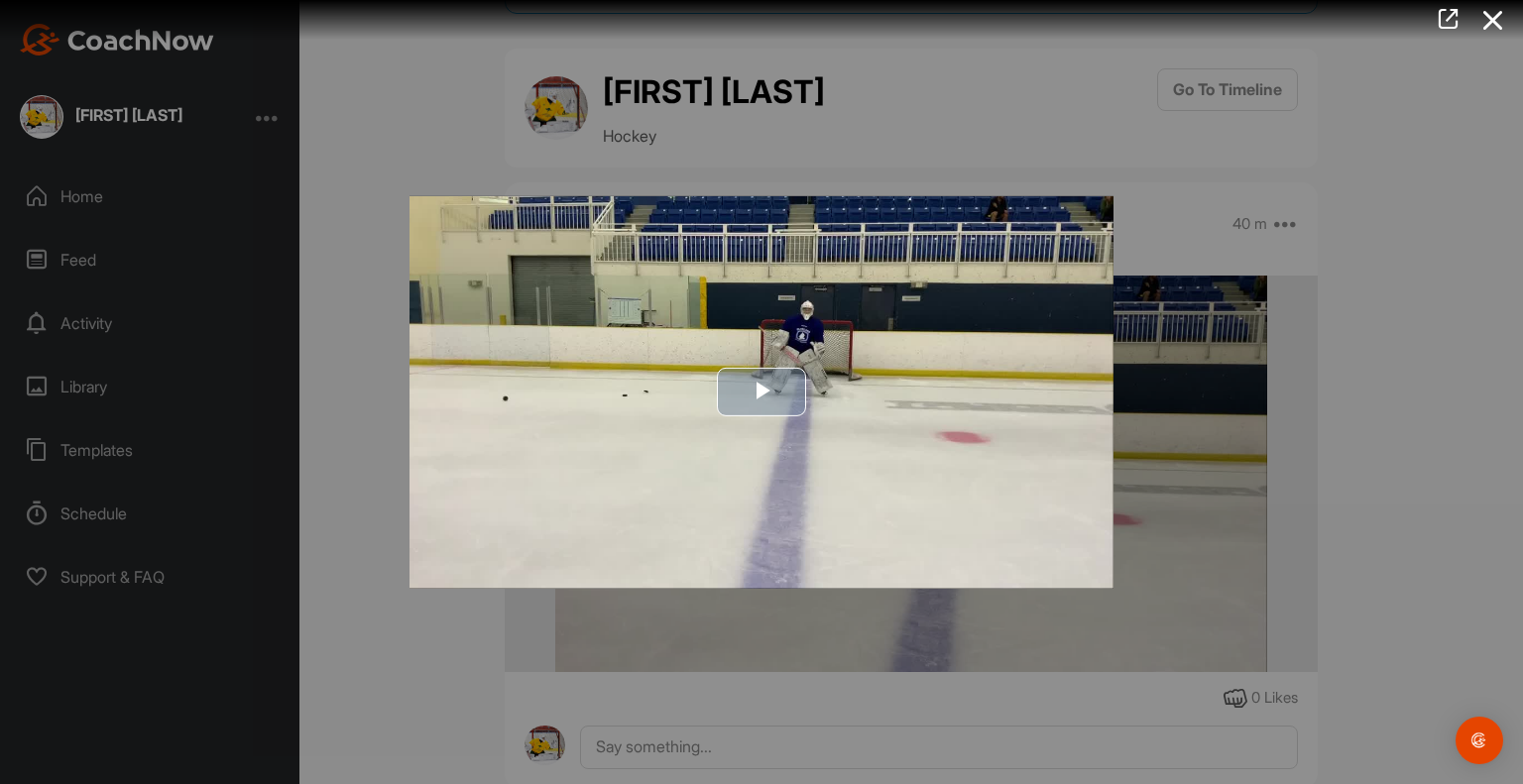 click at bounding box center [762, 392] 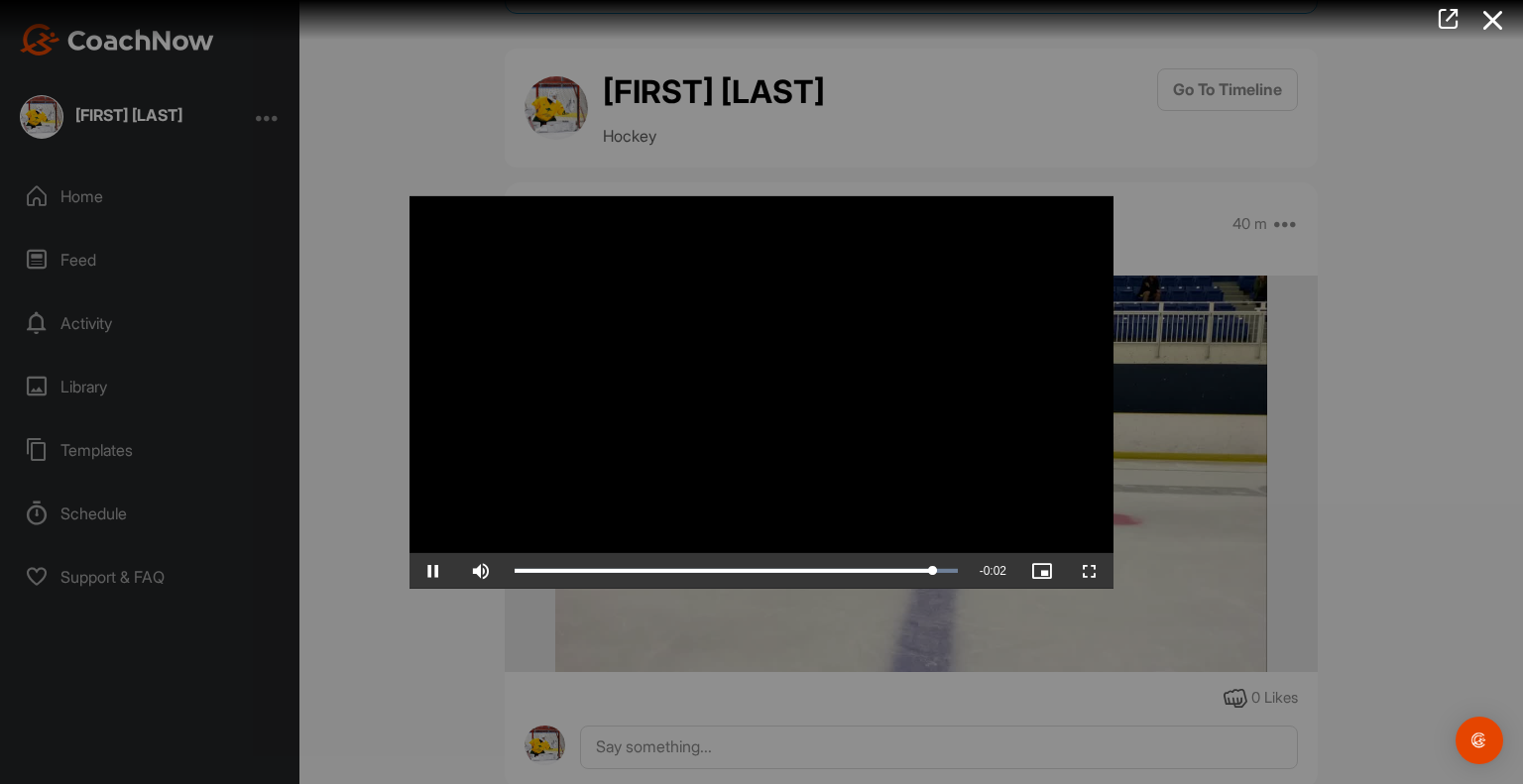 click at bounding box center [762, 392] 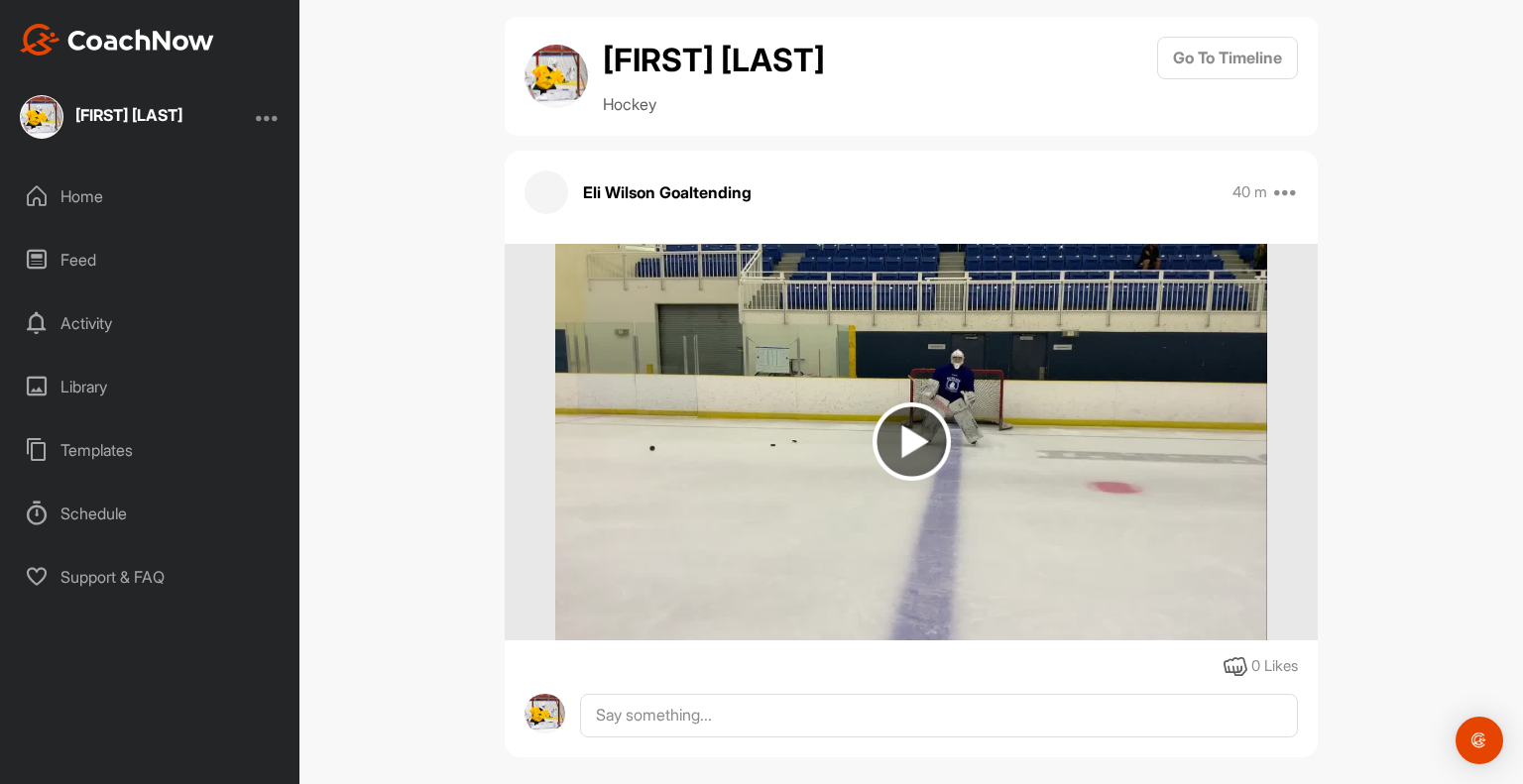 scroll, scrollTop: 148, scrollLeft: 0, axis: vertical 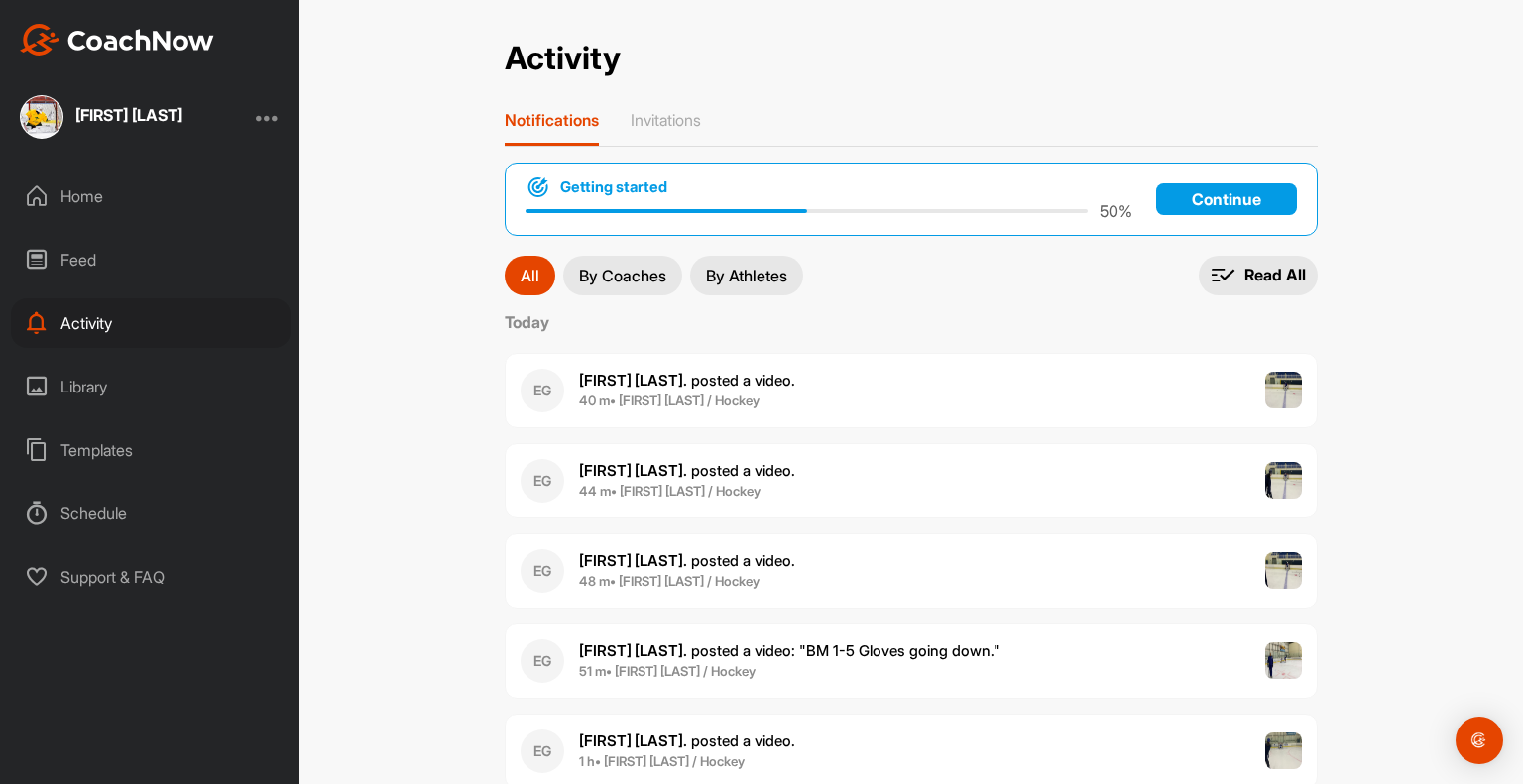 click on "[FIRST] [LAST] created a post ." at bounding box center [687, 470] 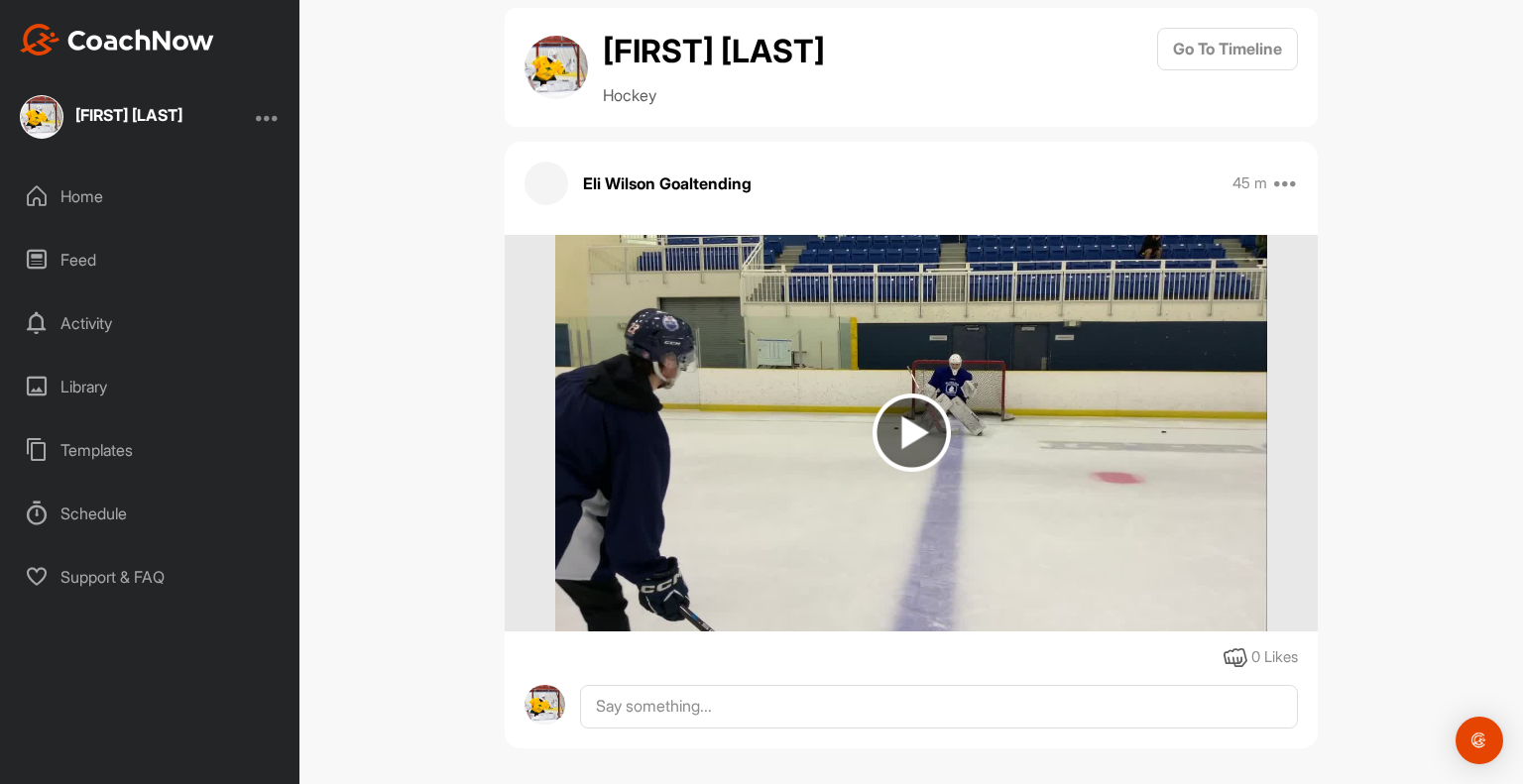 scroll, scrollTop: 148, scrollLeft: 0, axis: vertical 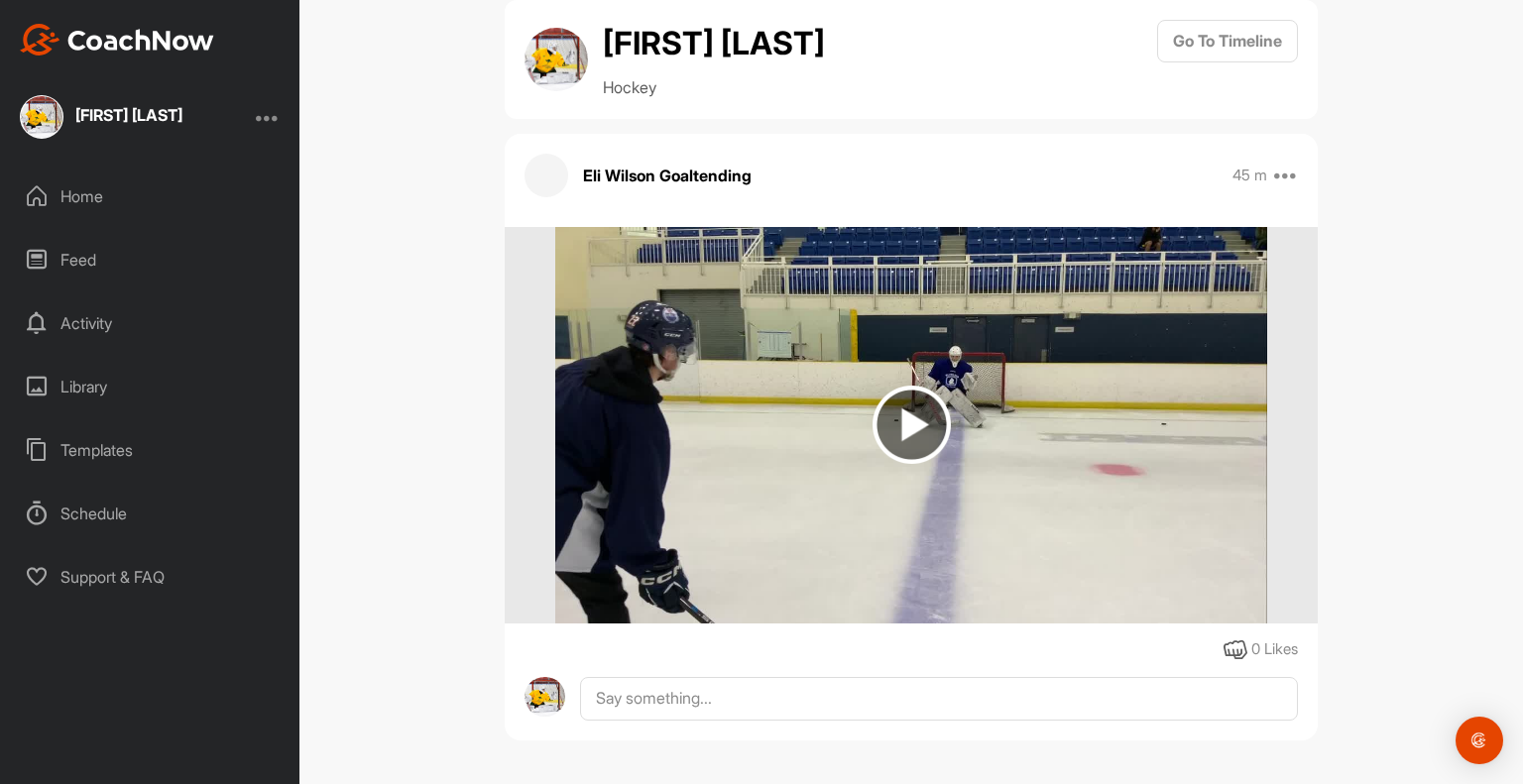 click at bounding box center [911, 424] 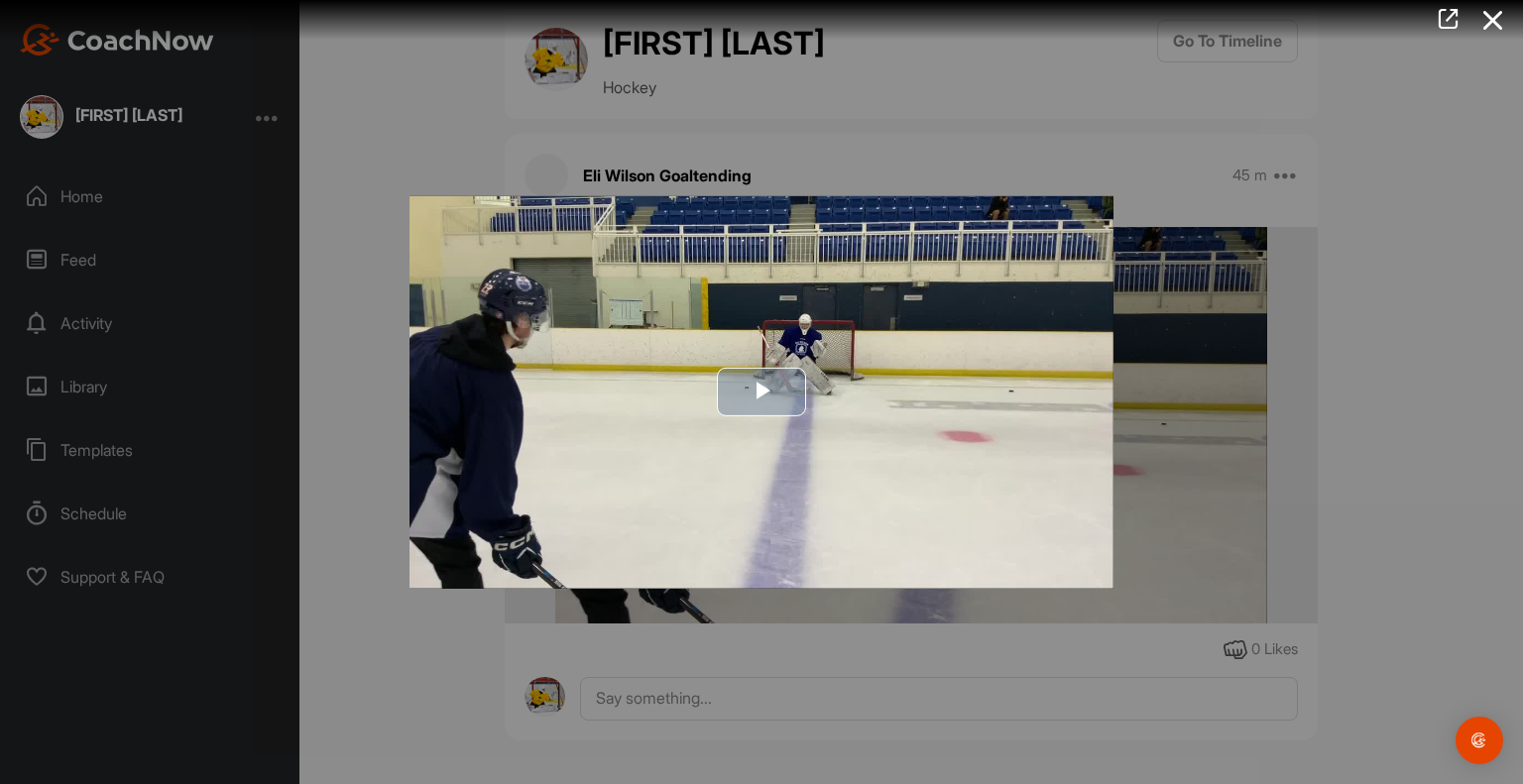 click at bounding box center [762, 392] 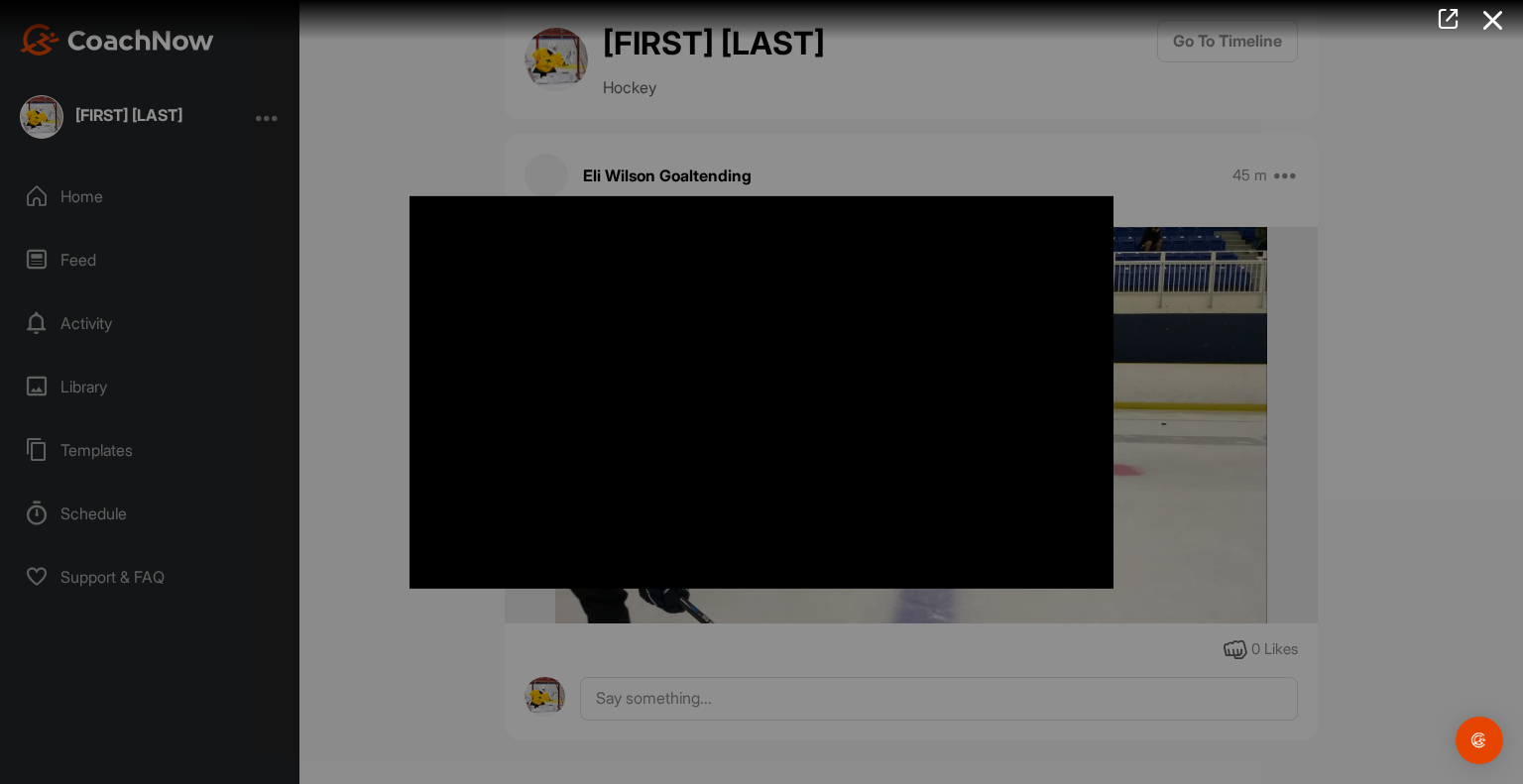 click at bounding box center [762, 392] 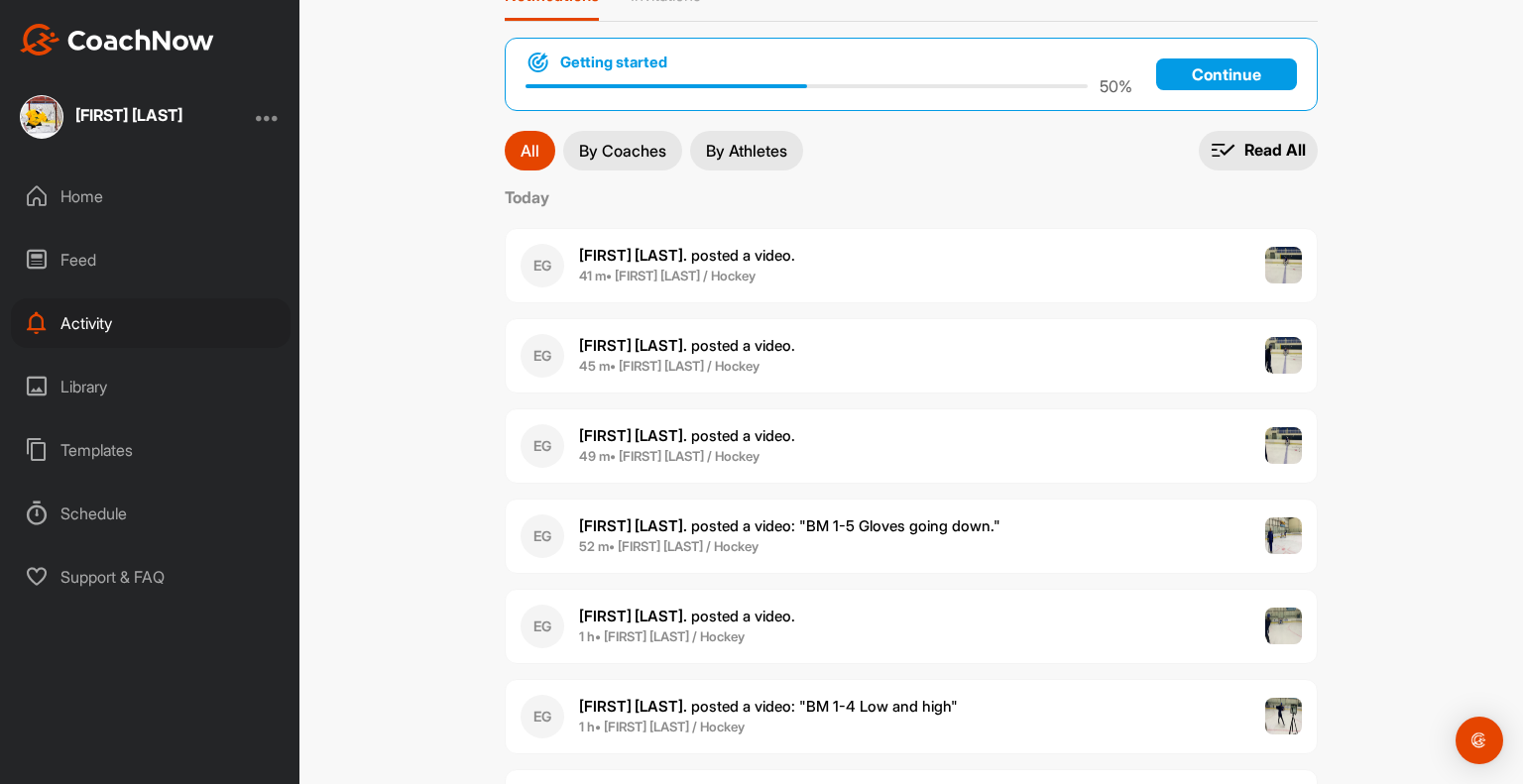 scroll, scrollTop: 198, scrollLeft: 0, axis: vertical 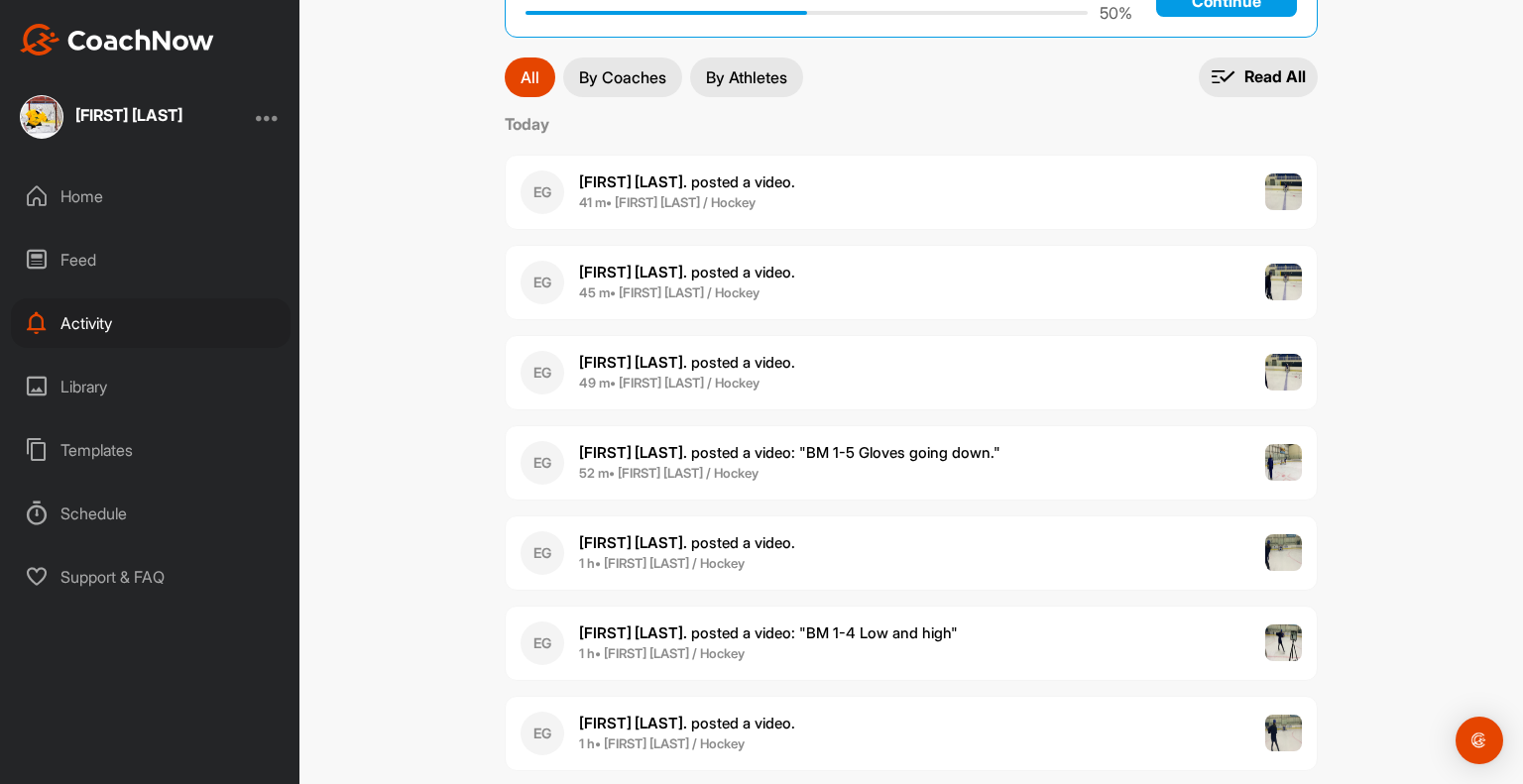 click on "[FIRST] [LAST]  posted a video : " BM 1-5 Gloves going down. "" at bounding box center [789, 452] 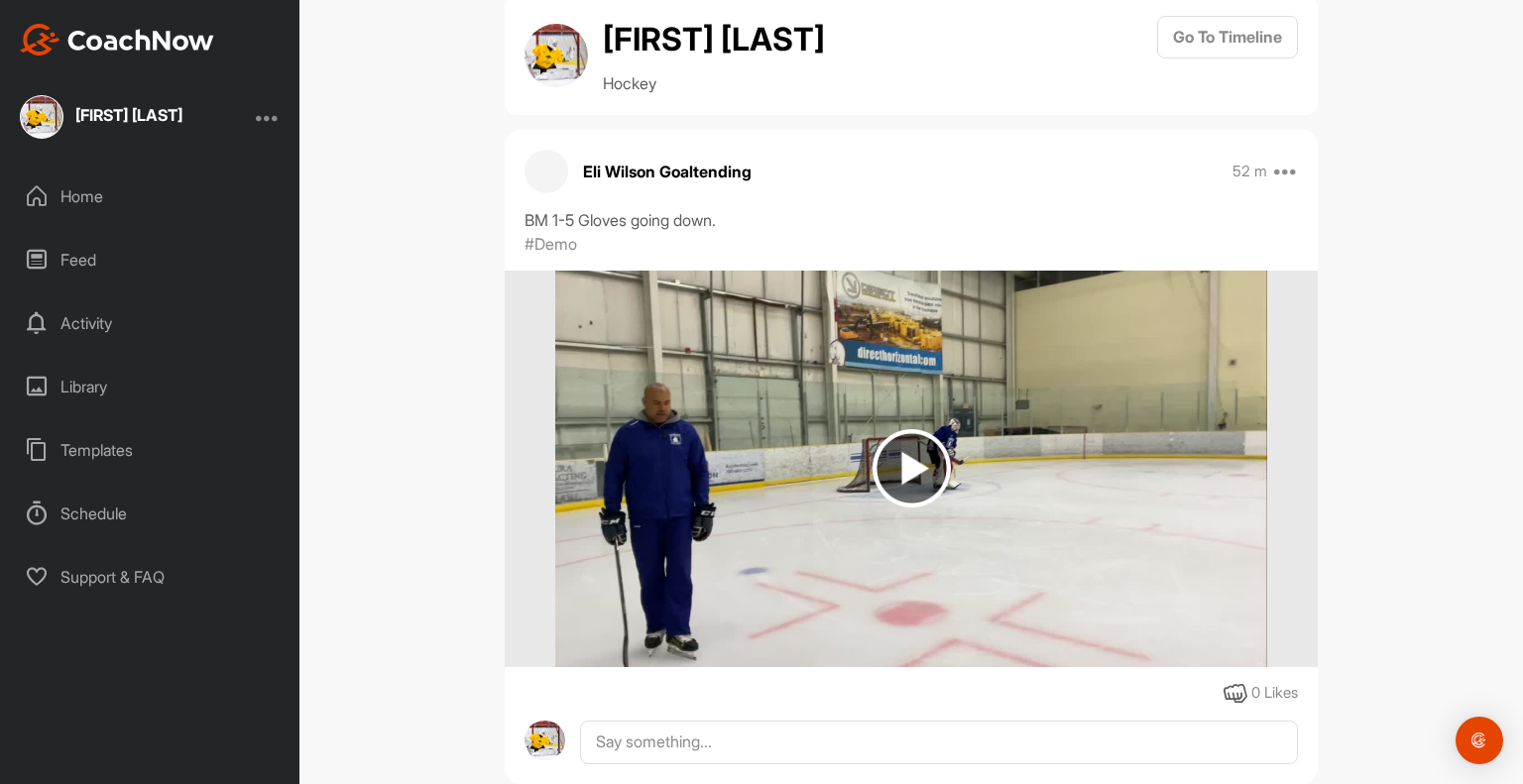scroll, scrollTop: 195, scrollLeft: 0, axis: vertical 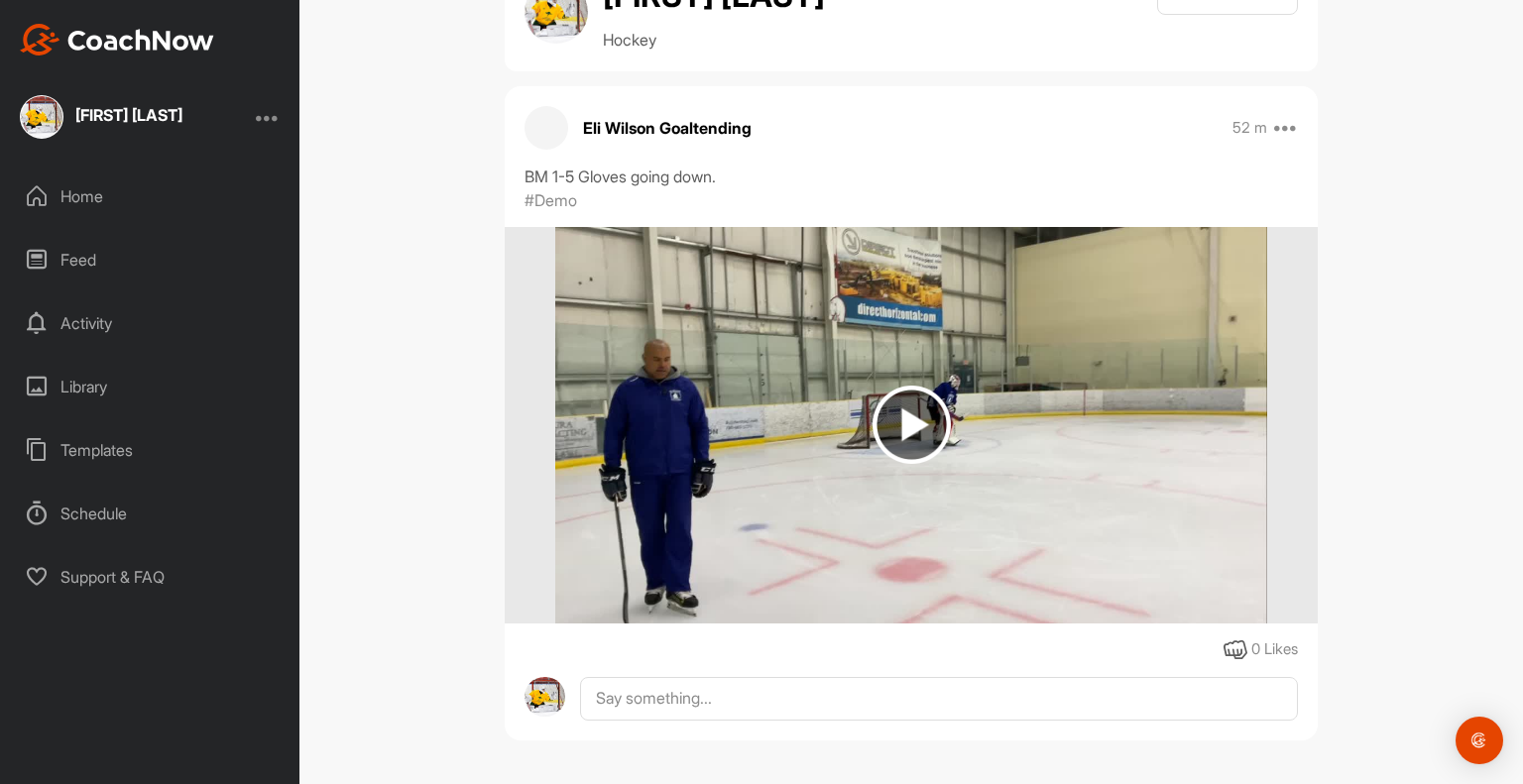 click at bounding box center (911, 424) 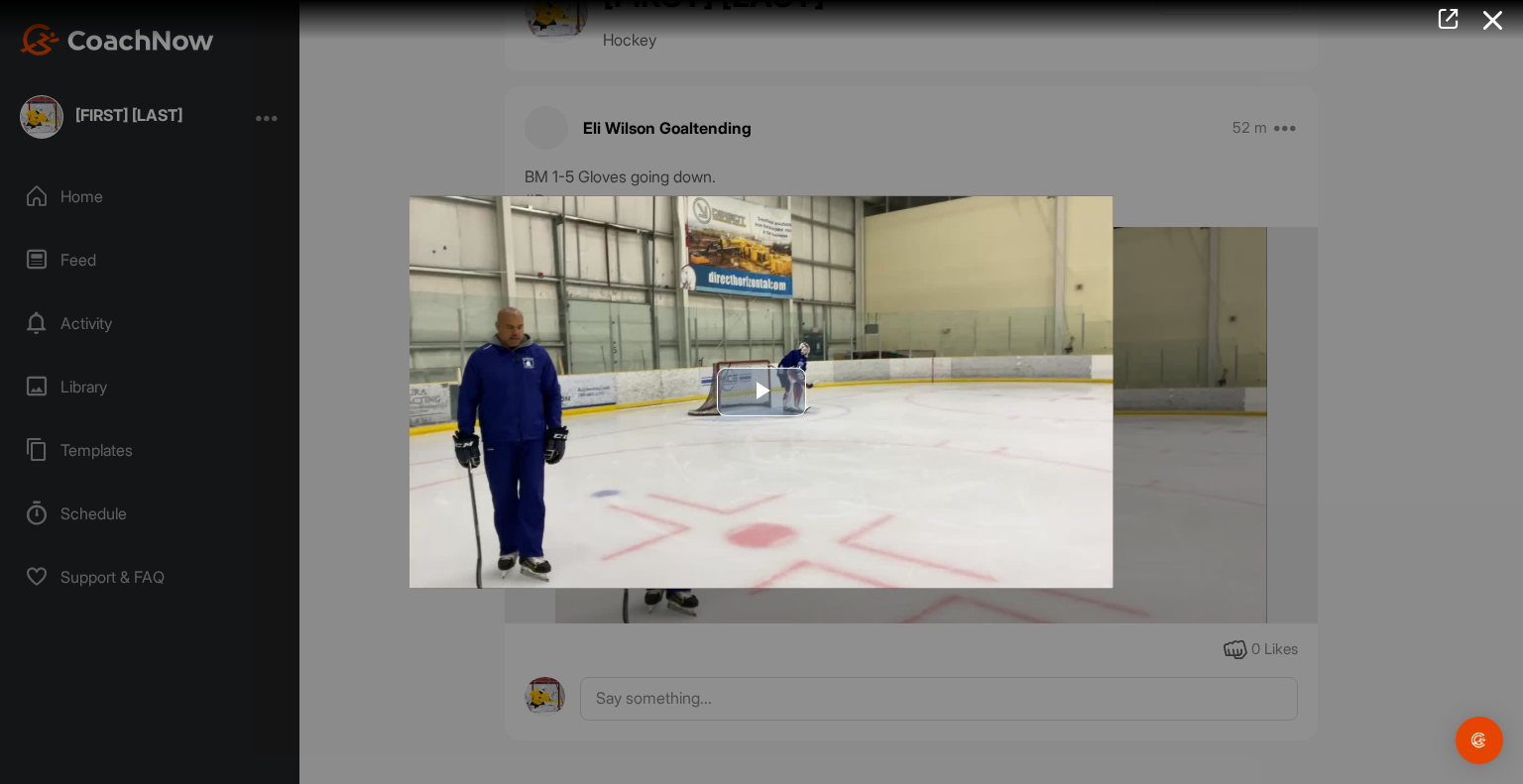click at bounding box center [762, 392] 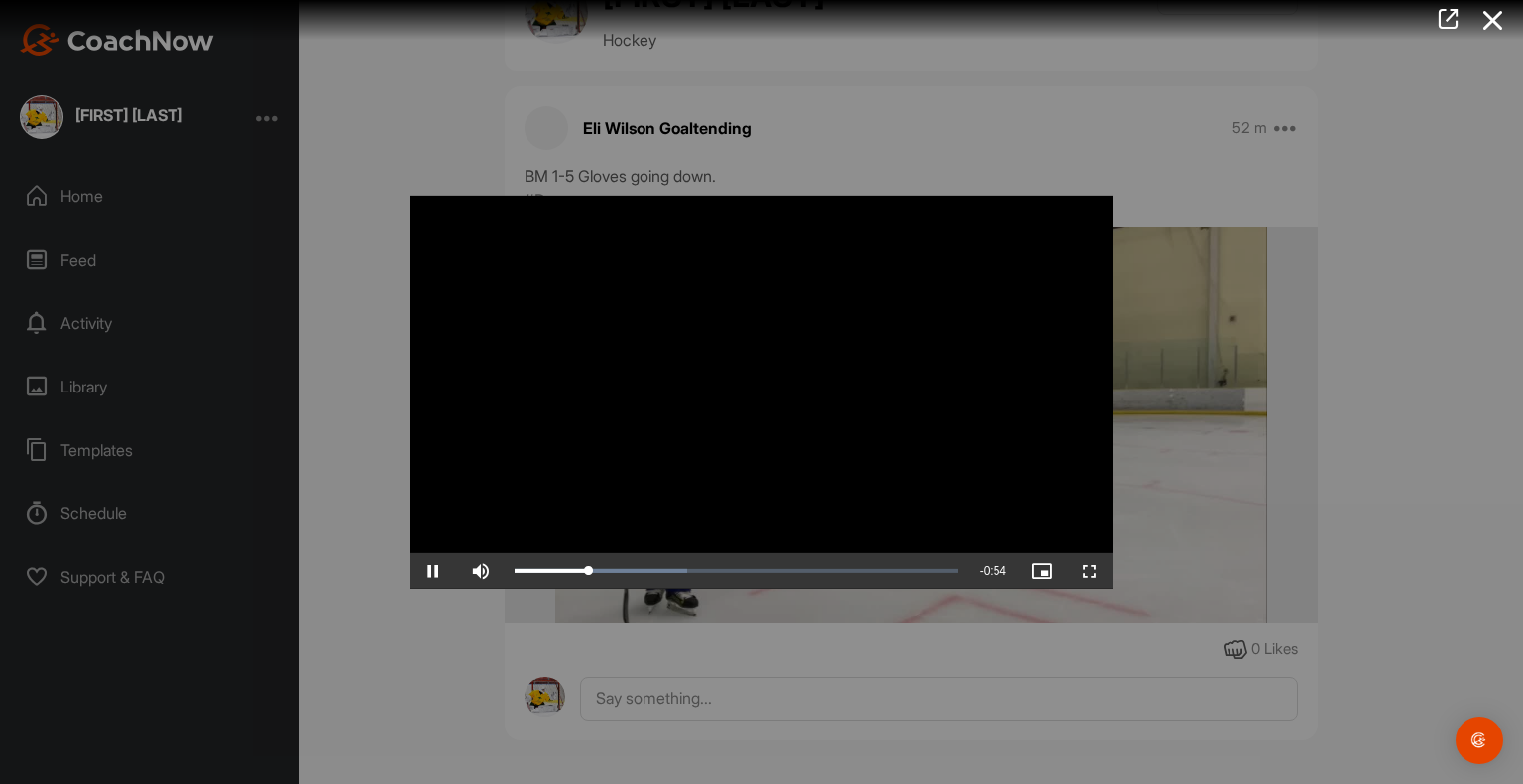 click at bounding box center (762, 392) 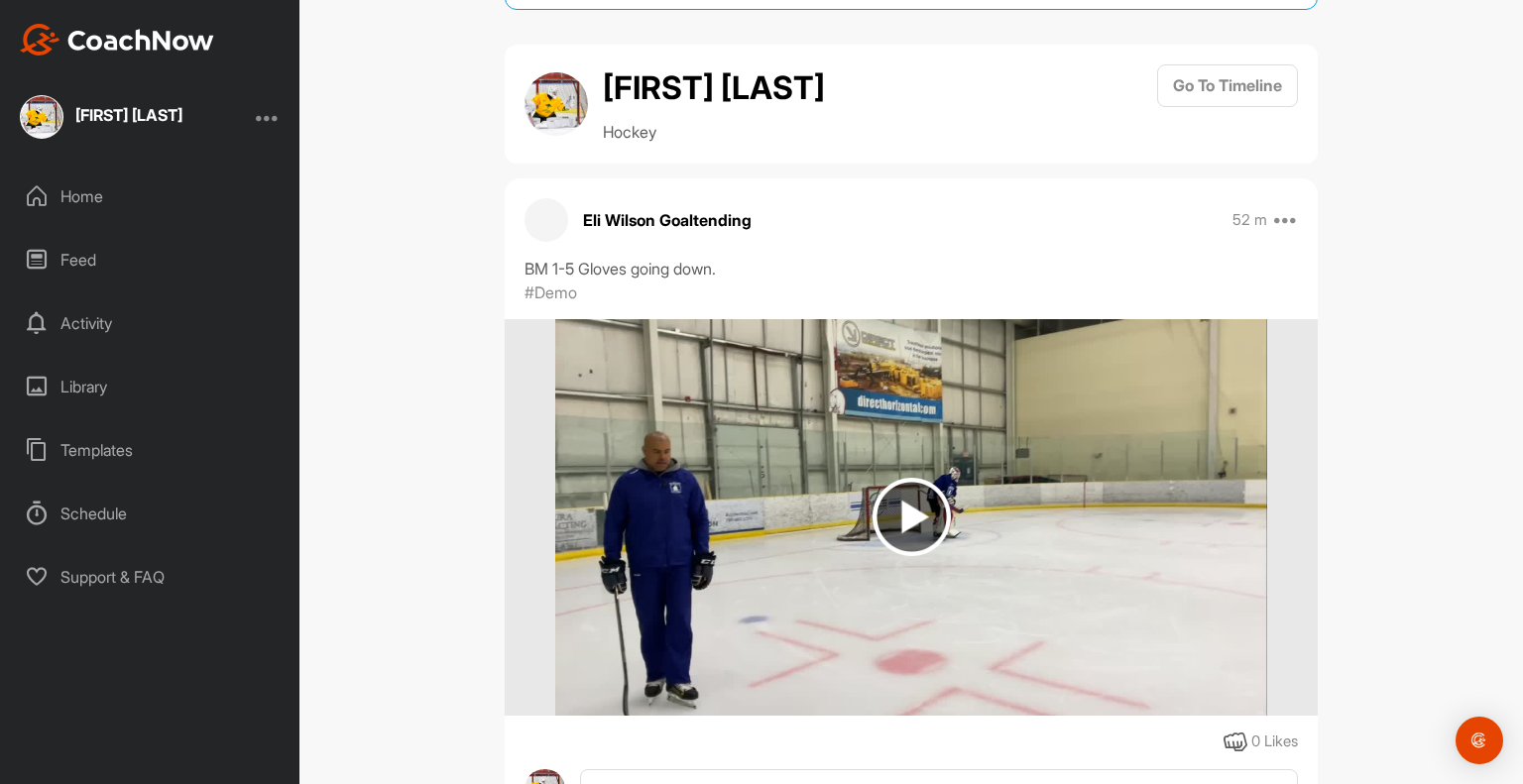 scroll, scrollTop: 0, scrollLeft: 0, axis: both 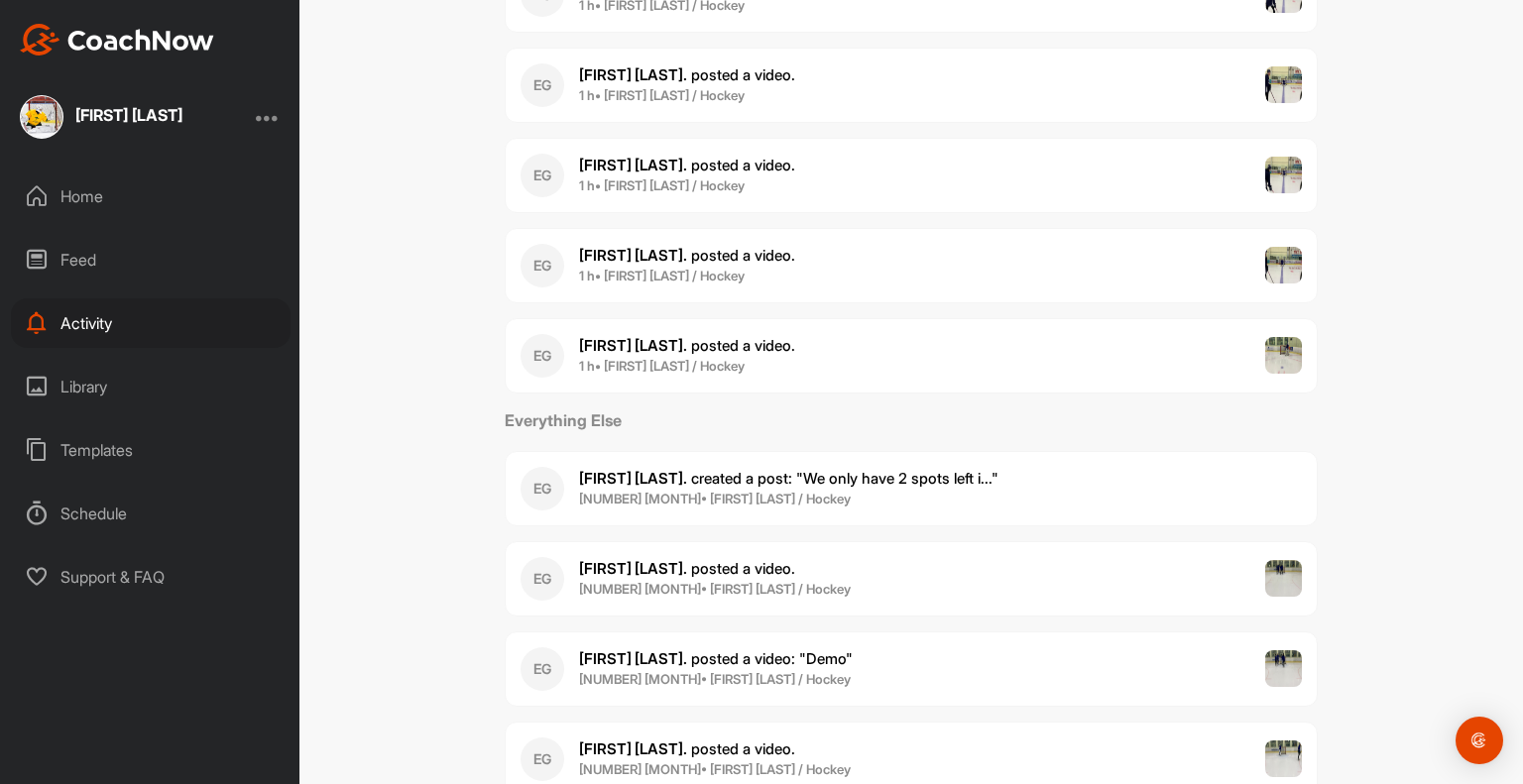 click on "[FIRST] [LAST] created a post : "We only have 2 spots left i..."" at bounding box center (788, 478) 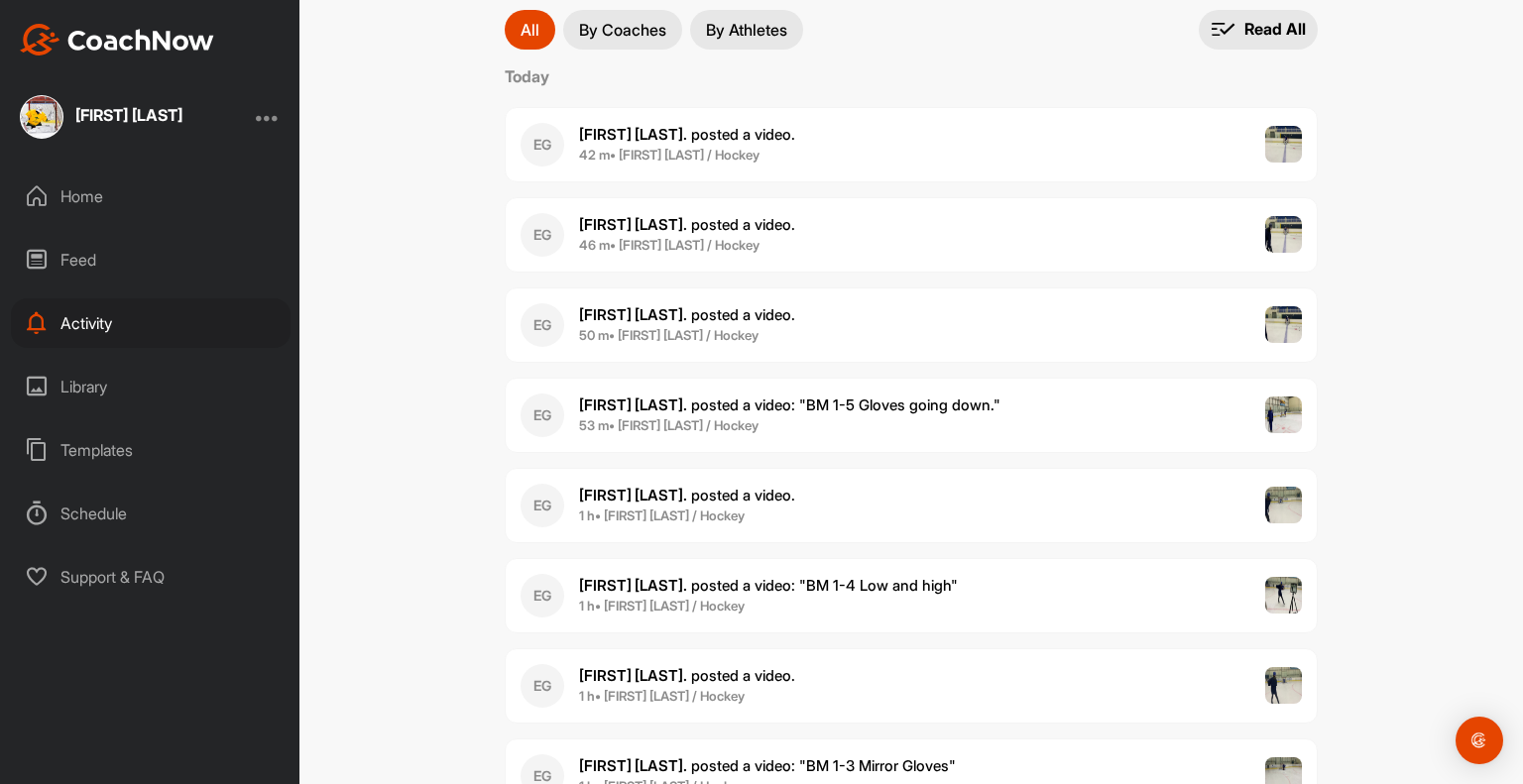 scroll, scrollTop: 297, scrollLeft: 0, axis: vertical 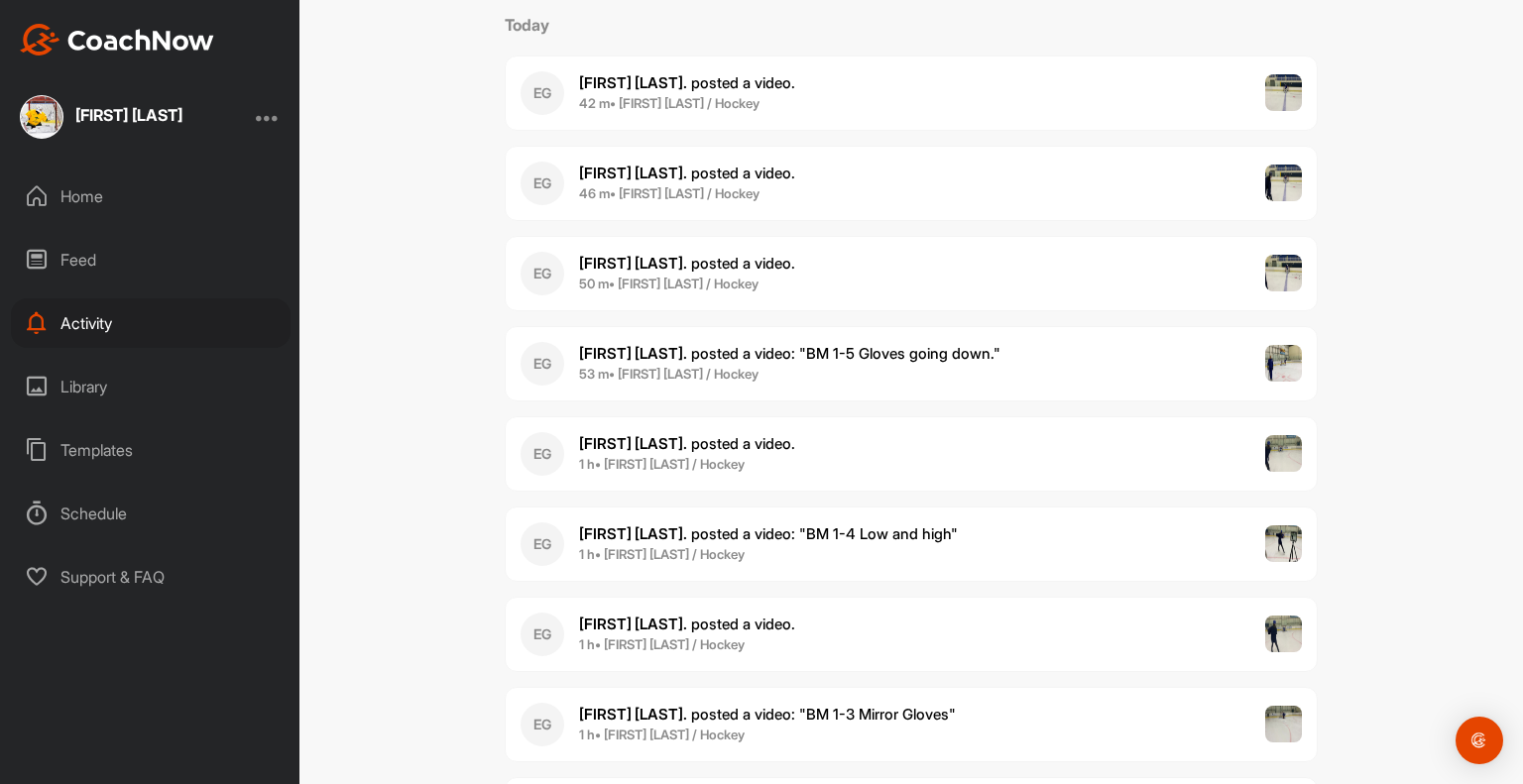 click on "[FIRST] [LAST] created a post ." at bounding box center (687, 443) 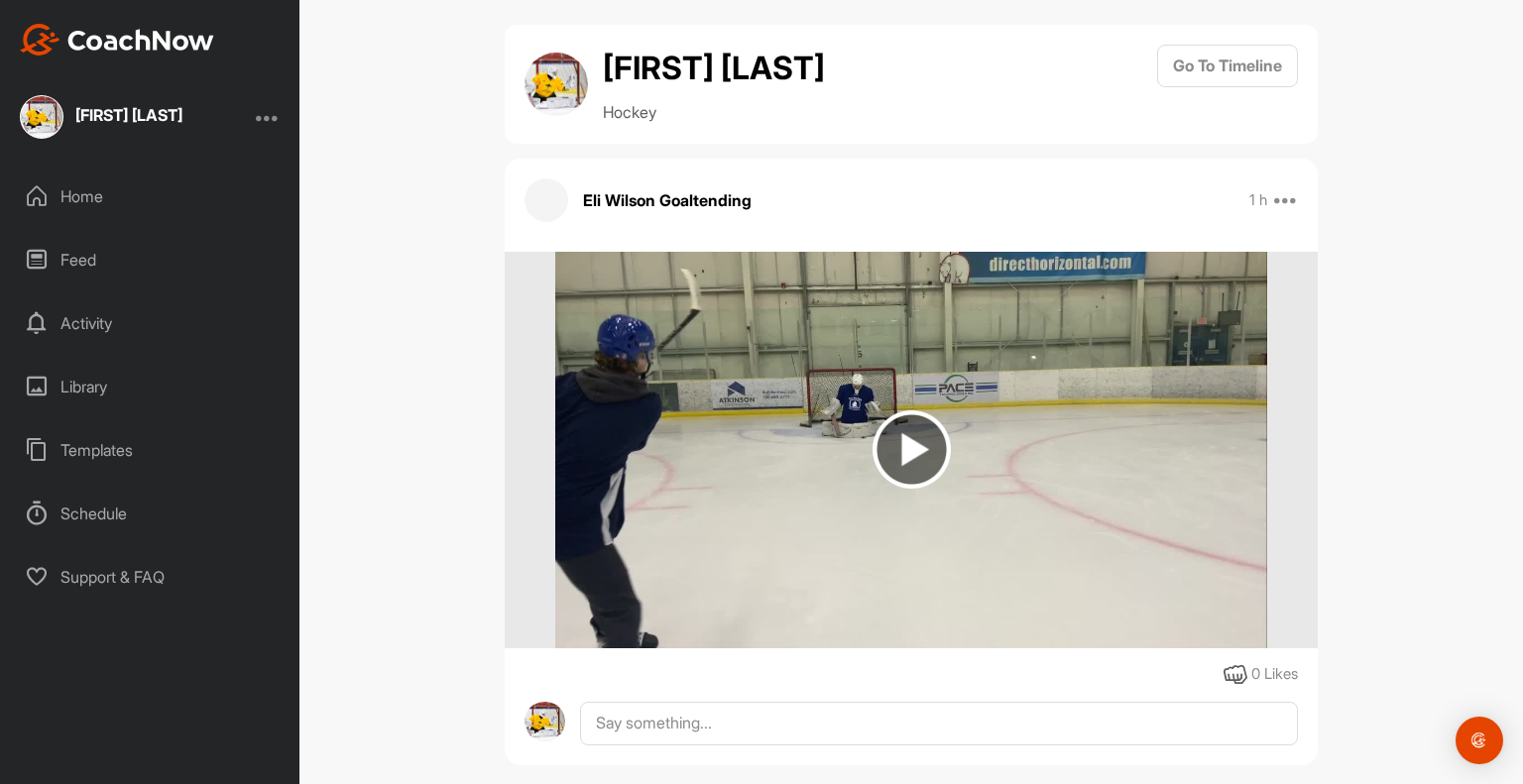 scroll, scrollTop: 148, scrollLeft: 0, axis: vertical 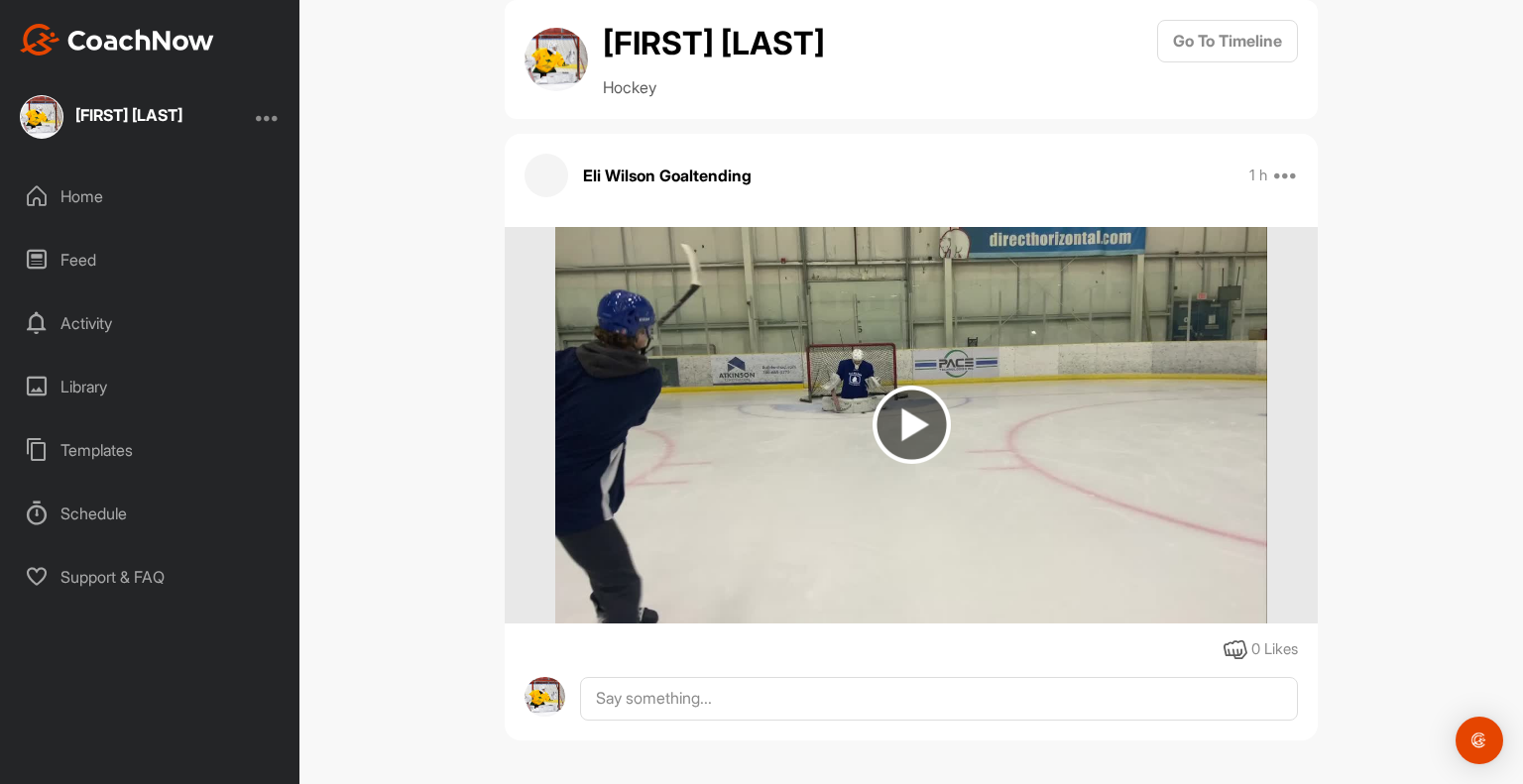 click at bounding box center (911, 424) 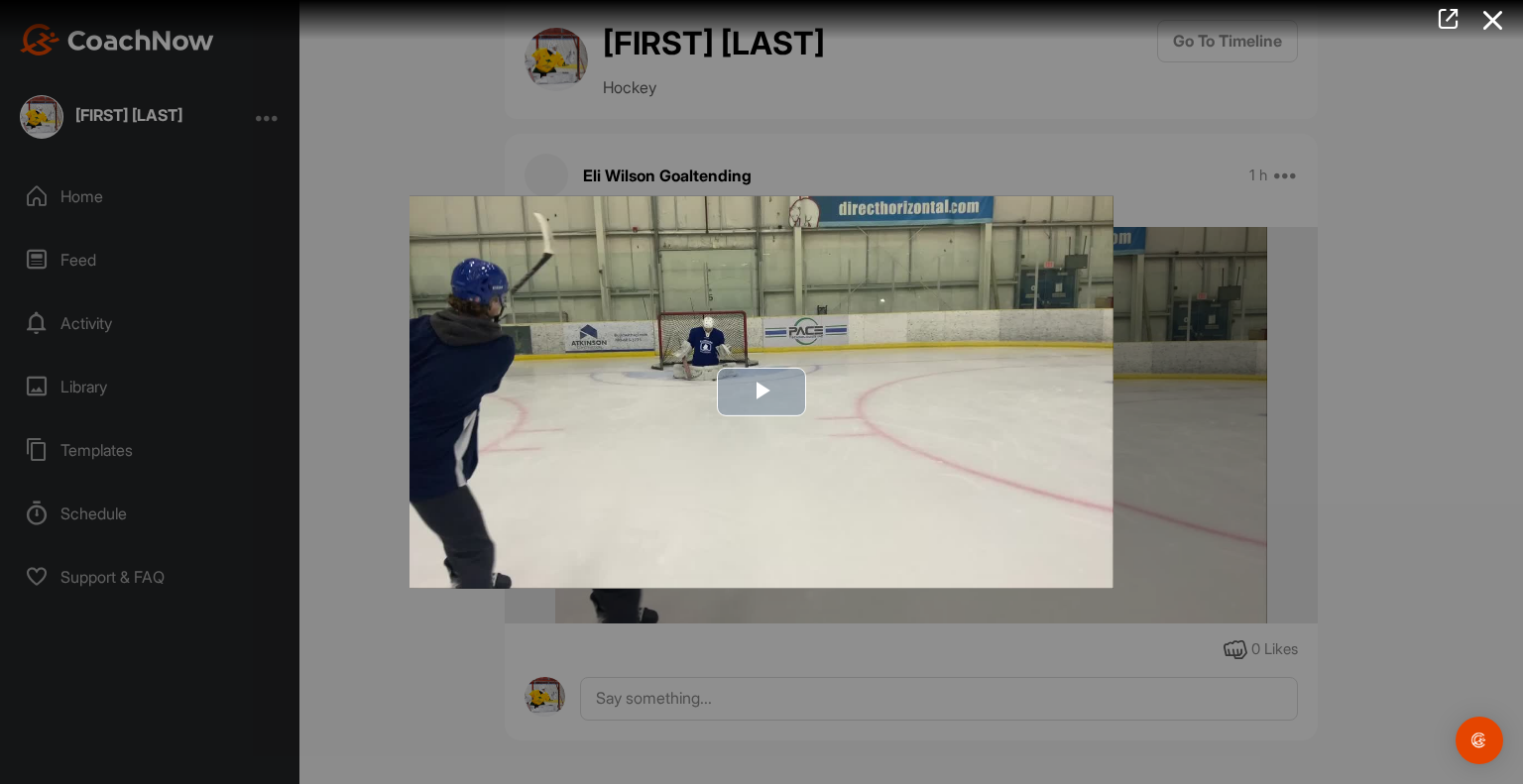 click at bounding box center (762, 392) 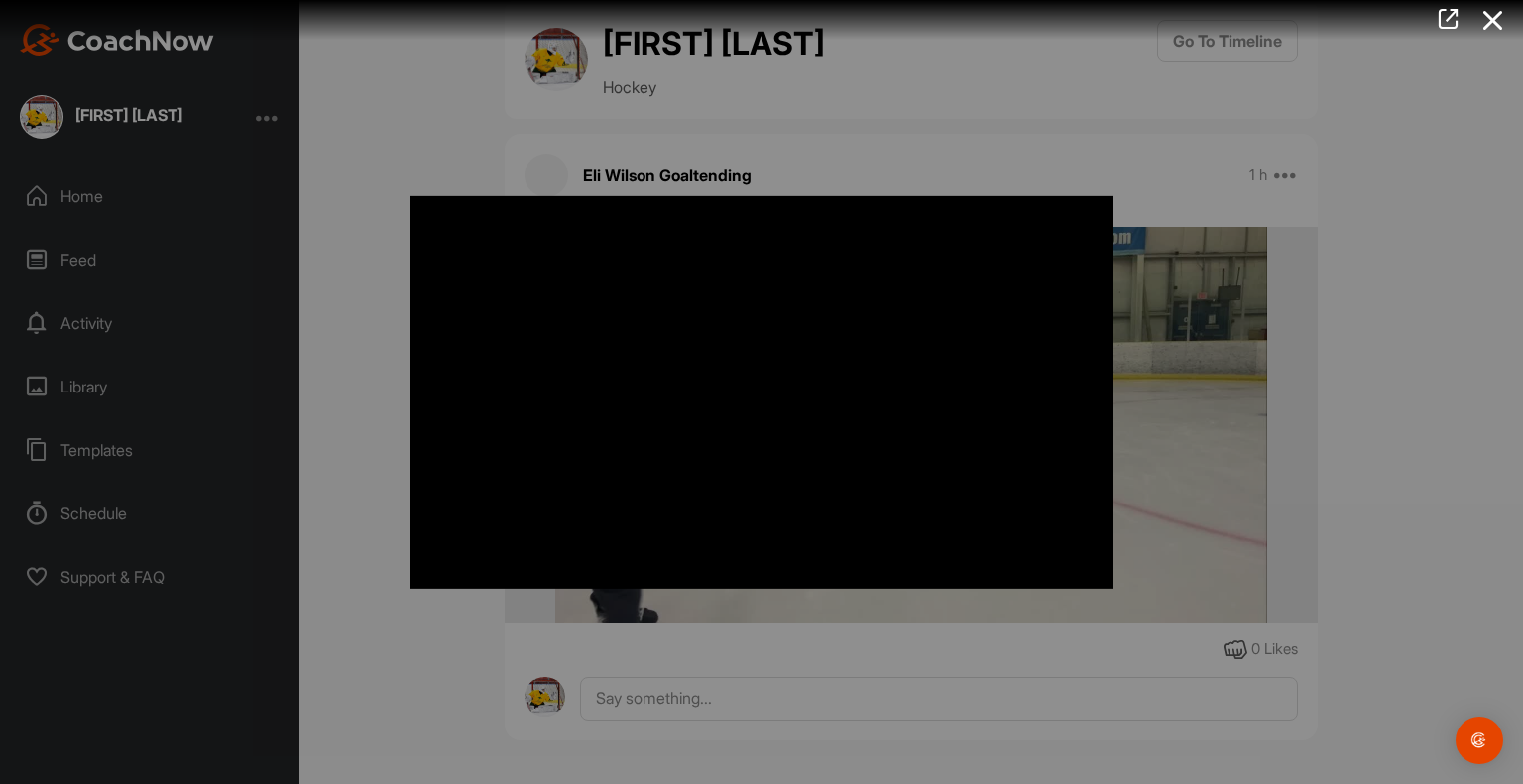 click at bounding box center (762, 392) 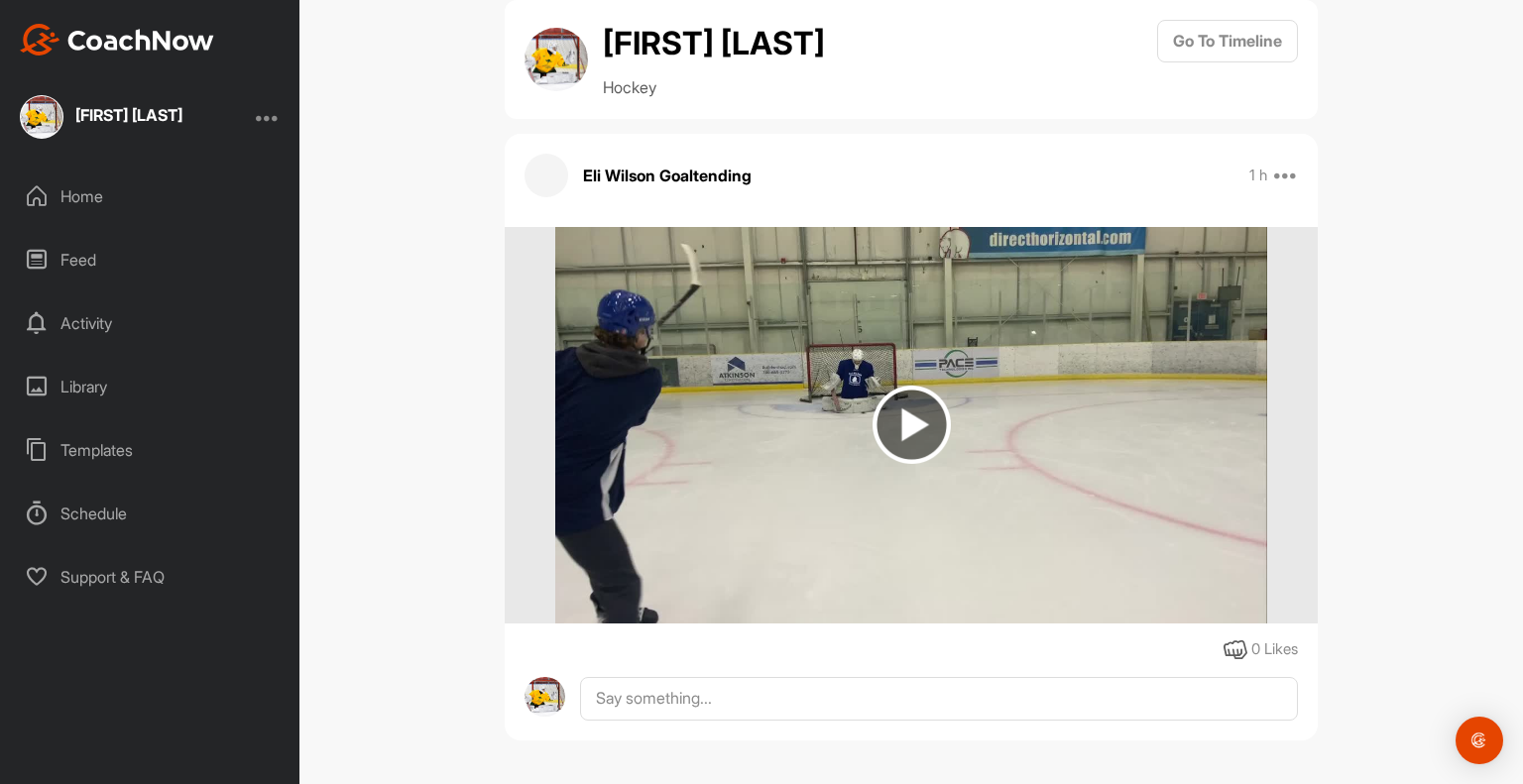 click on "[FIRST] [LAST]" at bounding box center (129, 115) 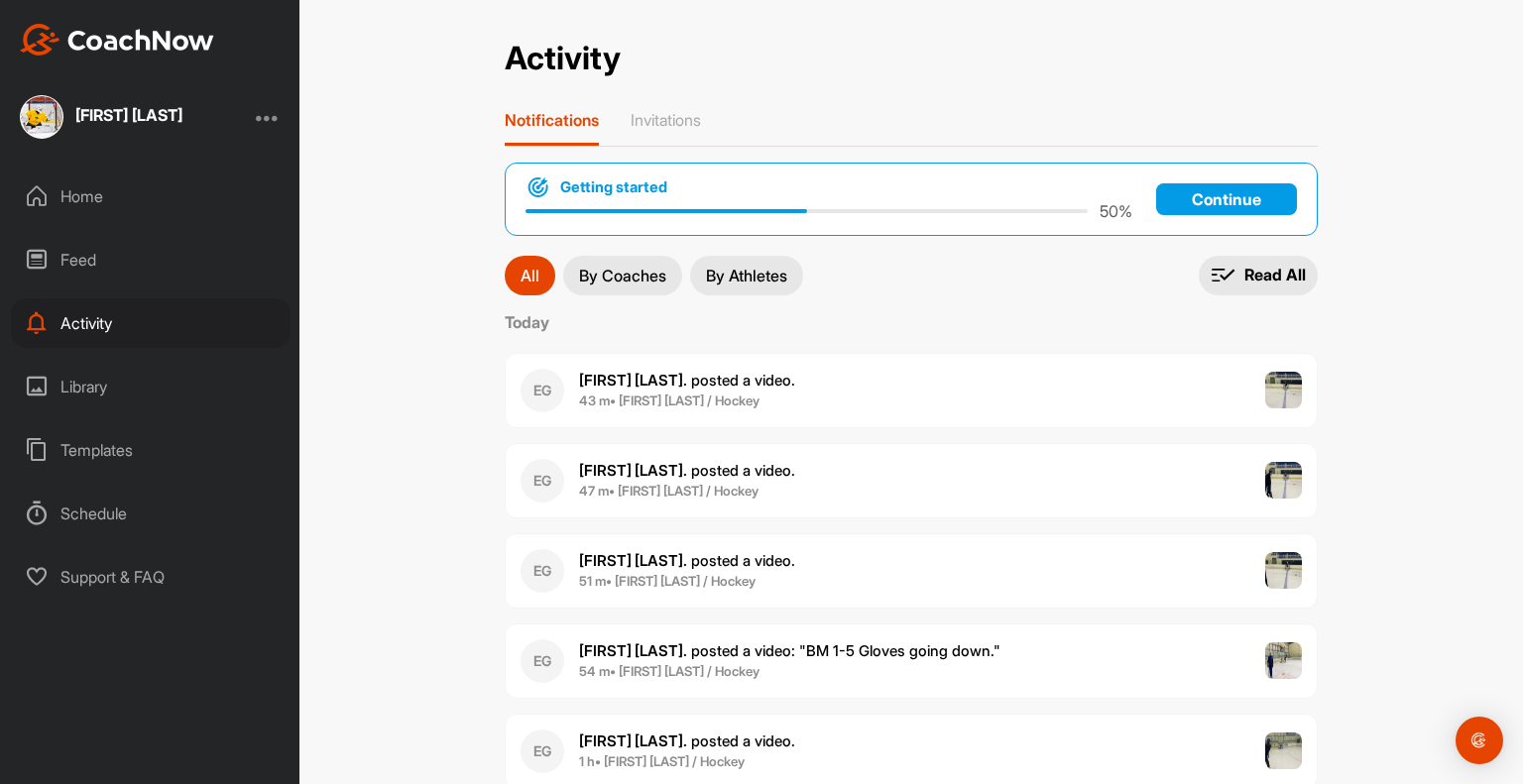click on "By Coaches" at bounding box center (623, 276) 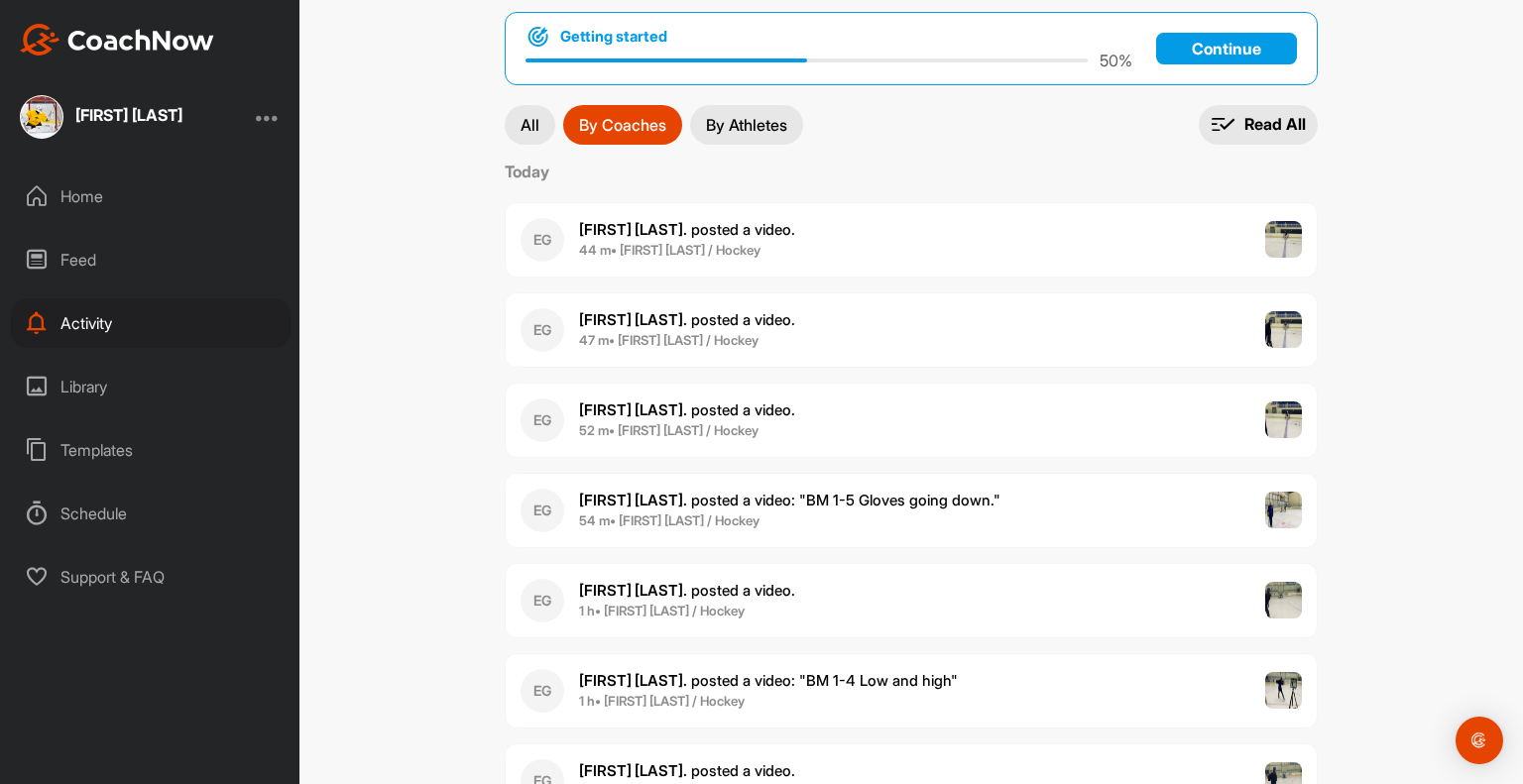 scroll, scrollTop: 198, scrollLeft: 0, axis: vertical 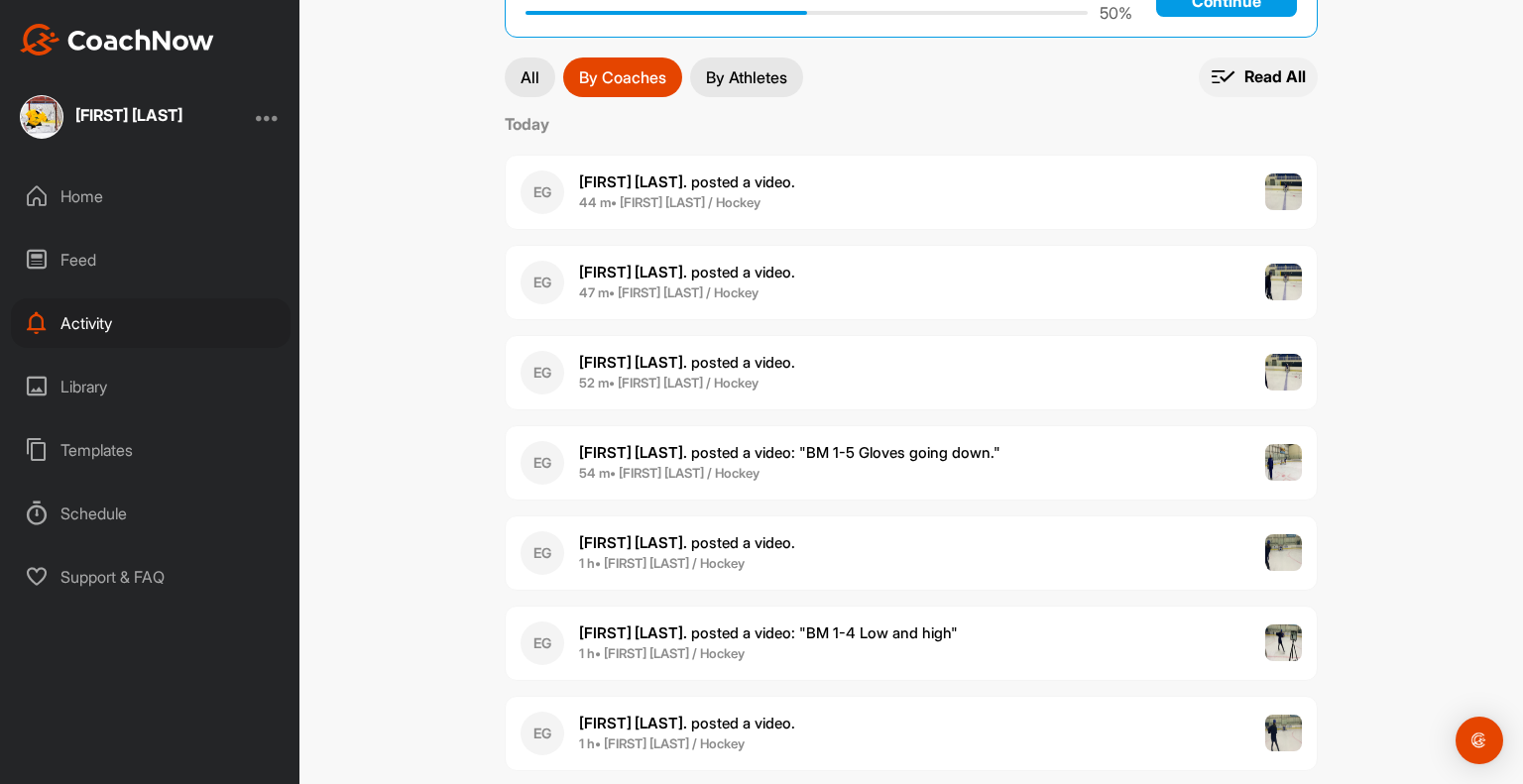 click at bounding box center (1224, 76) 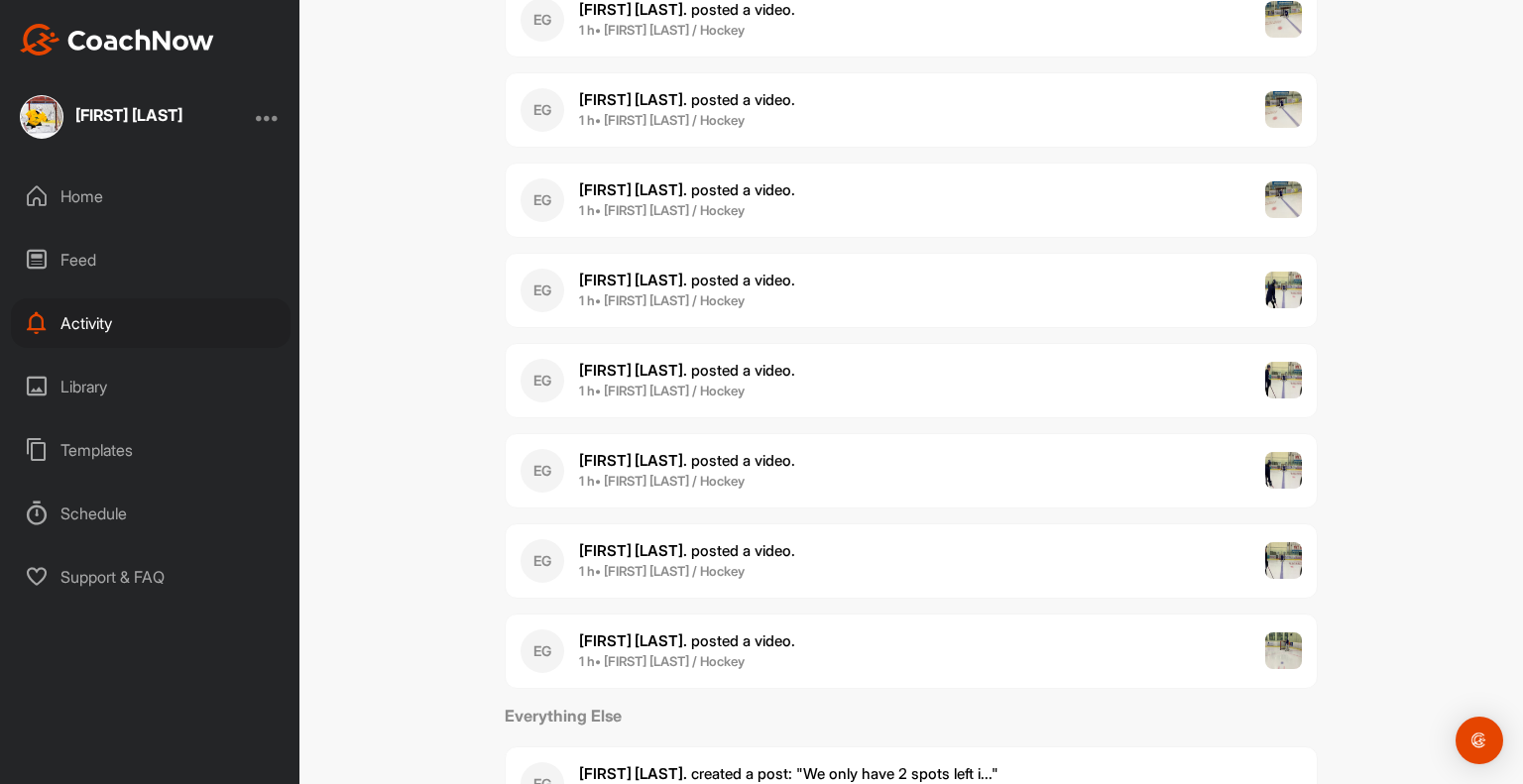 scroll, scrollTop: 1090, scrollLeft: 0, axis: vertical 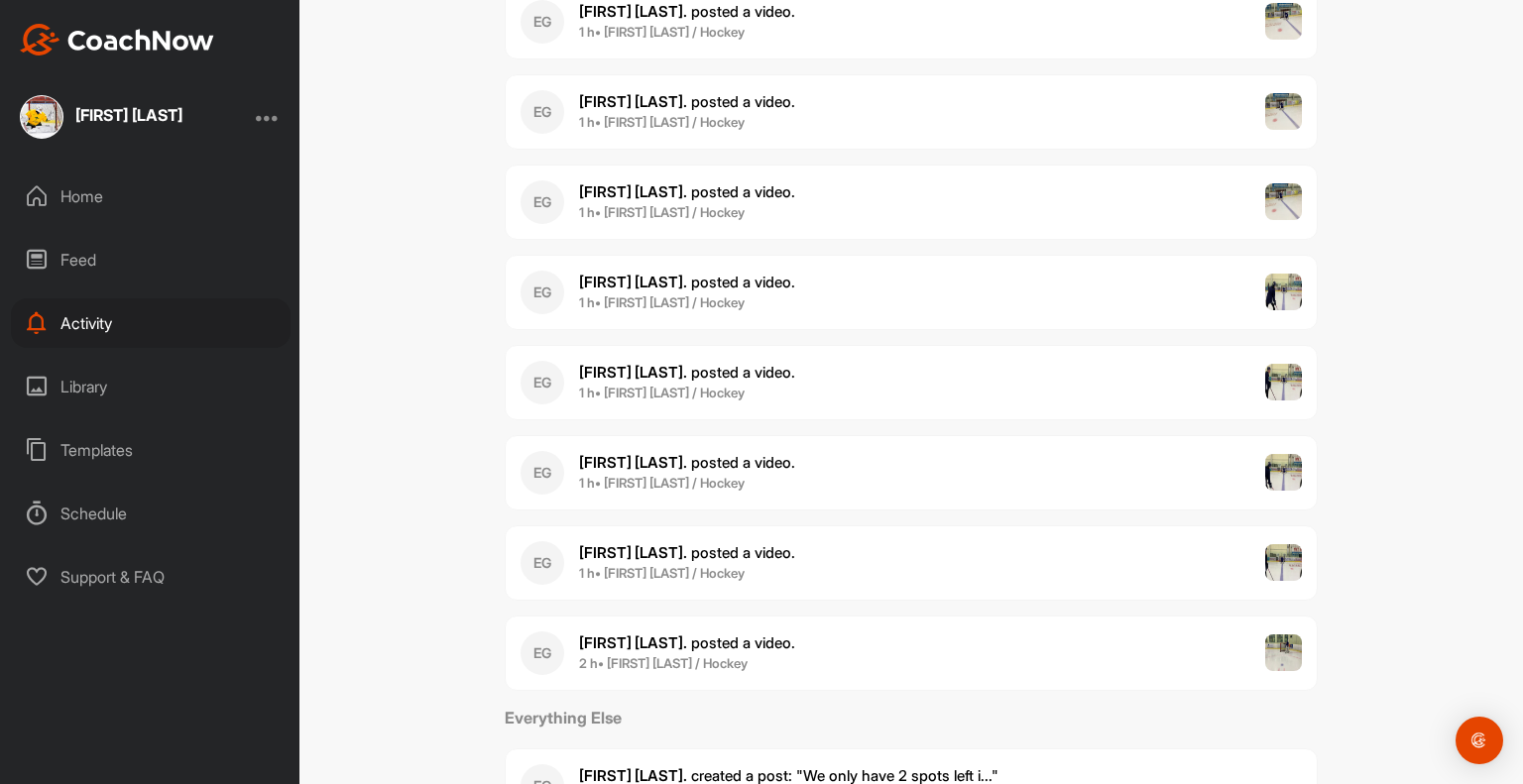 click on "[FIRST] [LAST] created a post ." at bounding box center (687, 642) 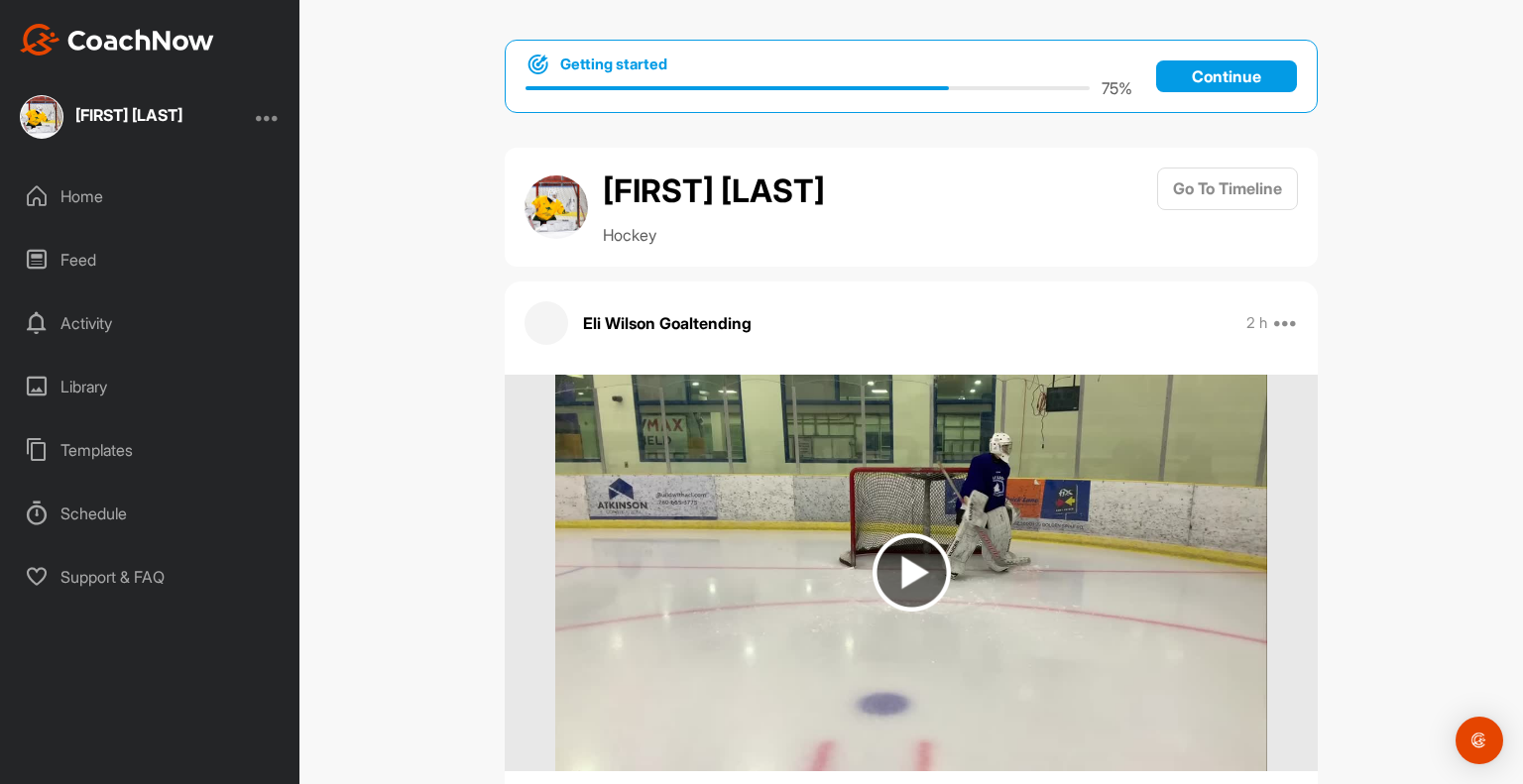 click at bounding box center [911, 572] 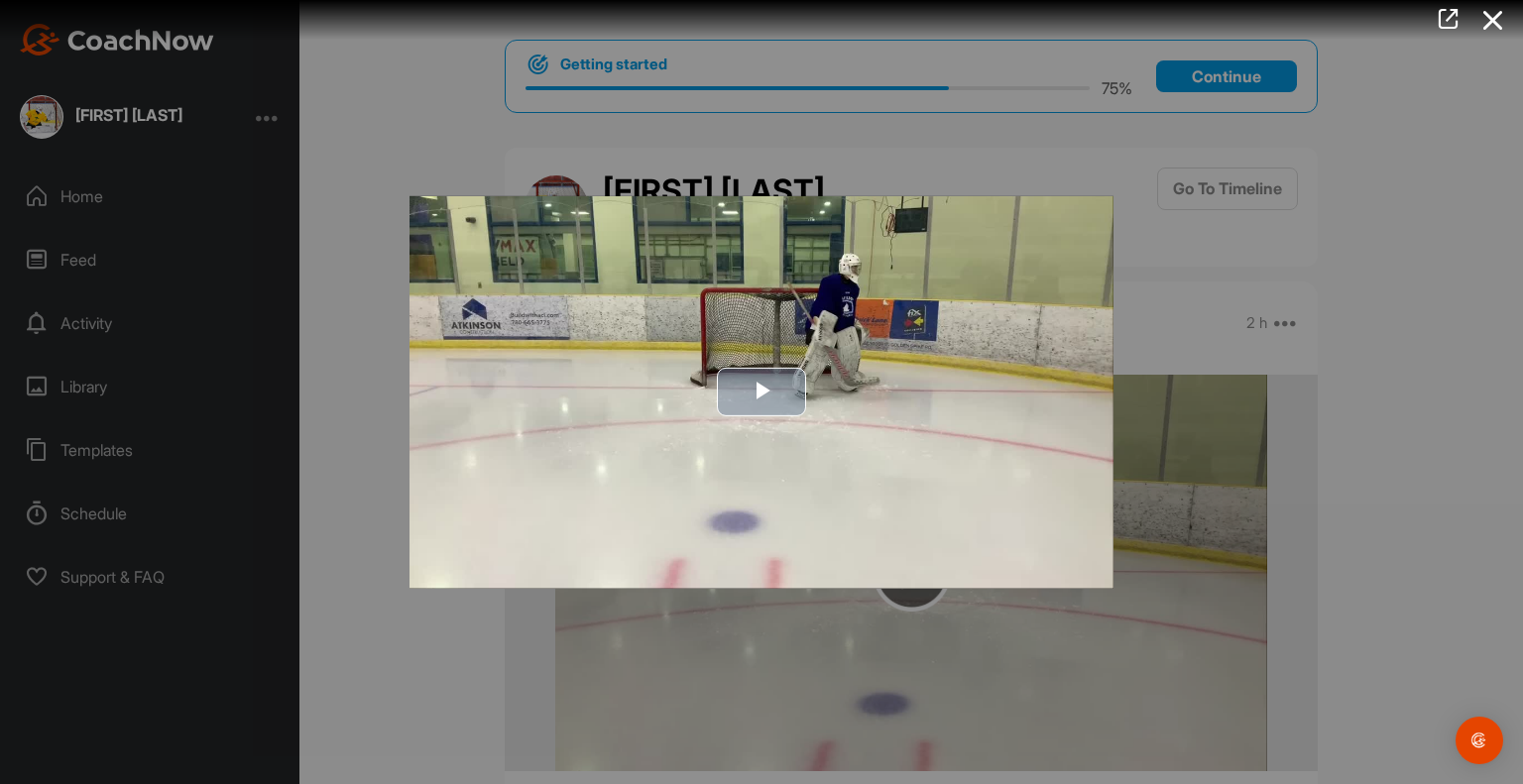 click at bounding box center [762, 392] 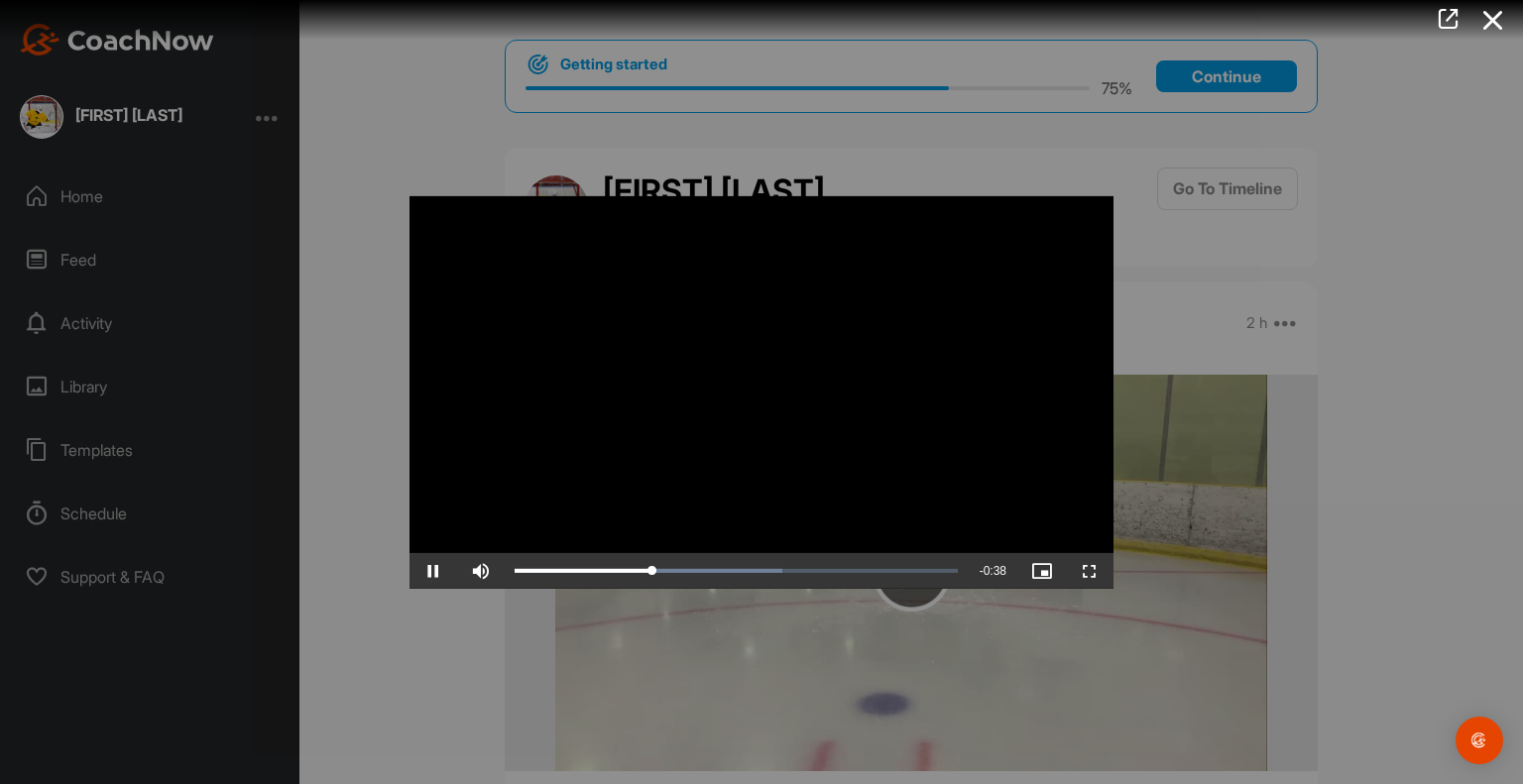 click at bounding box center [762, 392] 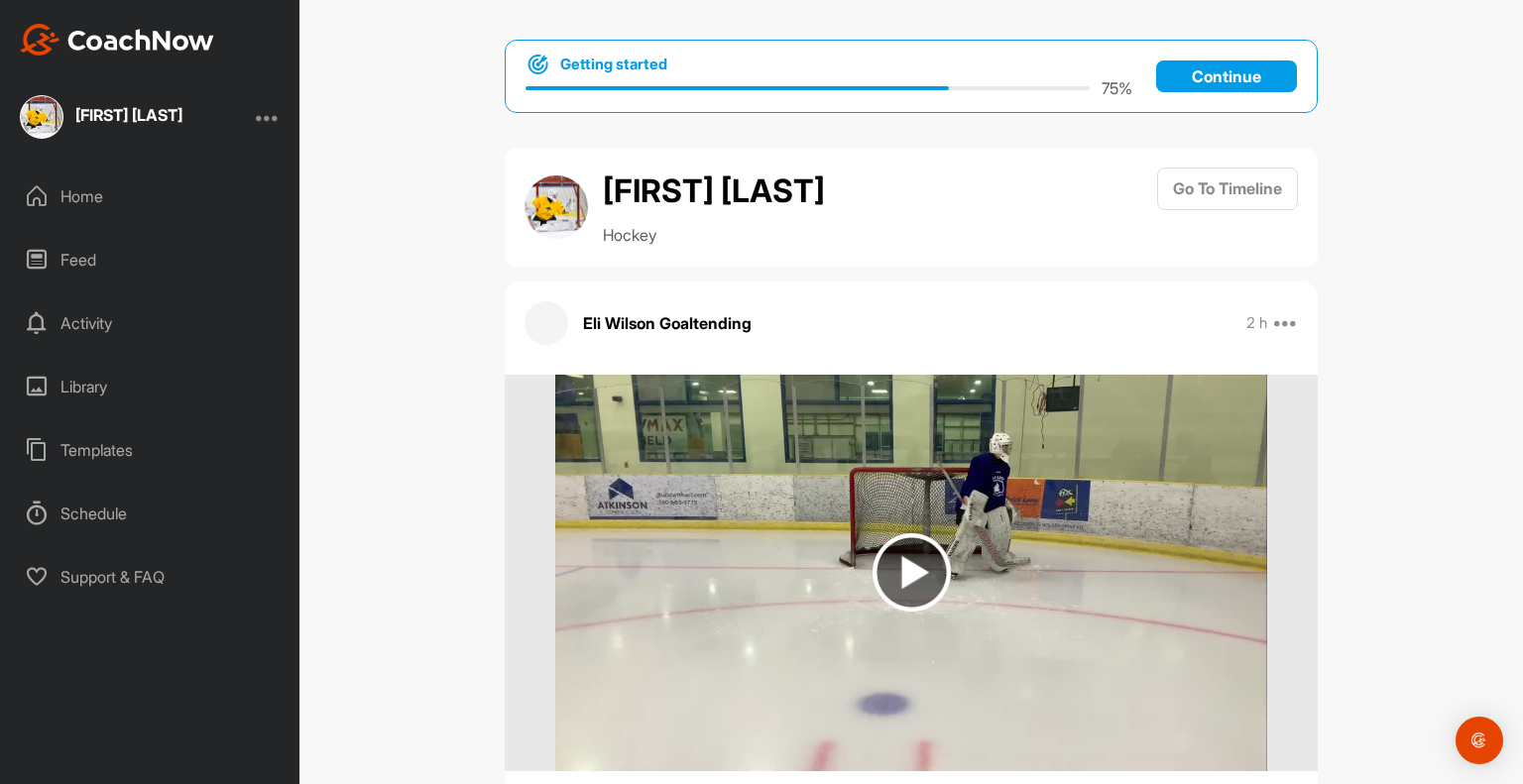 click on "Continue" at bounding box center (1227, 76) 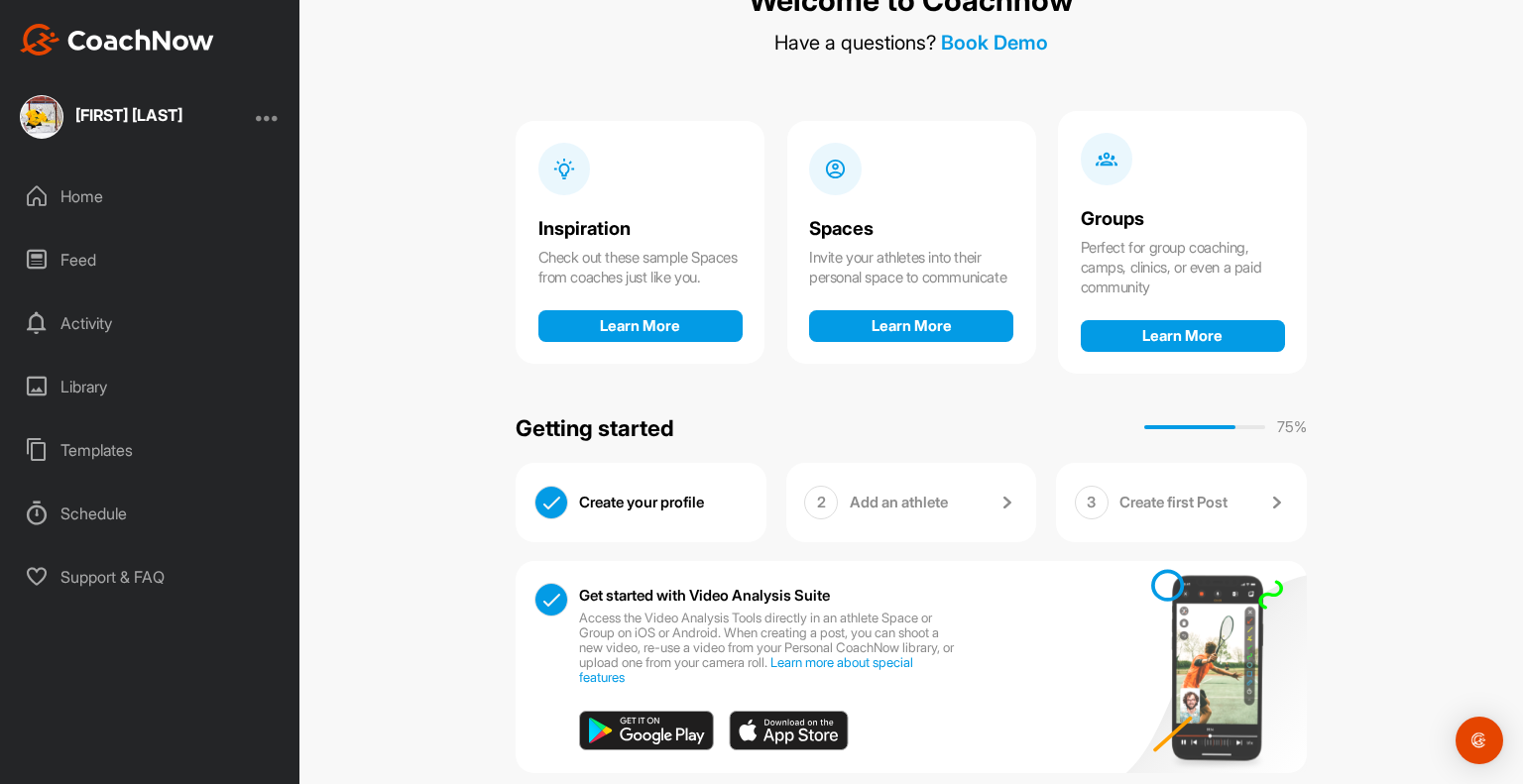 scroll, scrollTop: 132, scrollLeft: 0, axis: vertical 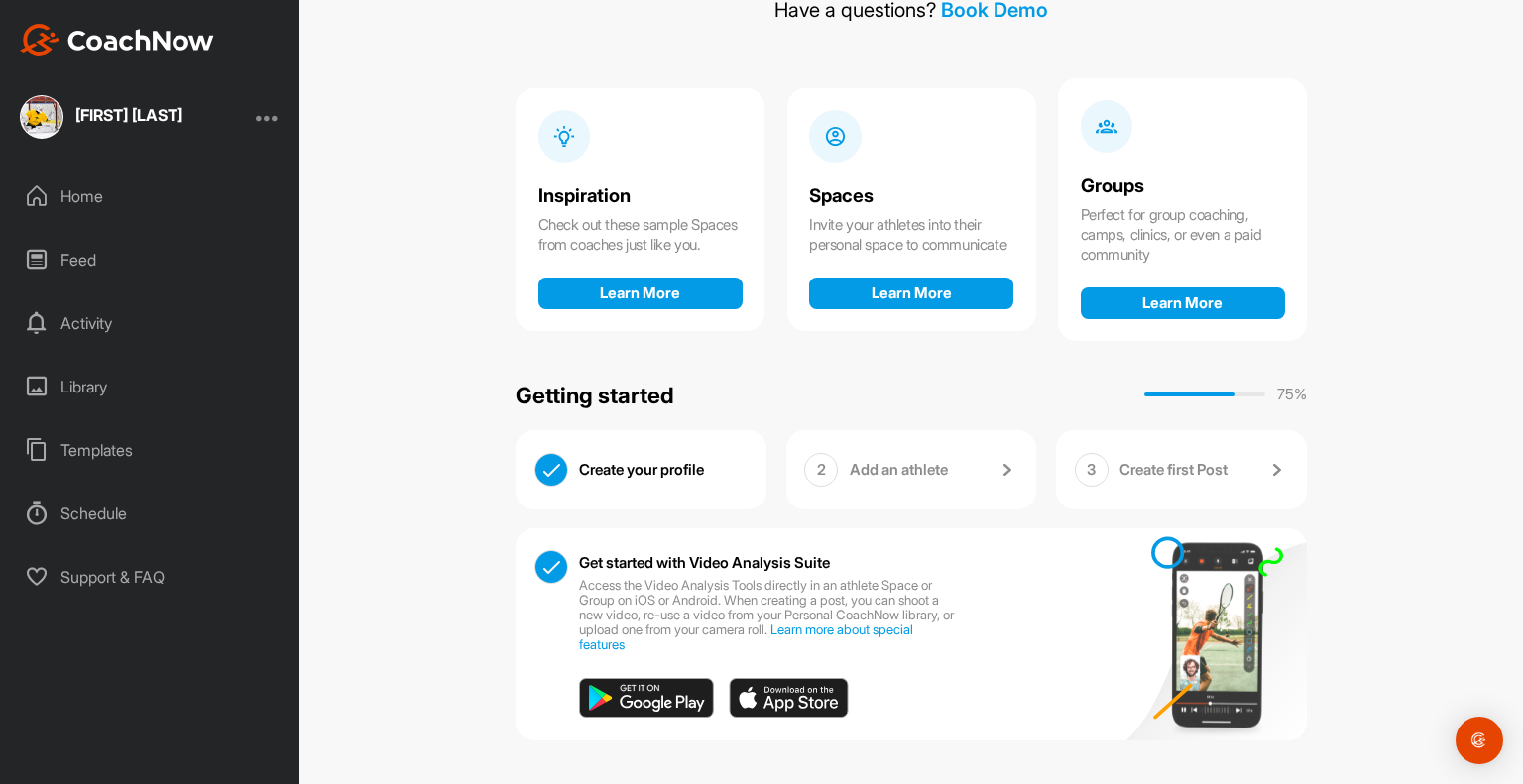 click on "Add an athlete" at bounding box center [934, 470] 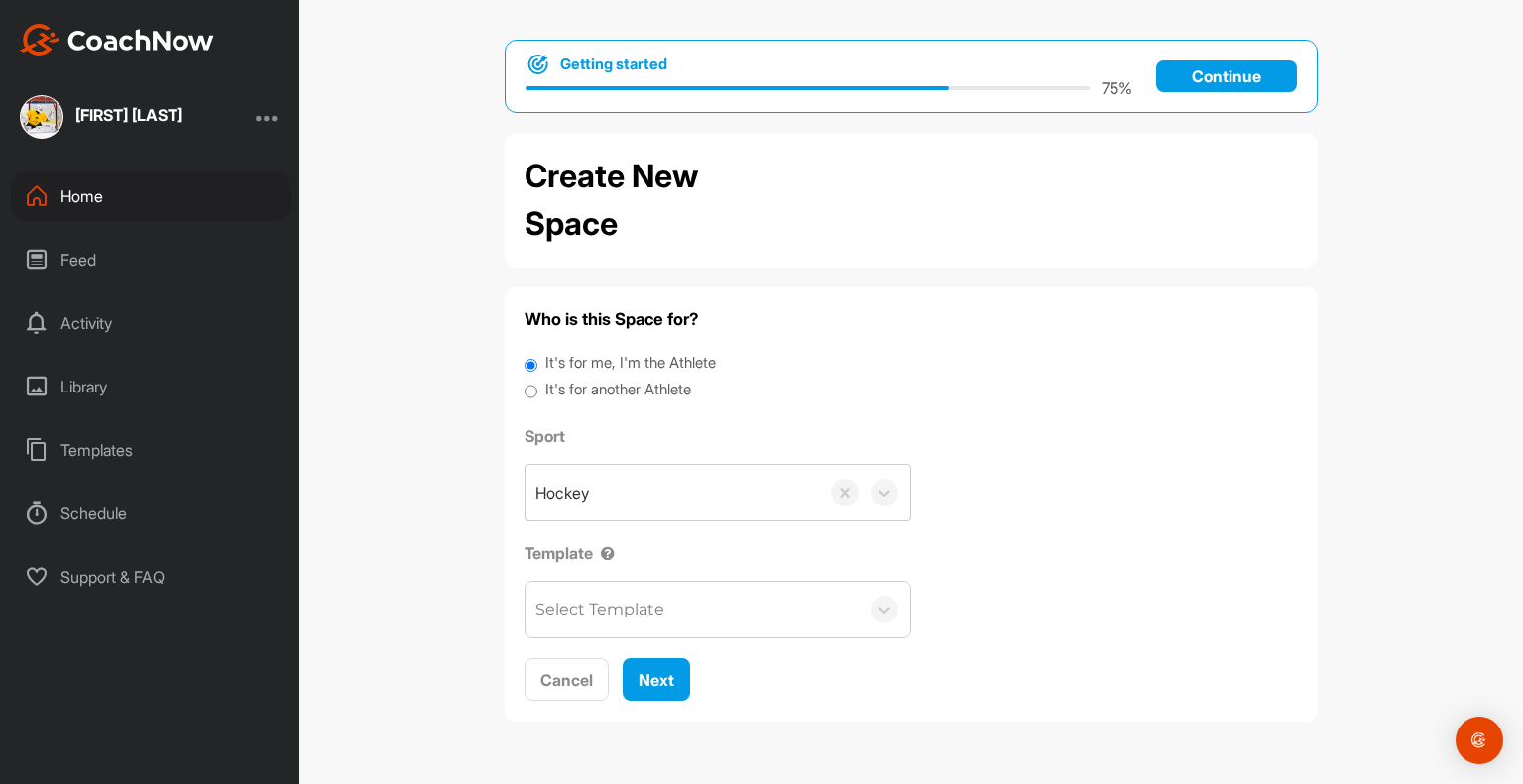 scroll, scrollTop: 0, scrollLeft: 0, axis: both 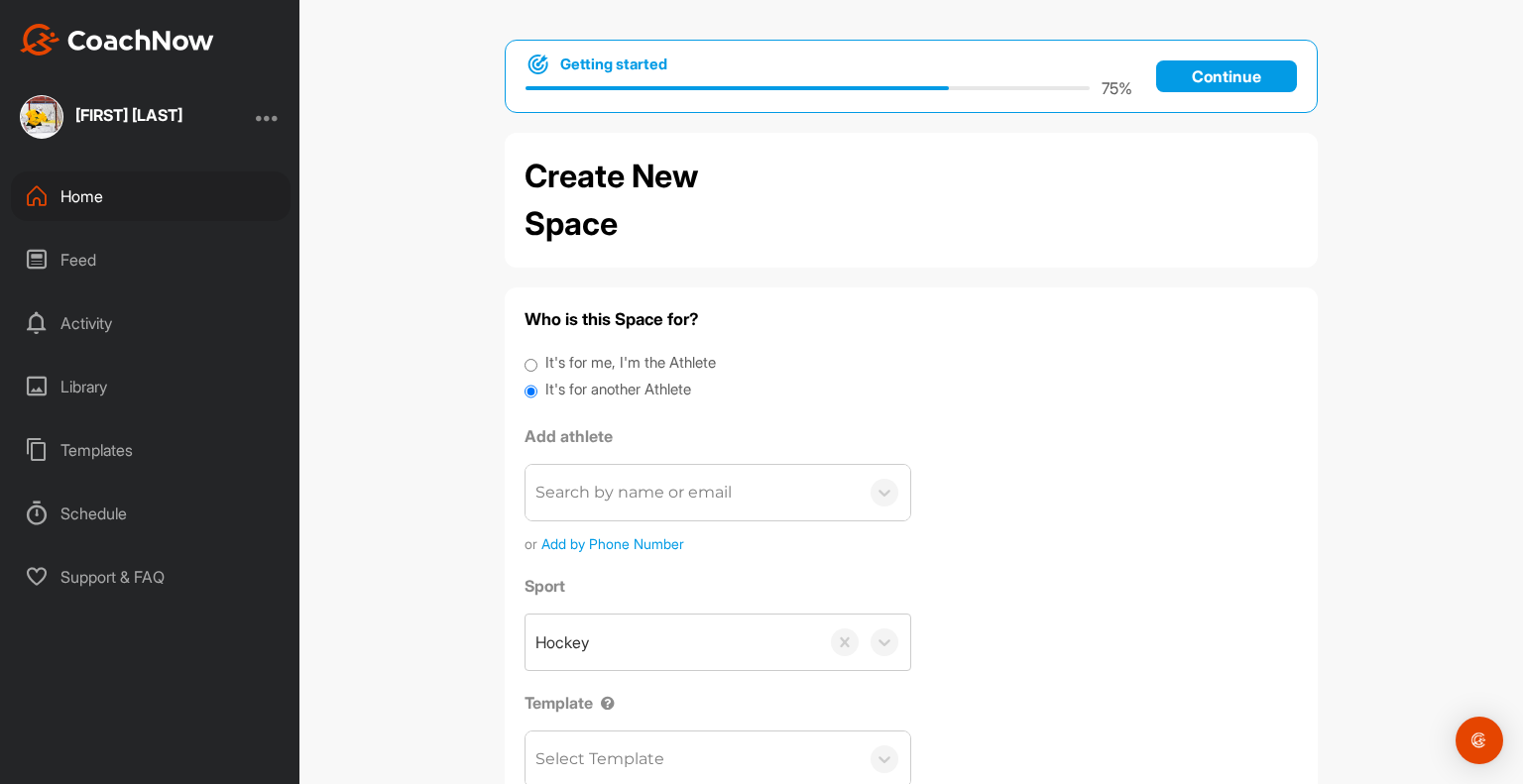 click on "Search by name or email" at bounding box center [634, 493] 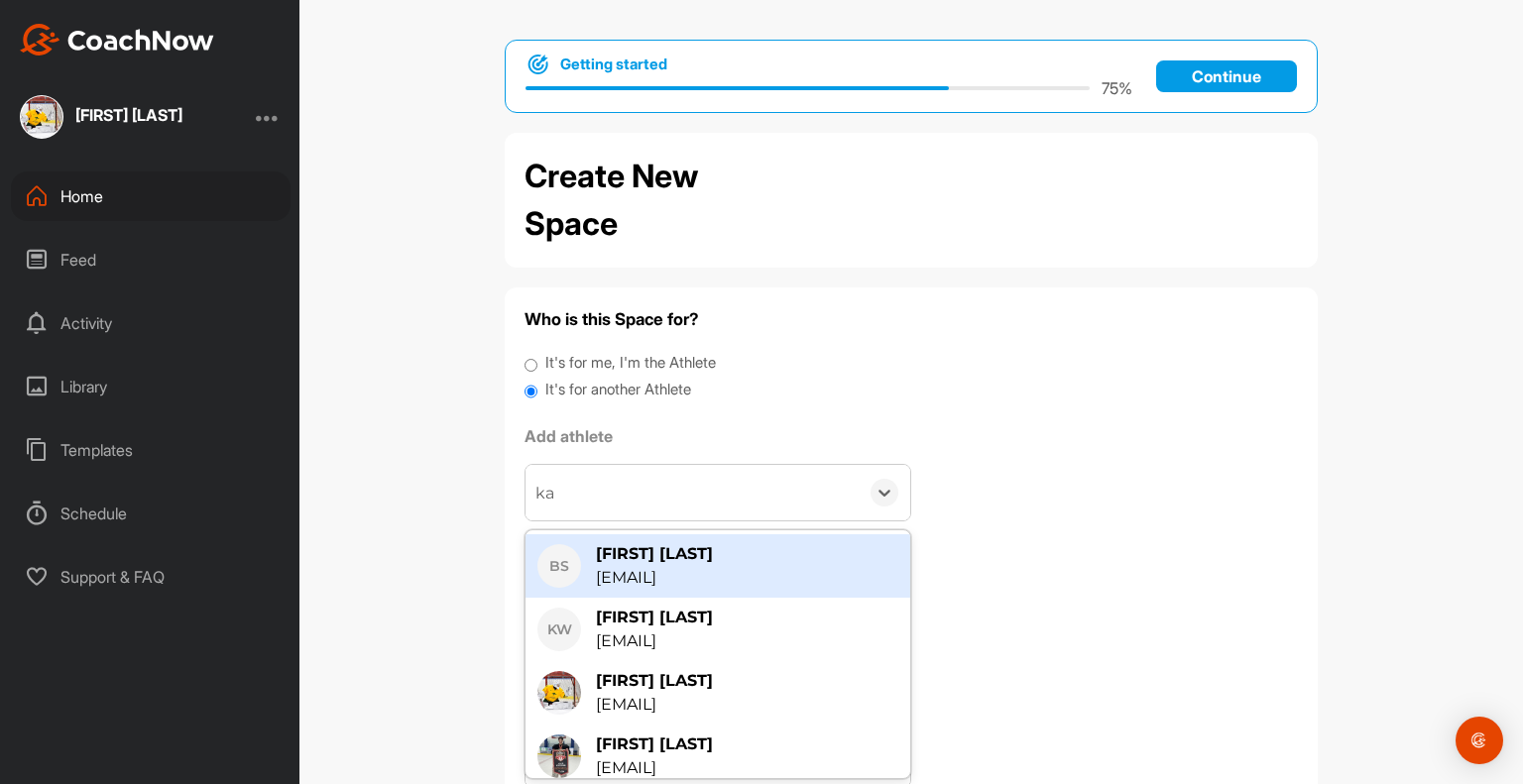 type on "kai" 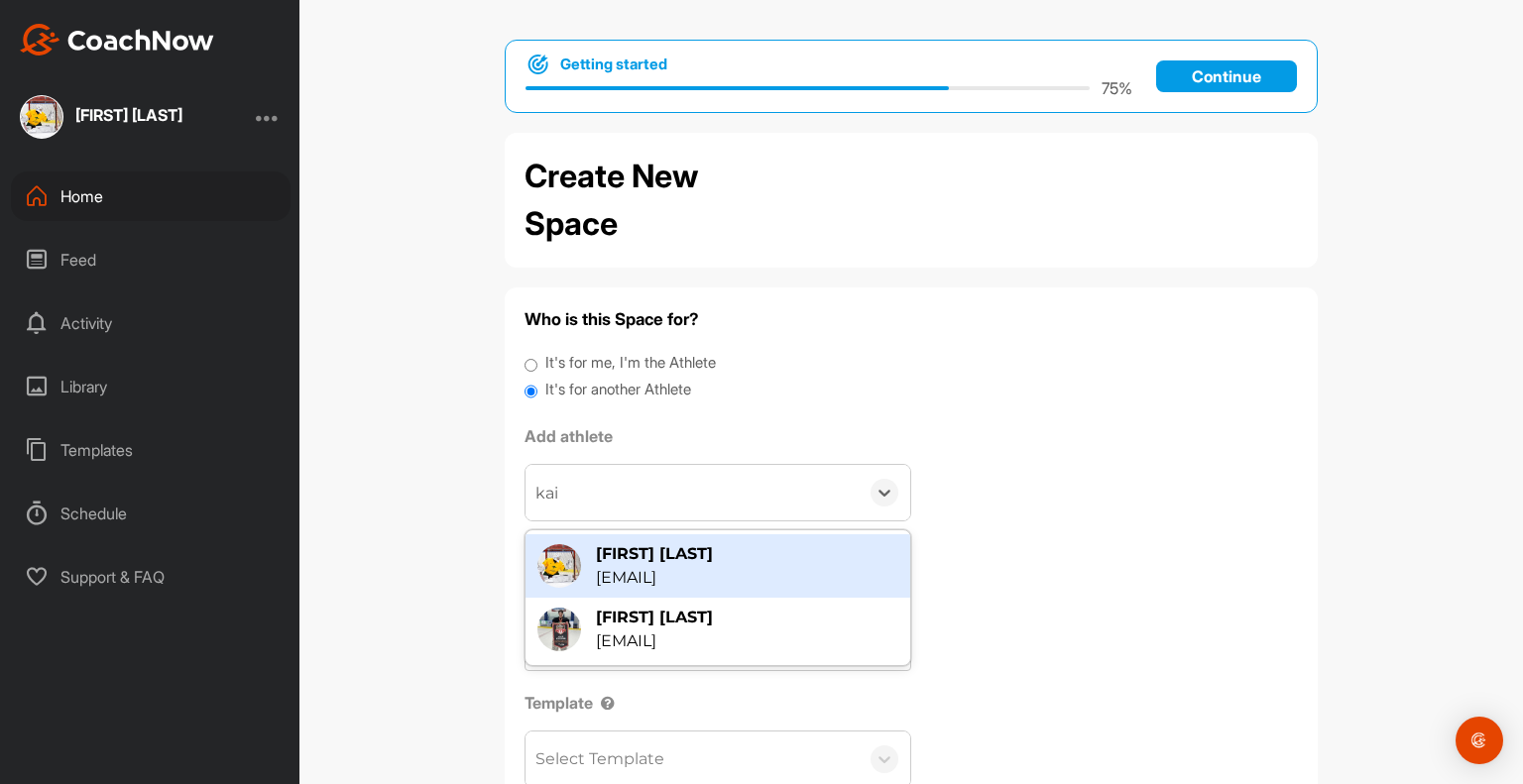 click on "[EMAIL]" at bounding box center (654, 578) 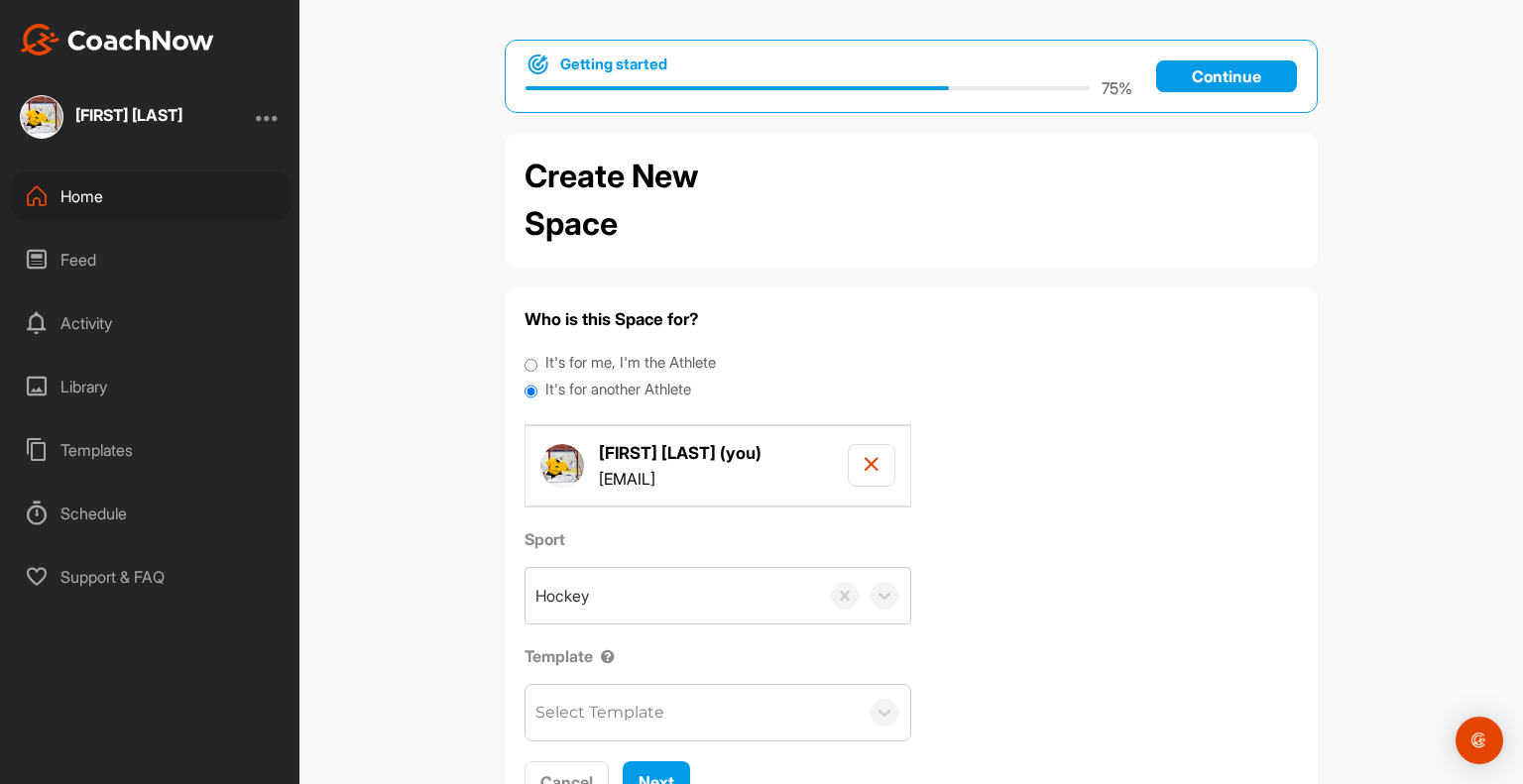 scroll, scrollTop: 83, scrollLeft: 0, axis: vertical 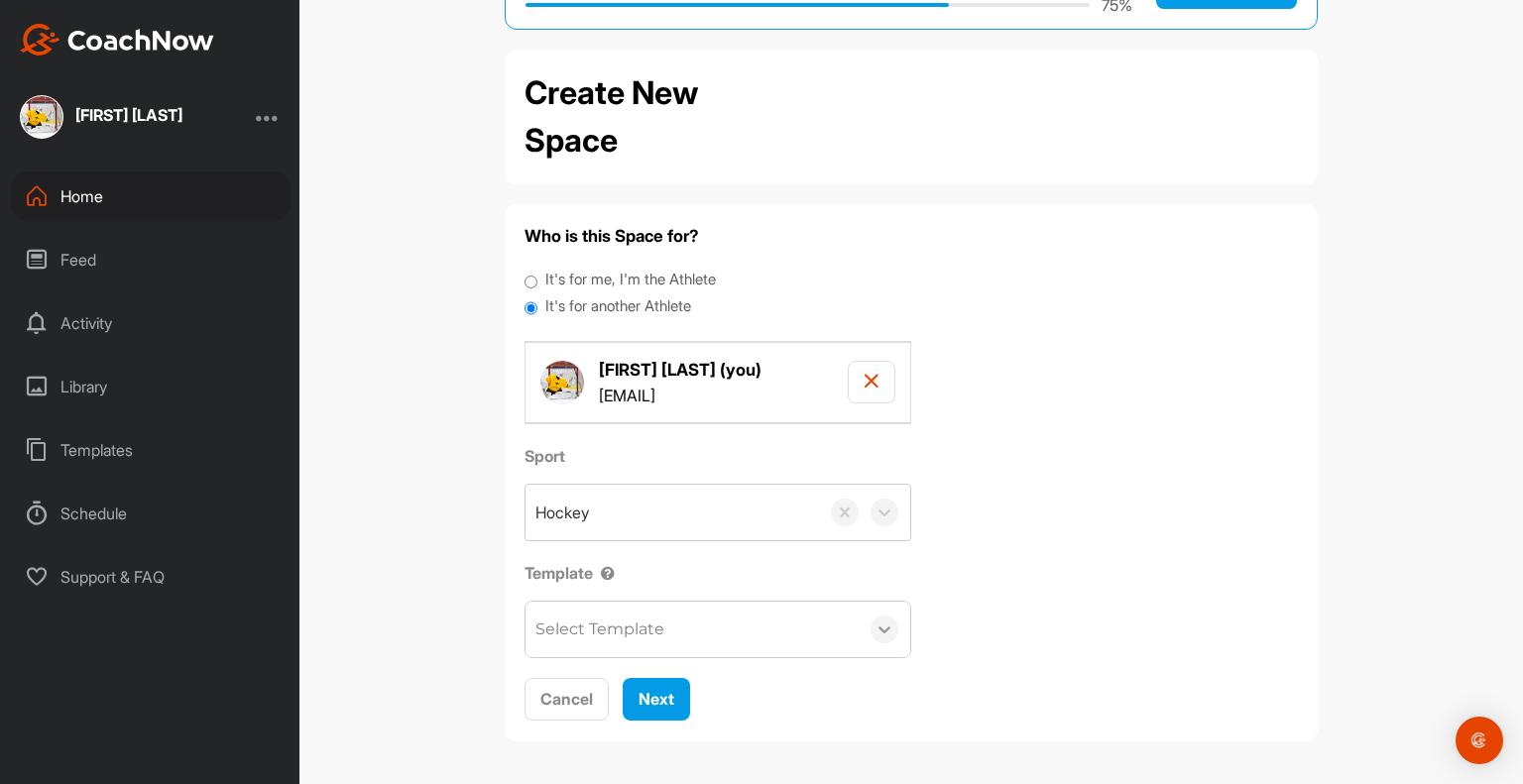 click 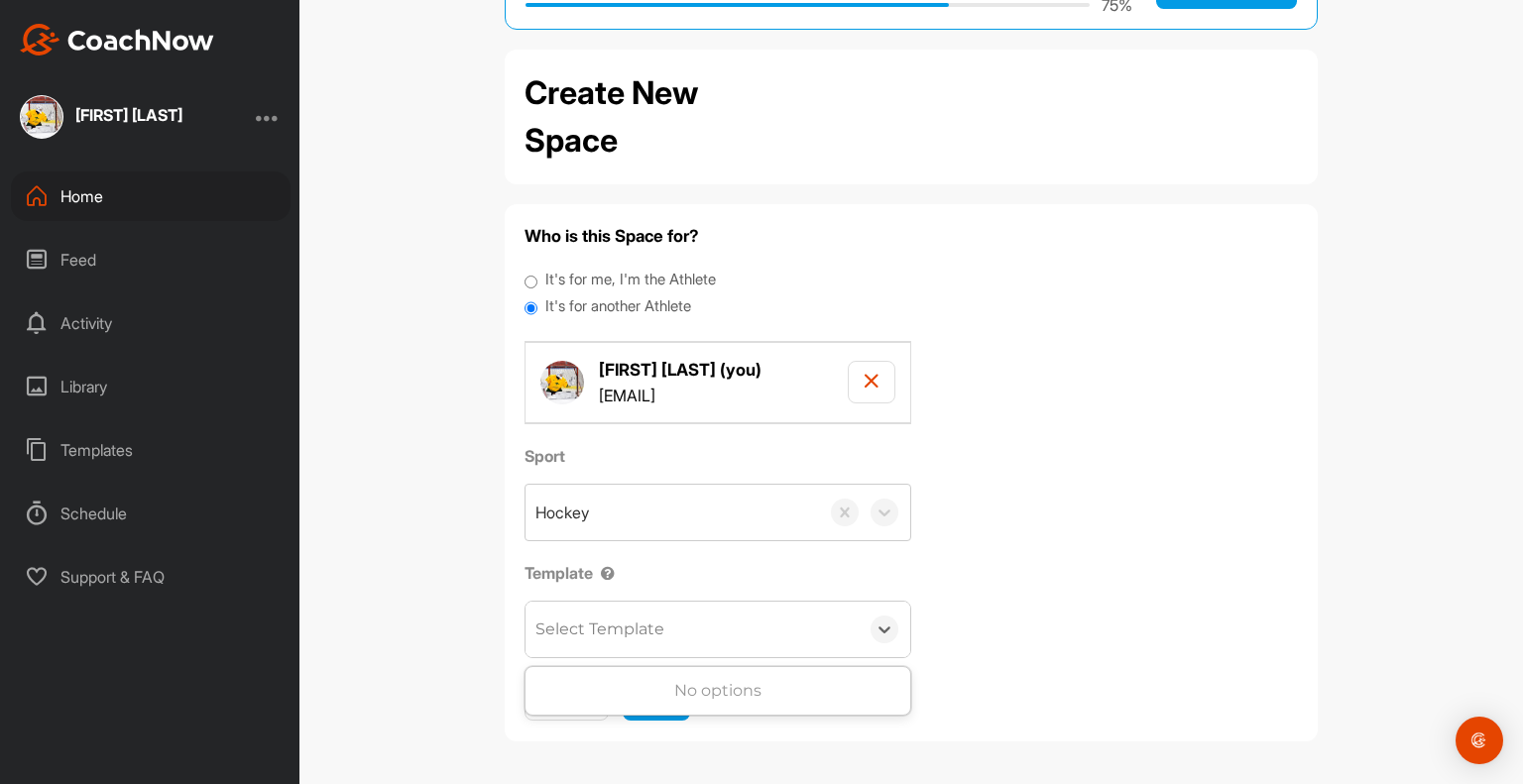 click on "Select Template" at bounding box center [692, 629] 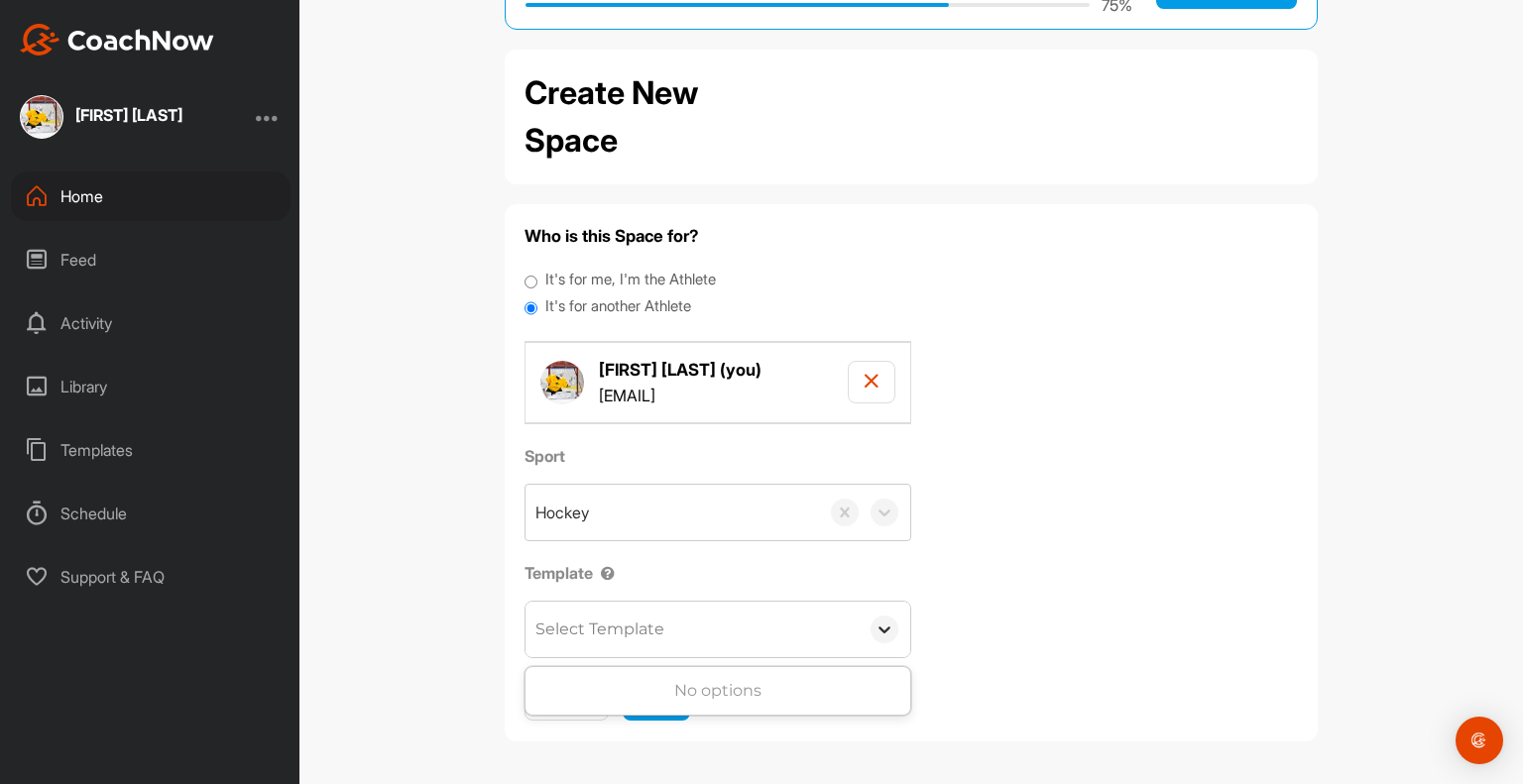 click 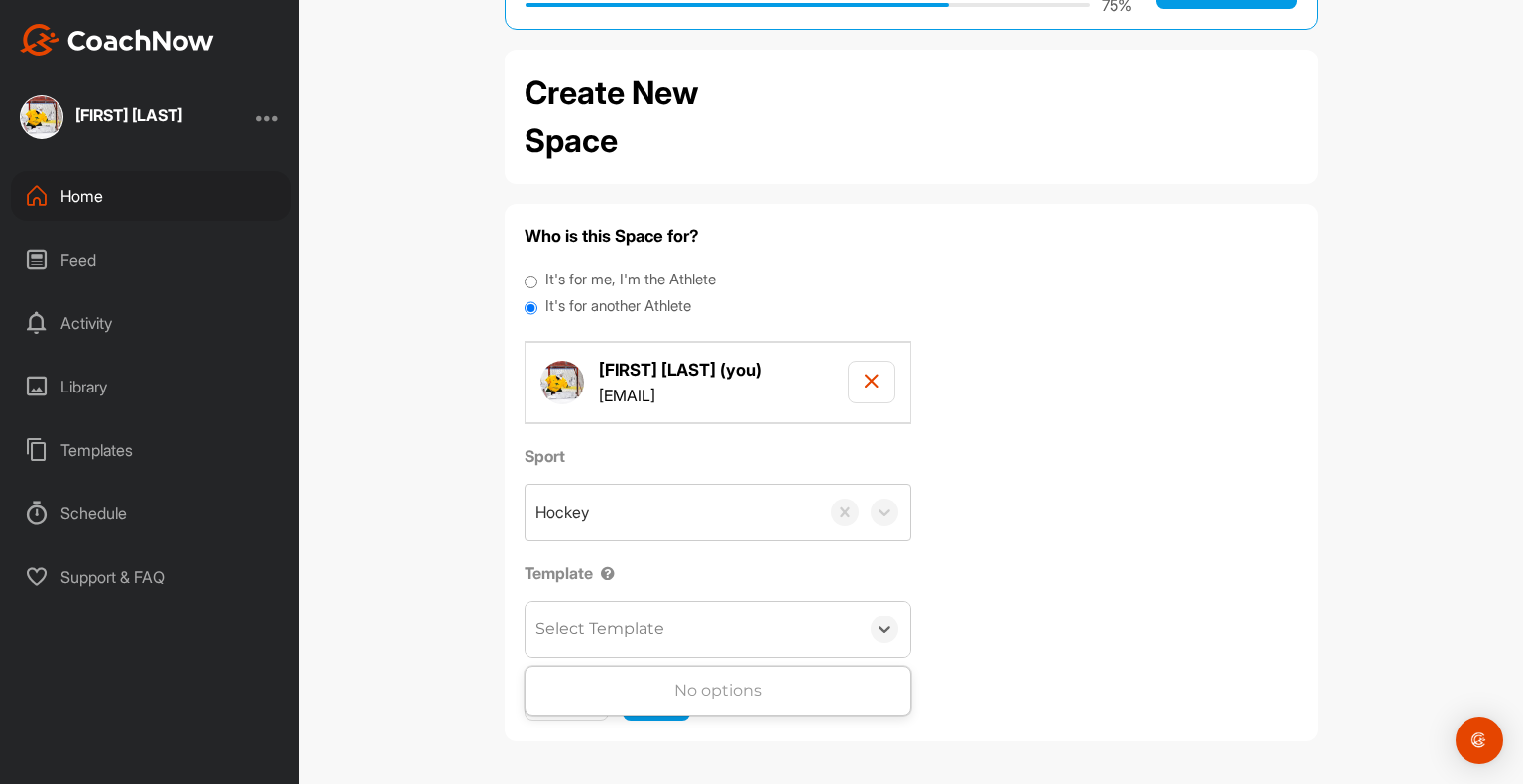 click on "No options" at bounding box center (718, 691) 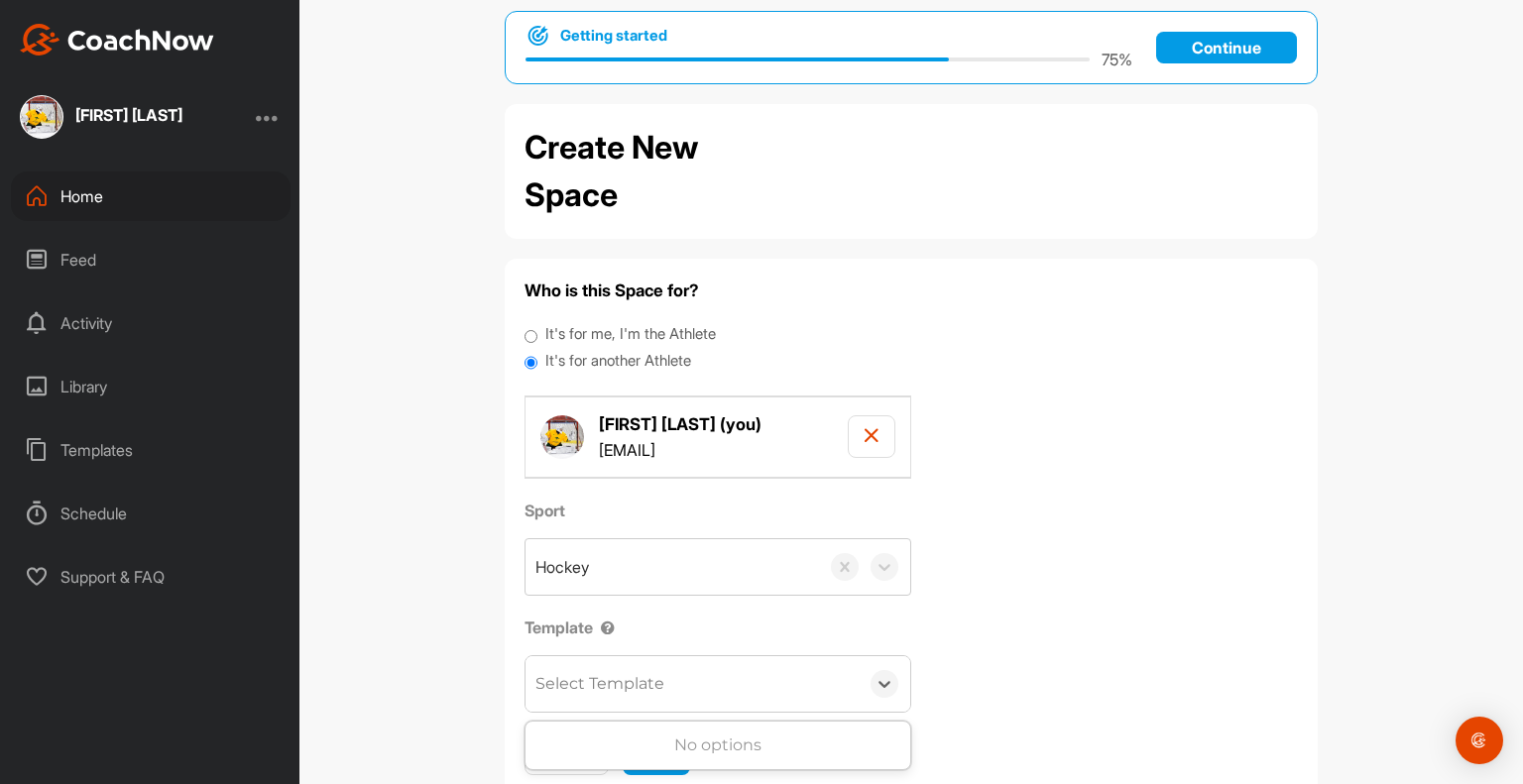 scroll, scrollTop: 0, scrollLeft: 0, axis: both 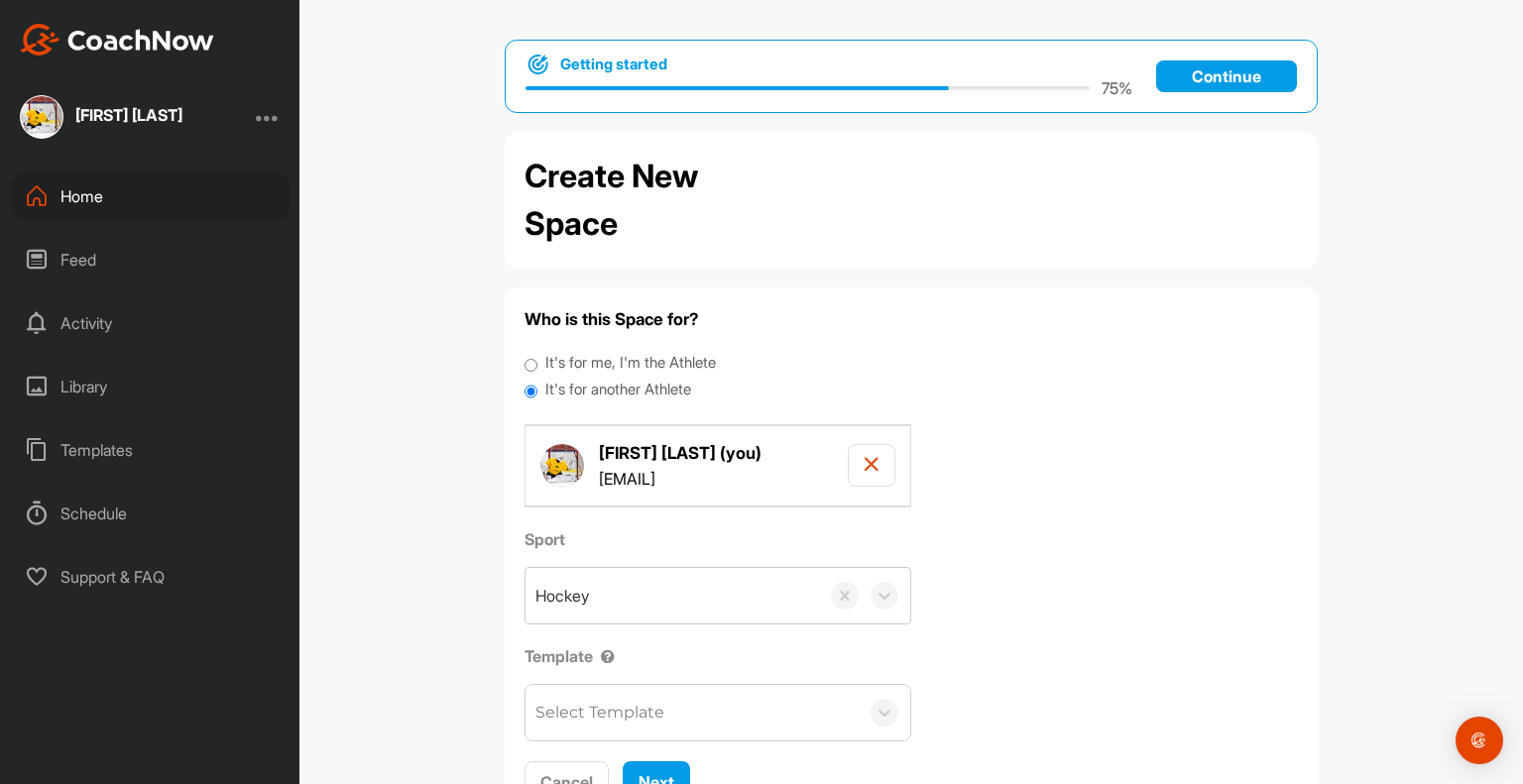 click on "Continue" at bounding box center (1227, 76) 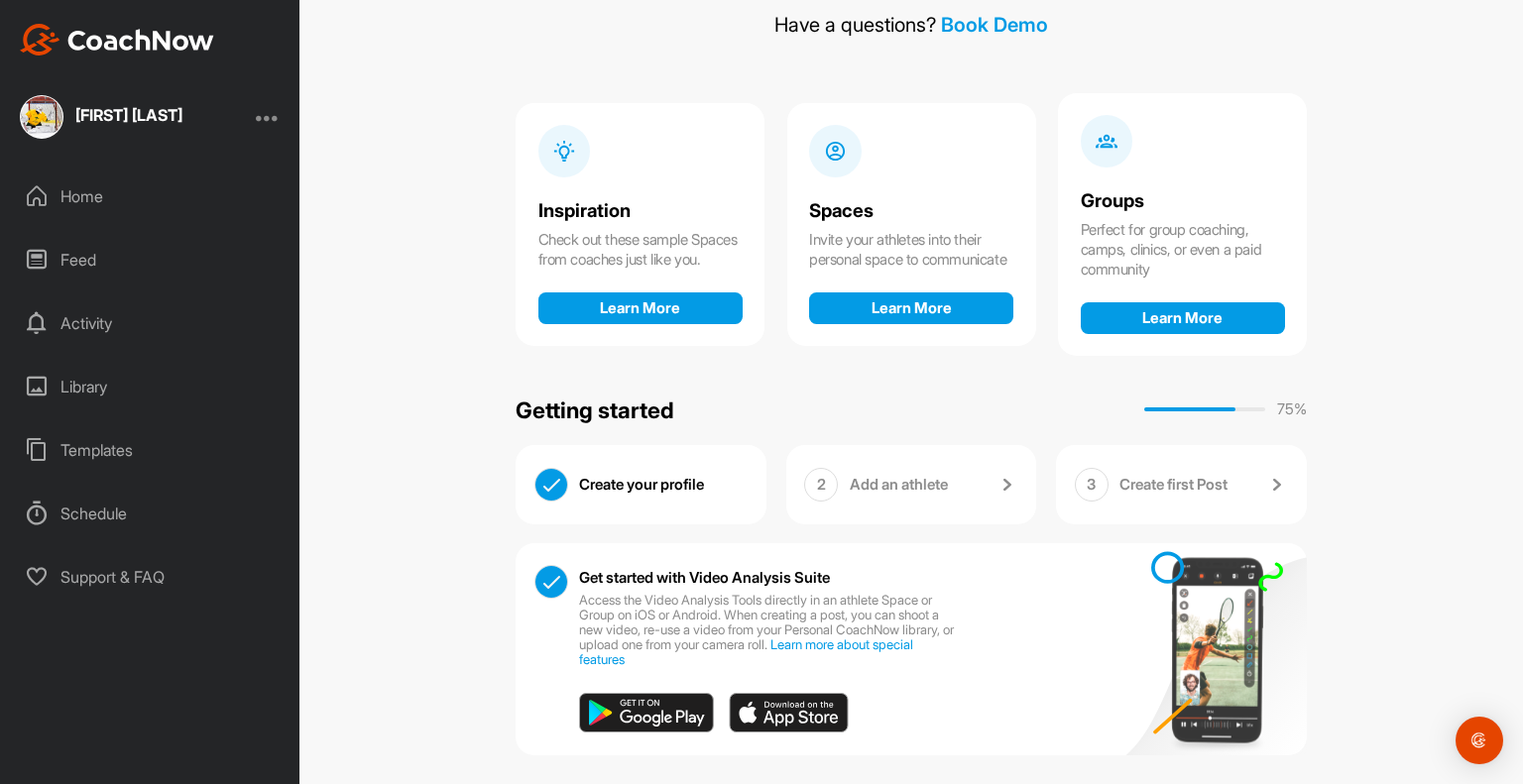 scroll, scrollTop: 132, scrollLeft: 0, axis: vertical 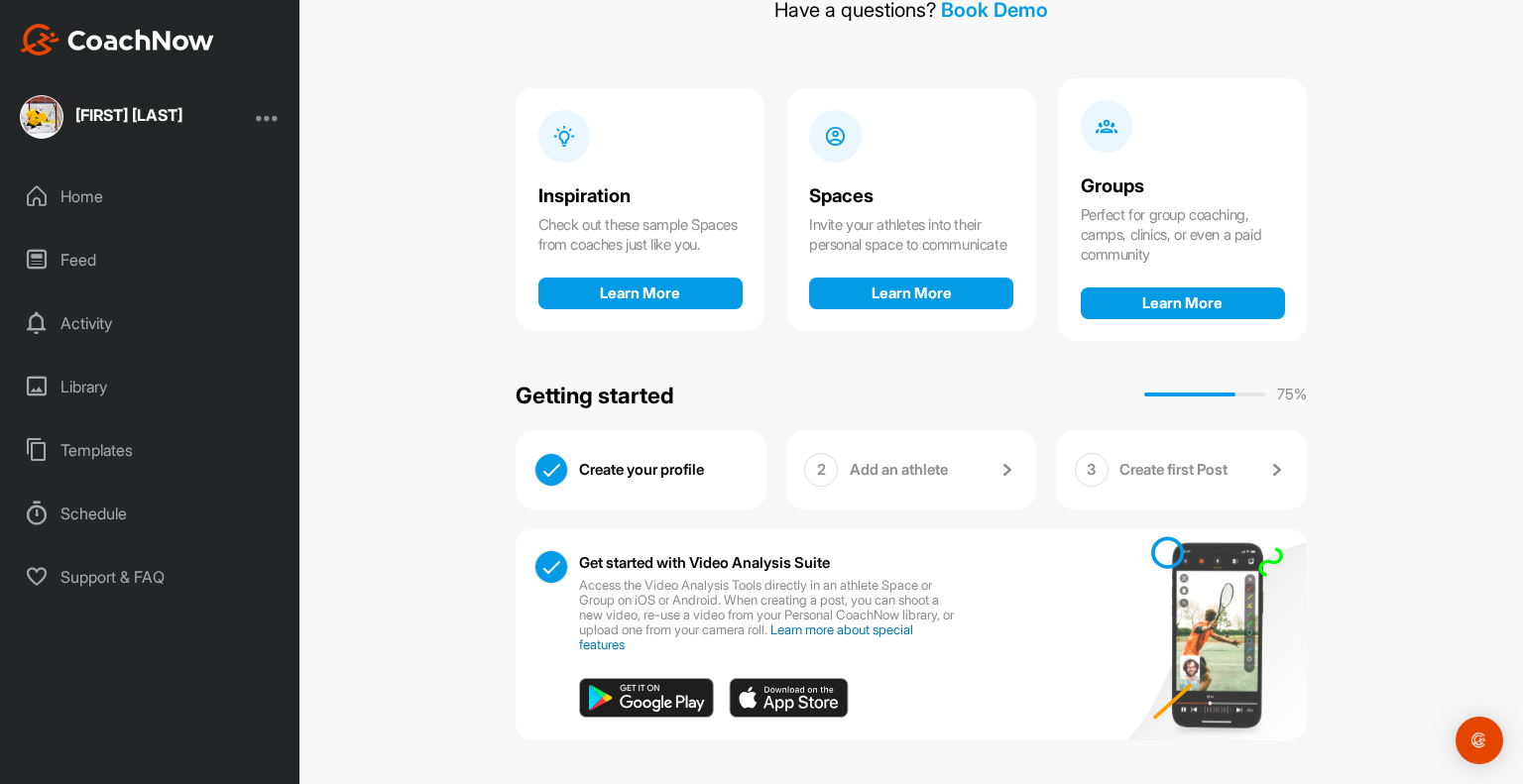 click on "Learn more about special features" at bounding box center (746, 636) 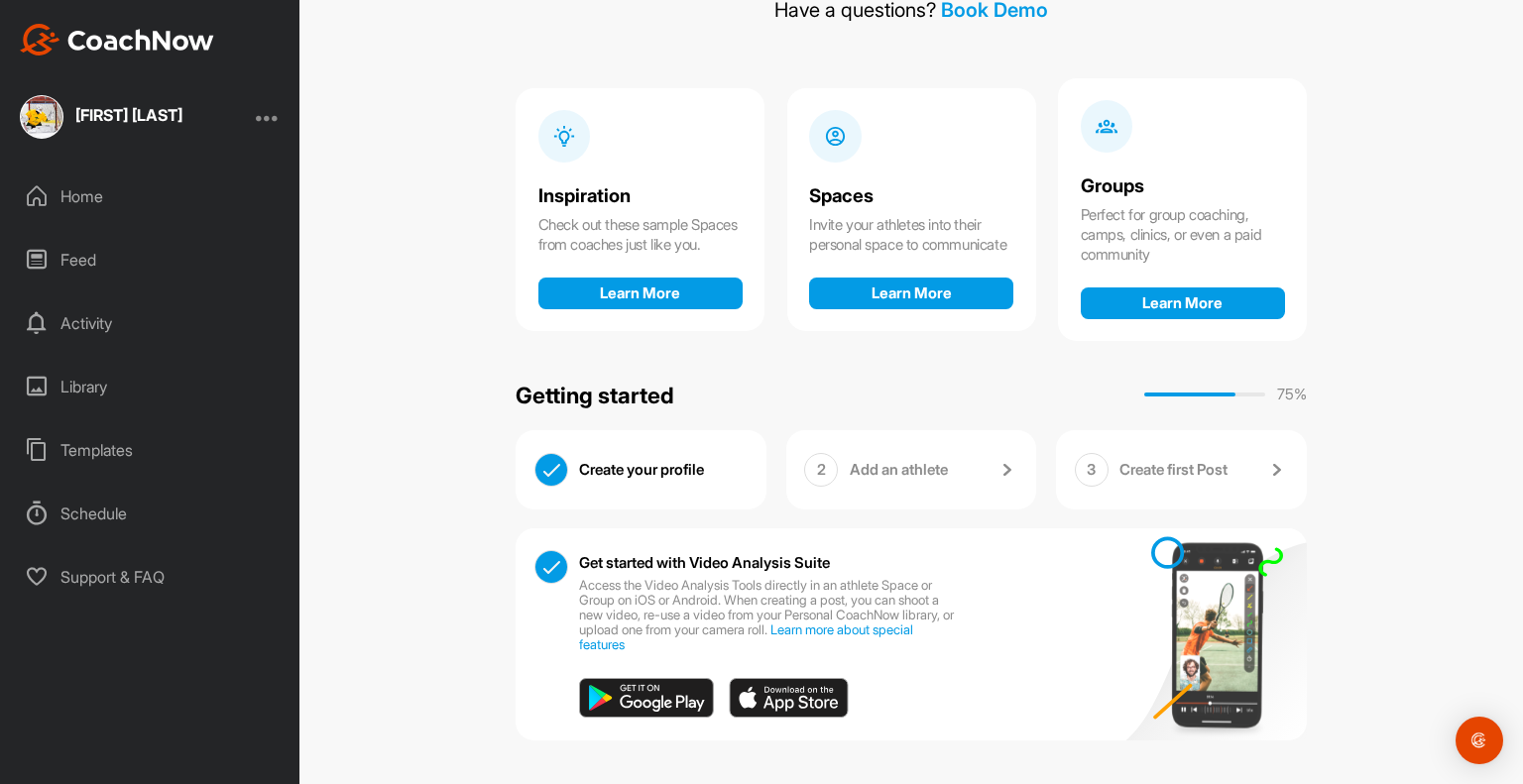 click on "Templates" at bounding box center [151, 450] 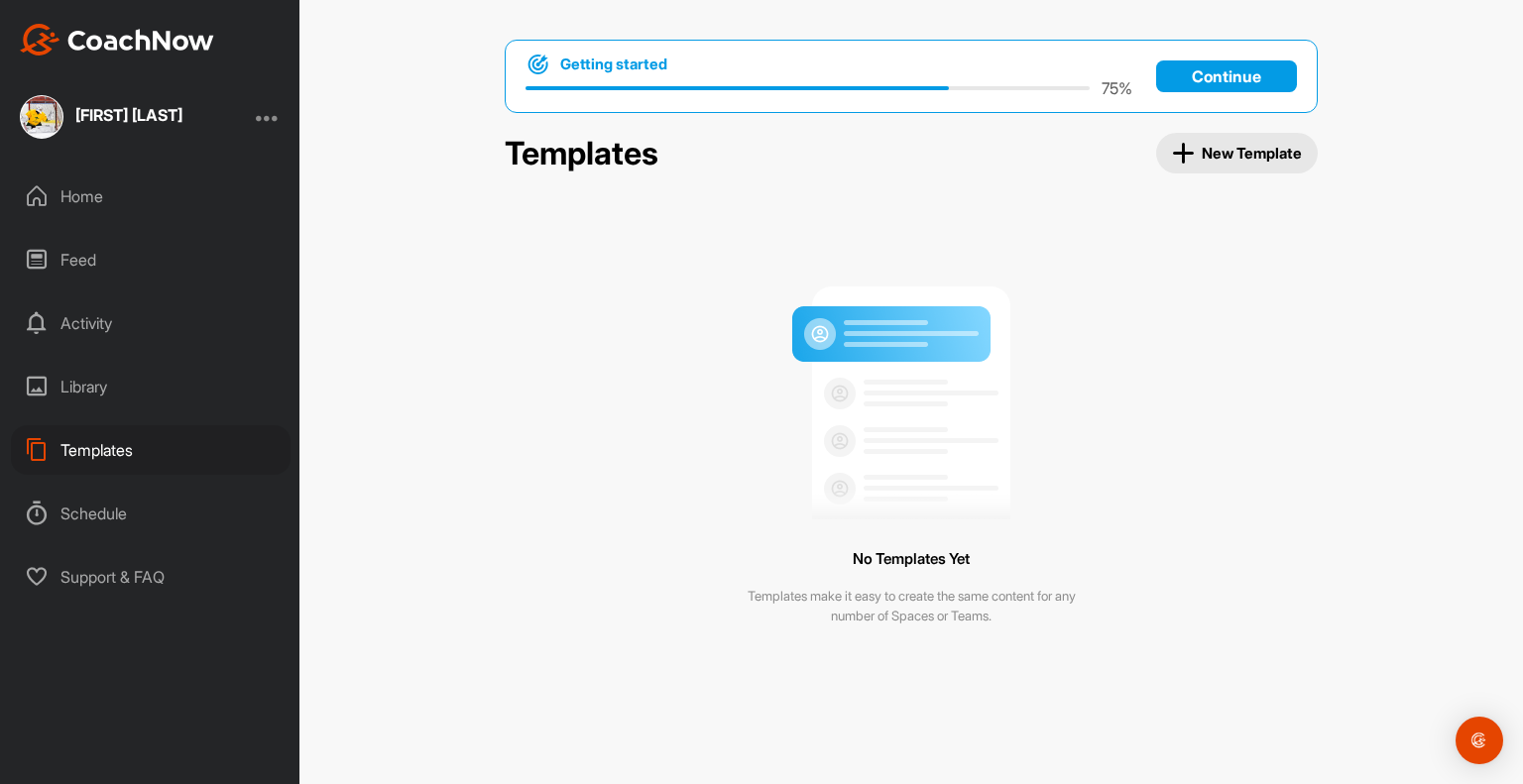 click on "Schedule" at bounding box center [151, 513] 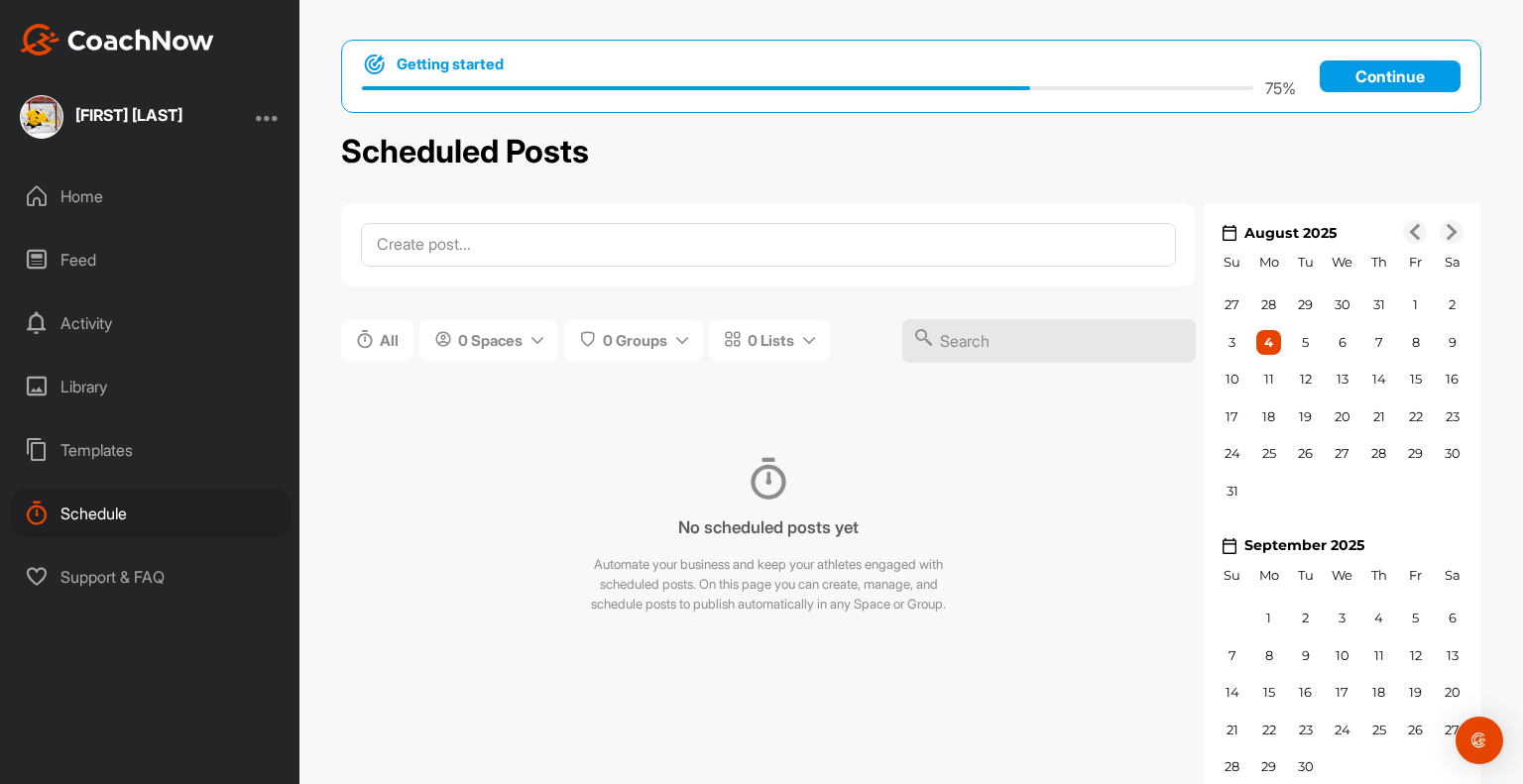 click on "Library" at bounding box center (151, 387) 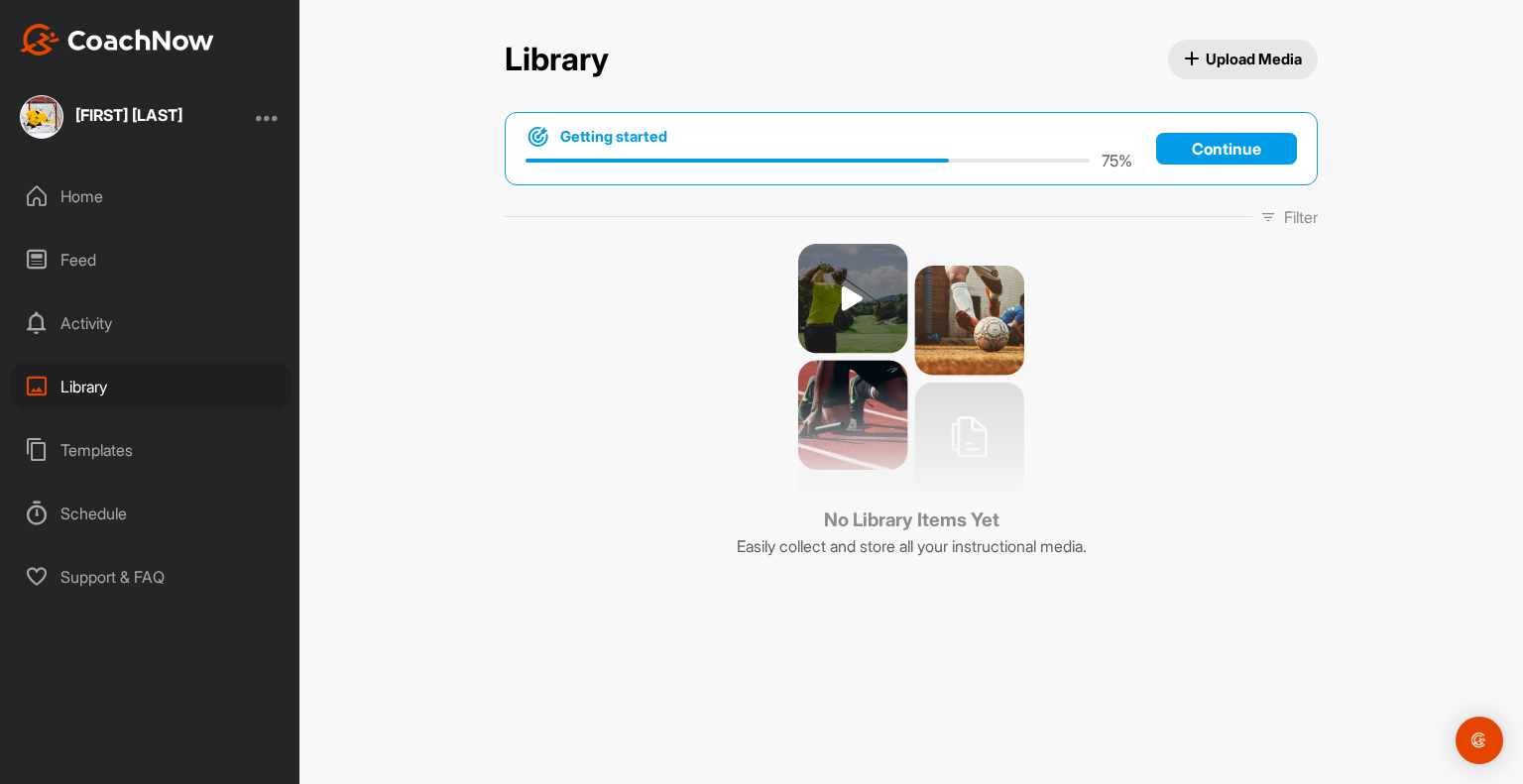 click on "Activity" at bounding box center [151, 323] 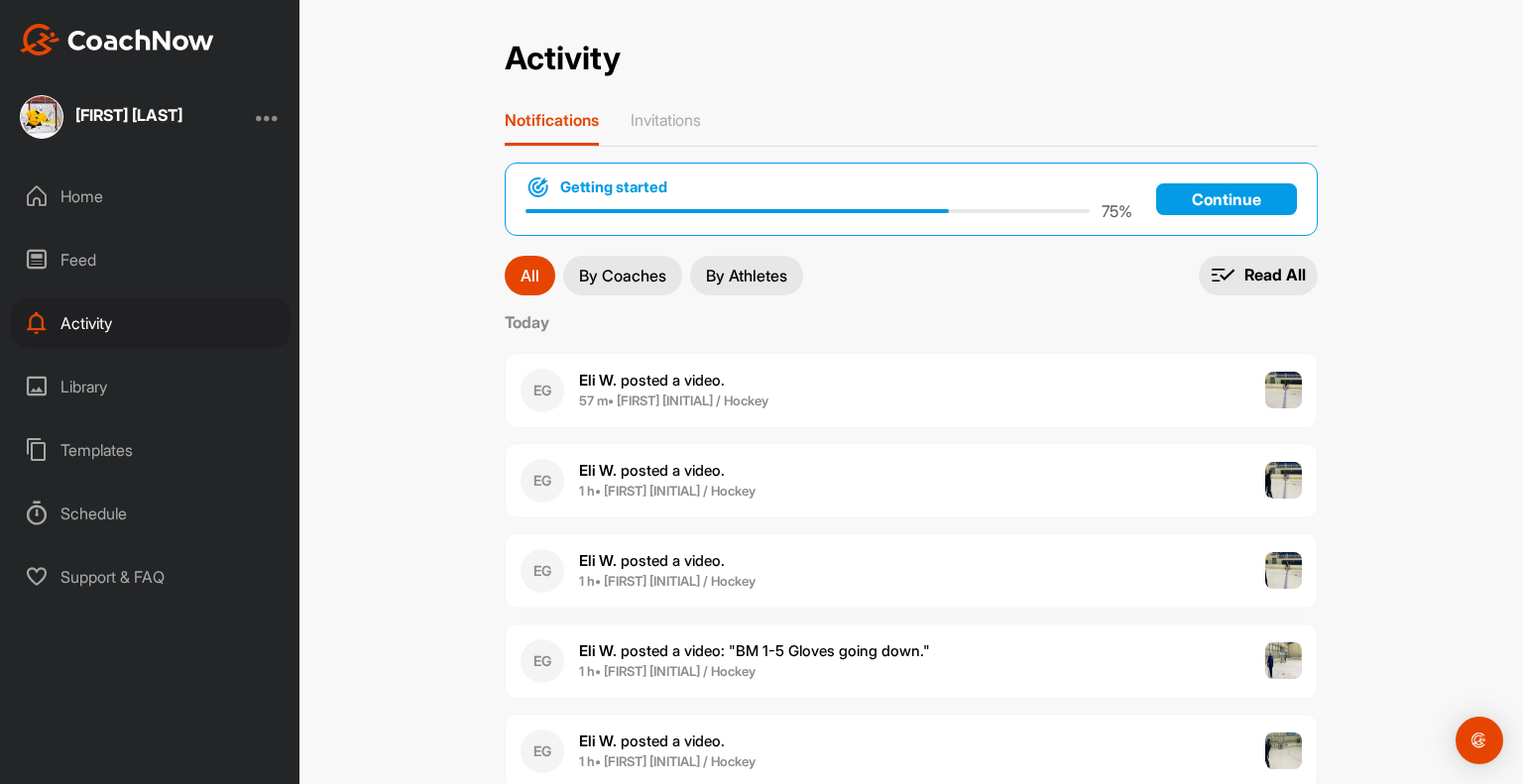 click on "Home" at bounding box center [151, 196] 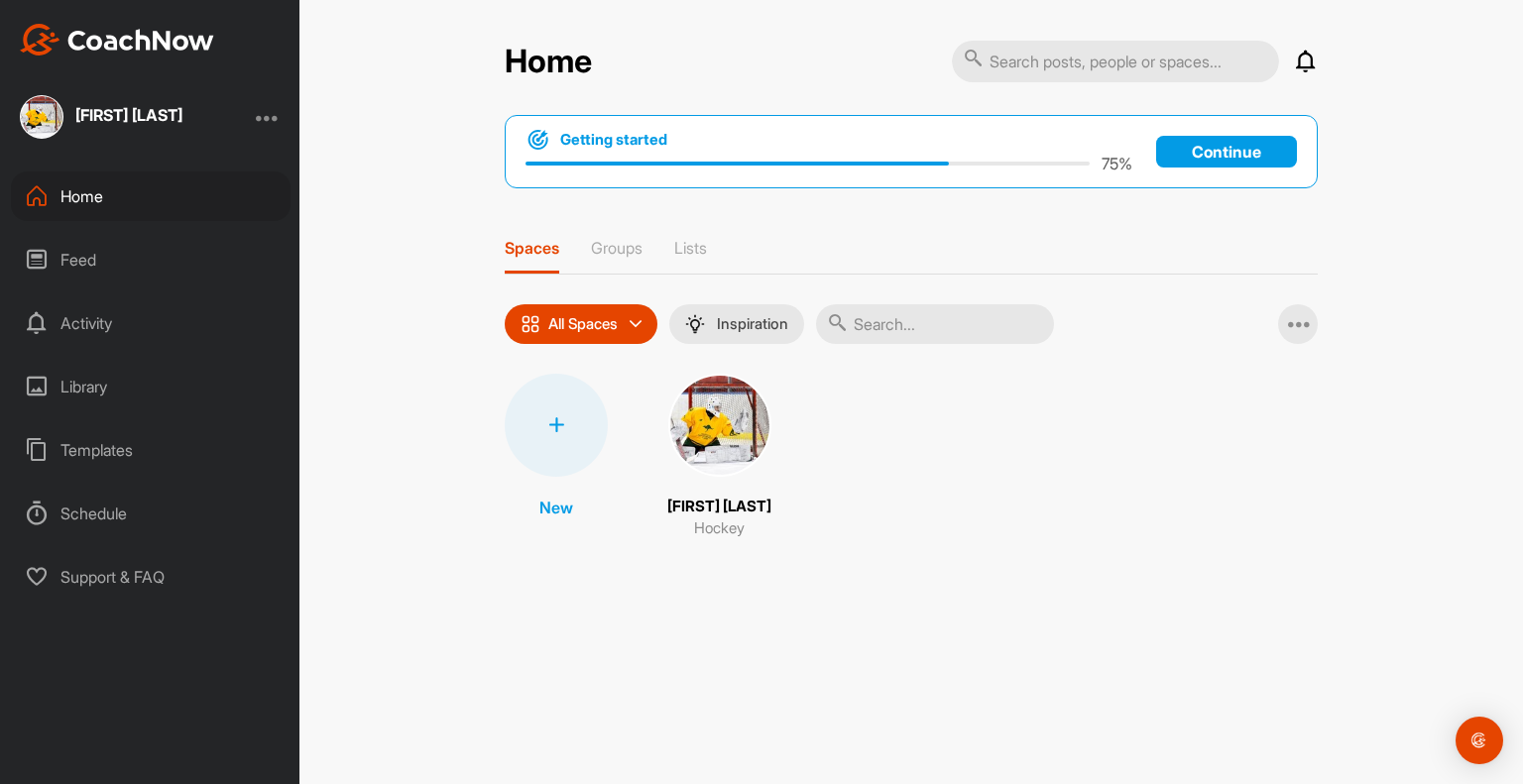 click at bounding box center (720, 425) 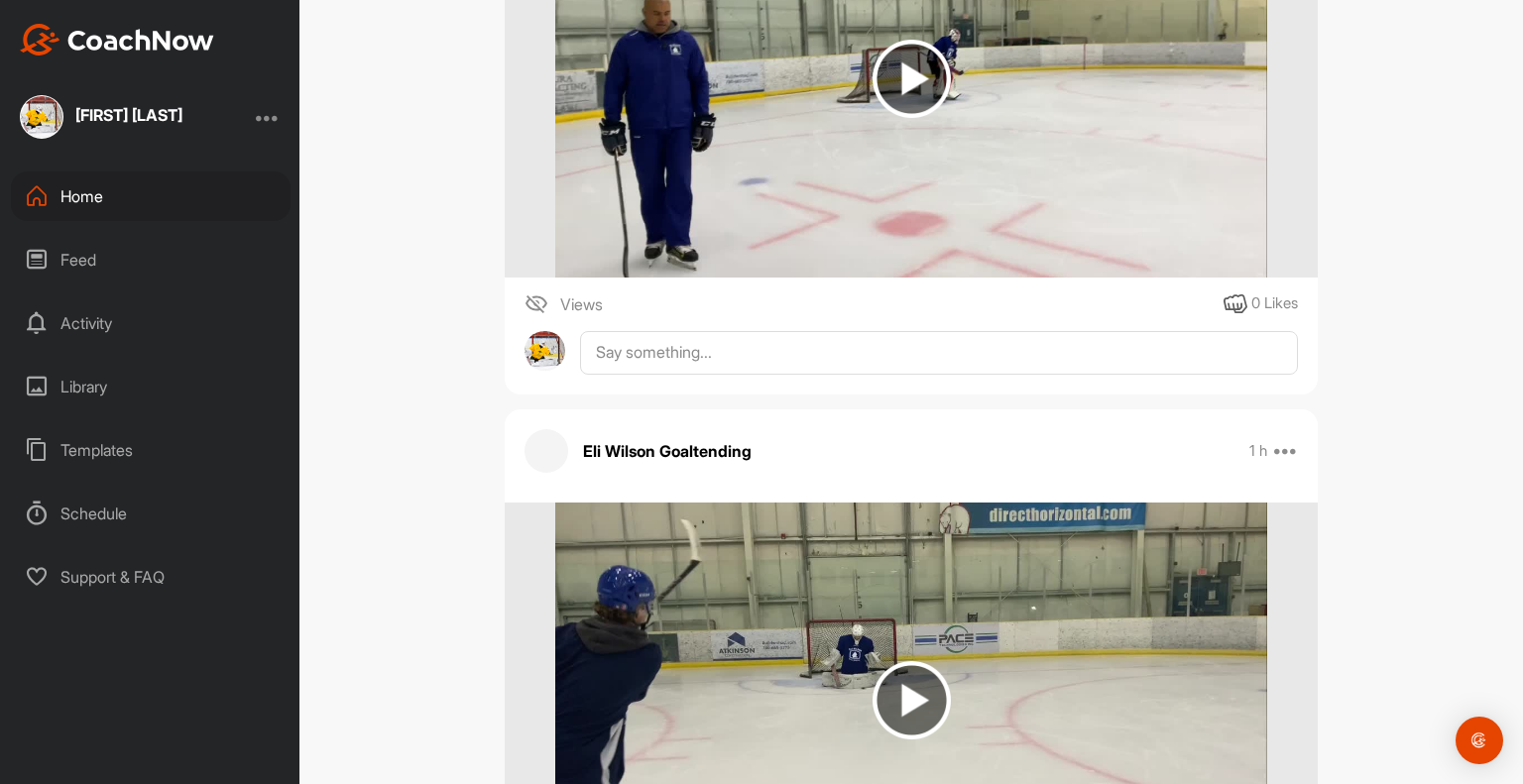 scroll, scrollTop: 2577, scrollLeft: 0, axis: vertical 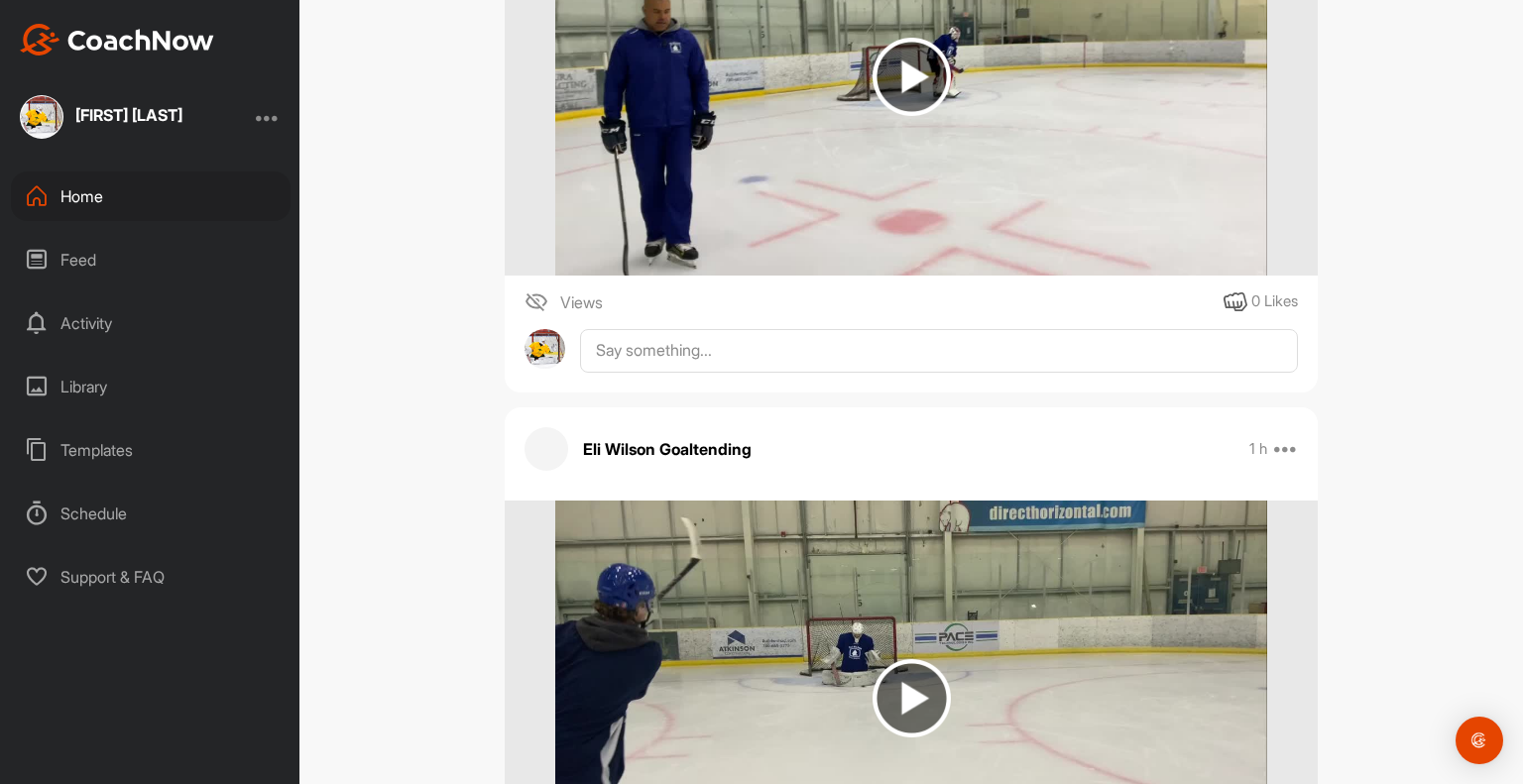 click on "Library" at bounding box center [151, 387] 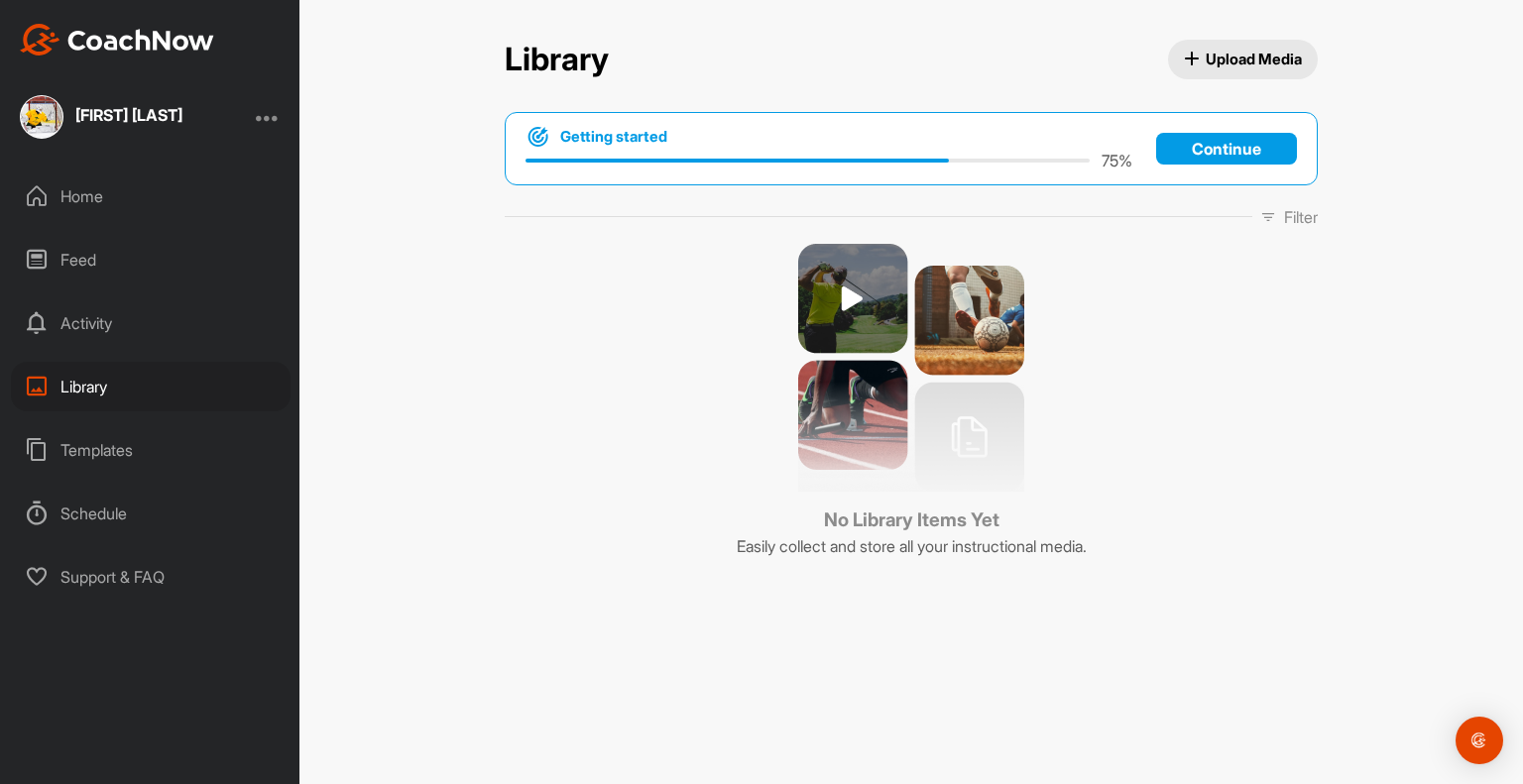 click on "Upload Media" at bounding box center [1243, 58] 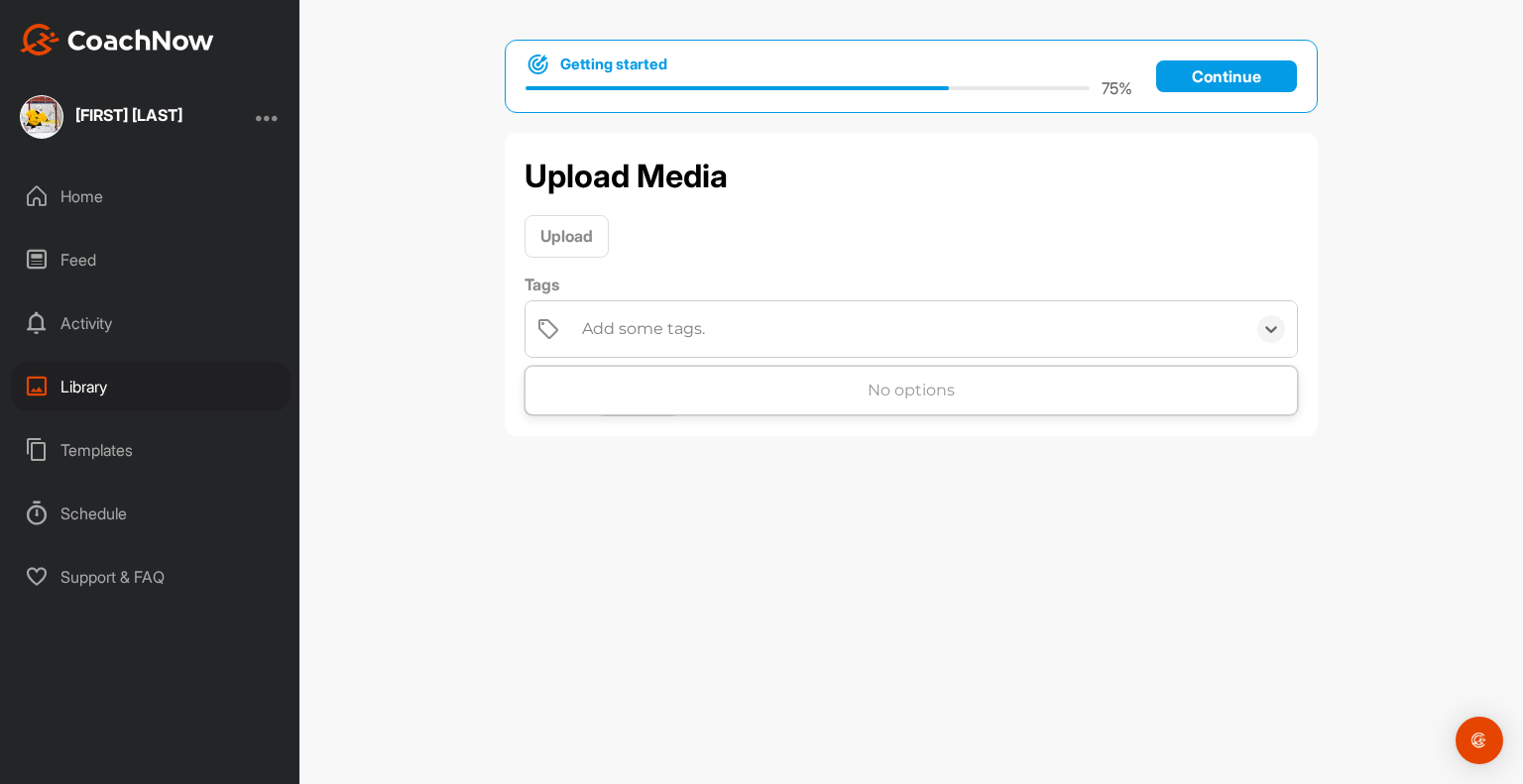 click on "Add some tags." at bounding box center (644, 329) 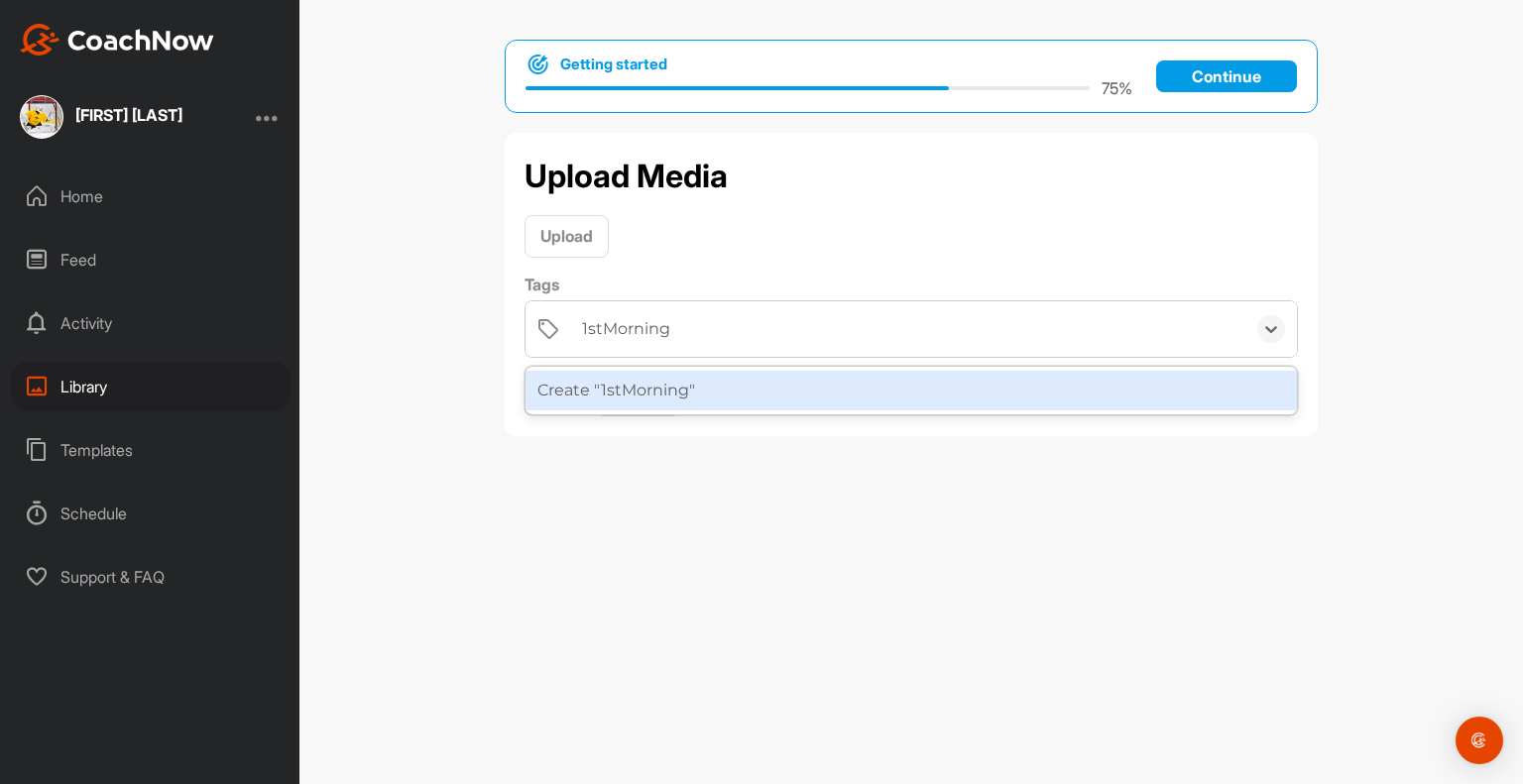 type on "1stMorning" 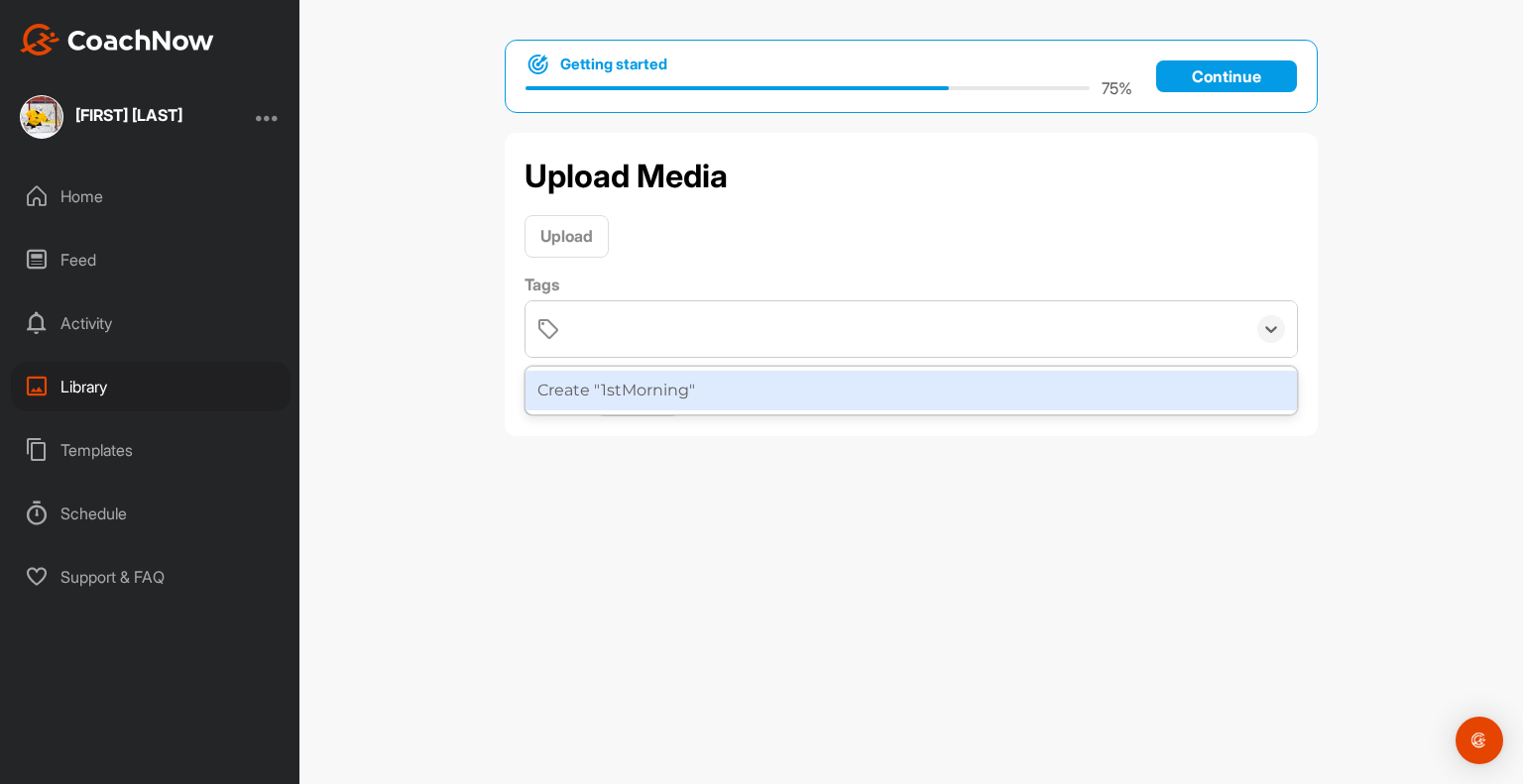 click on "Getting started 75 % Continue Upload Media   Upload Tags      option Create "1stMorning" focused, 1 of 1. 1 result available for search term 1stMorning. Use Up and Down to choose options, press Enter to select the currently focused option, press Escape to exit the menu, press Tab to select the option and exit the menu. 1stMorning Create "1stMorning"   Add   Cancel" at bounding box center (911, 392) 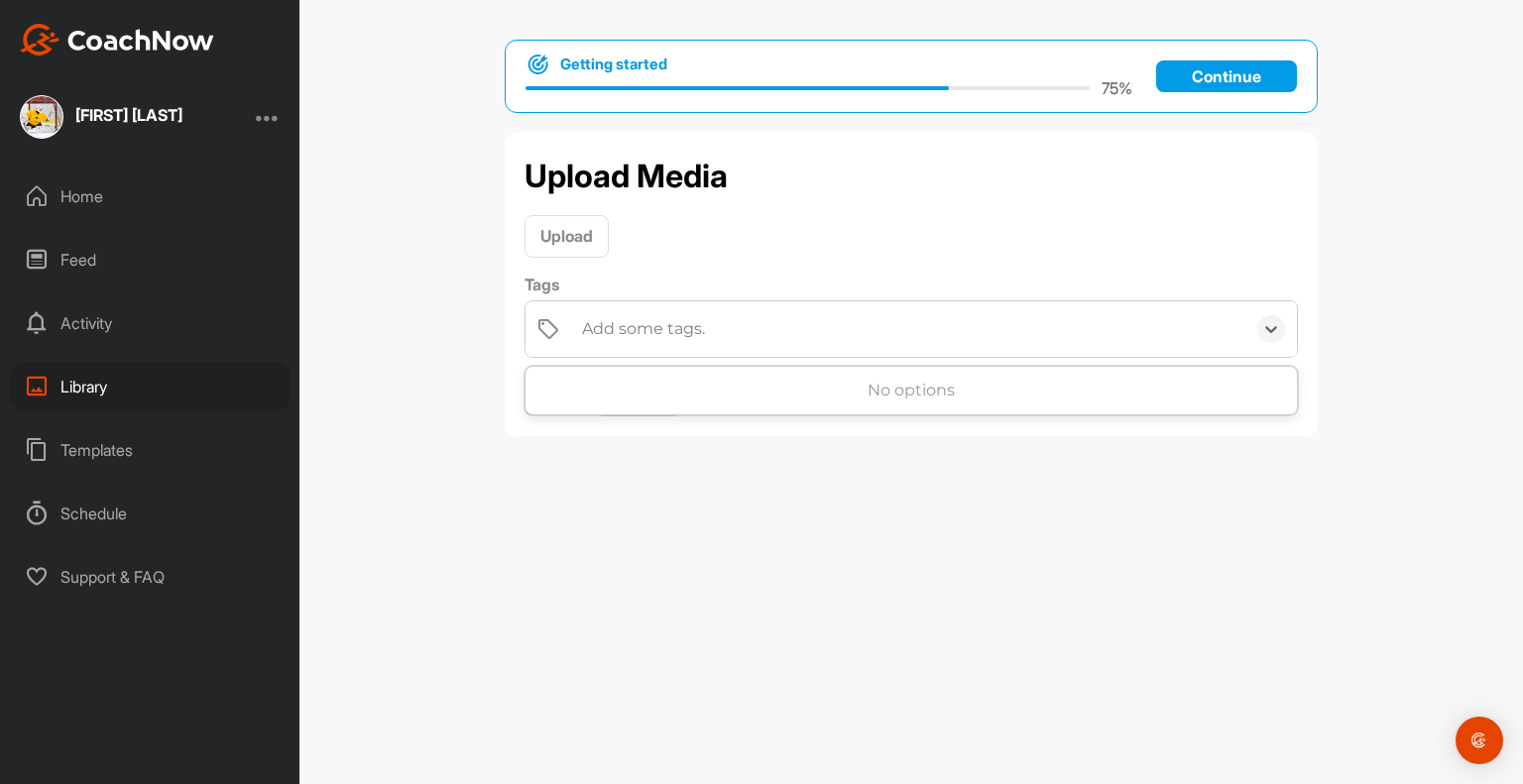 click on "Add some tags." at bounding box center [644, 329] 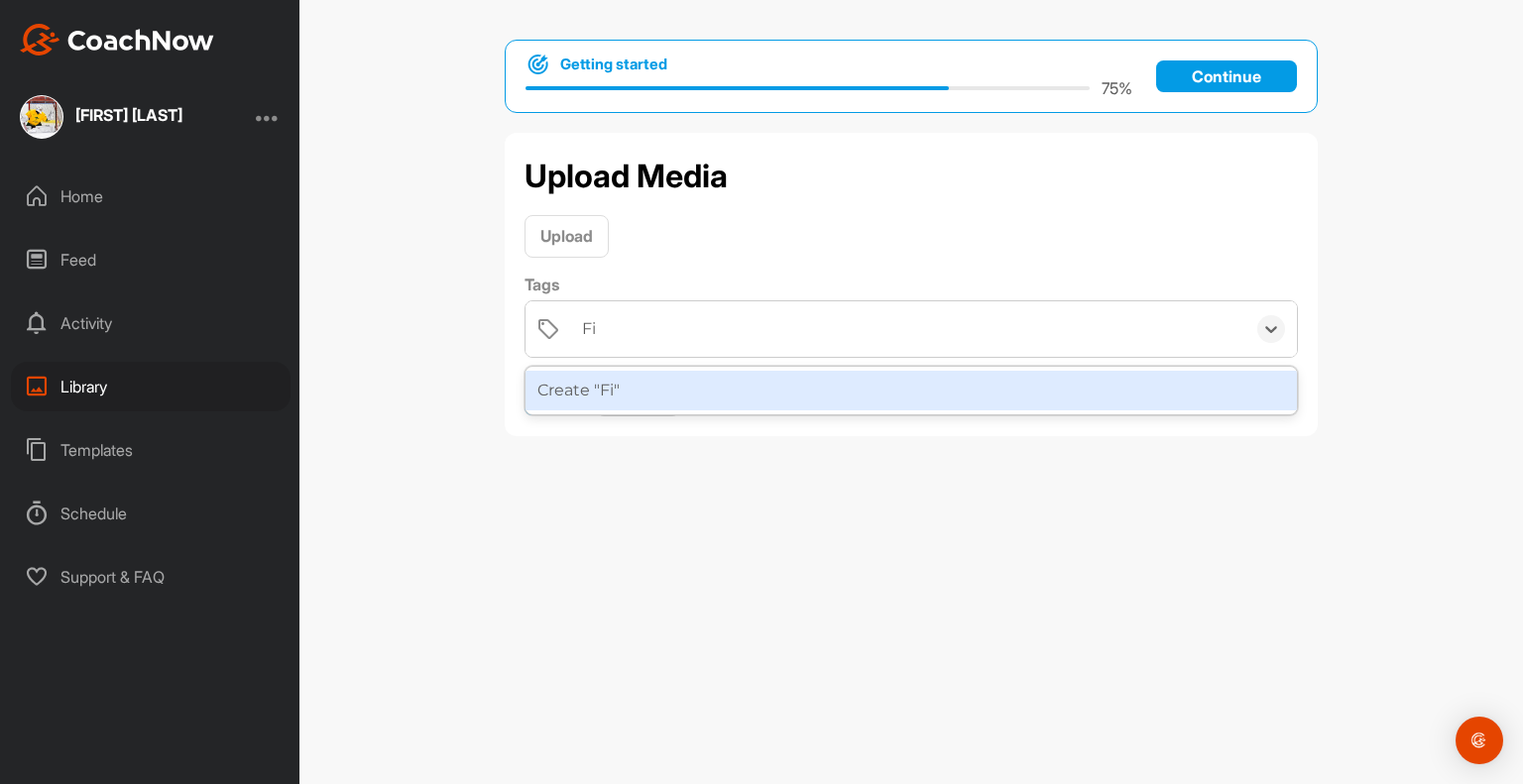 type on "F" 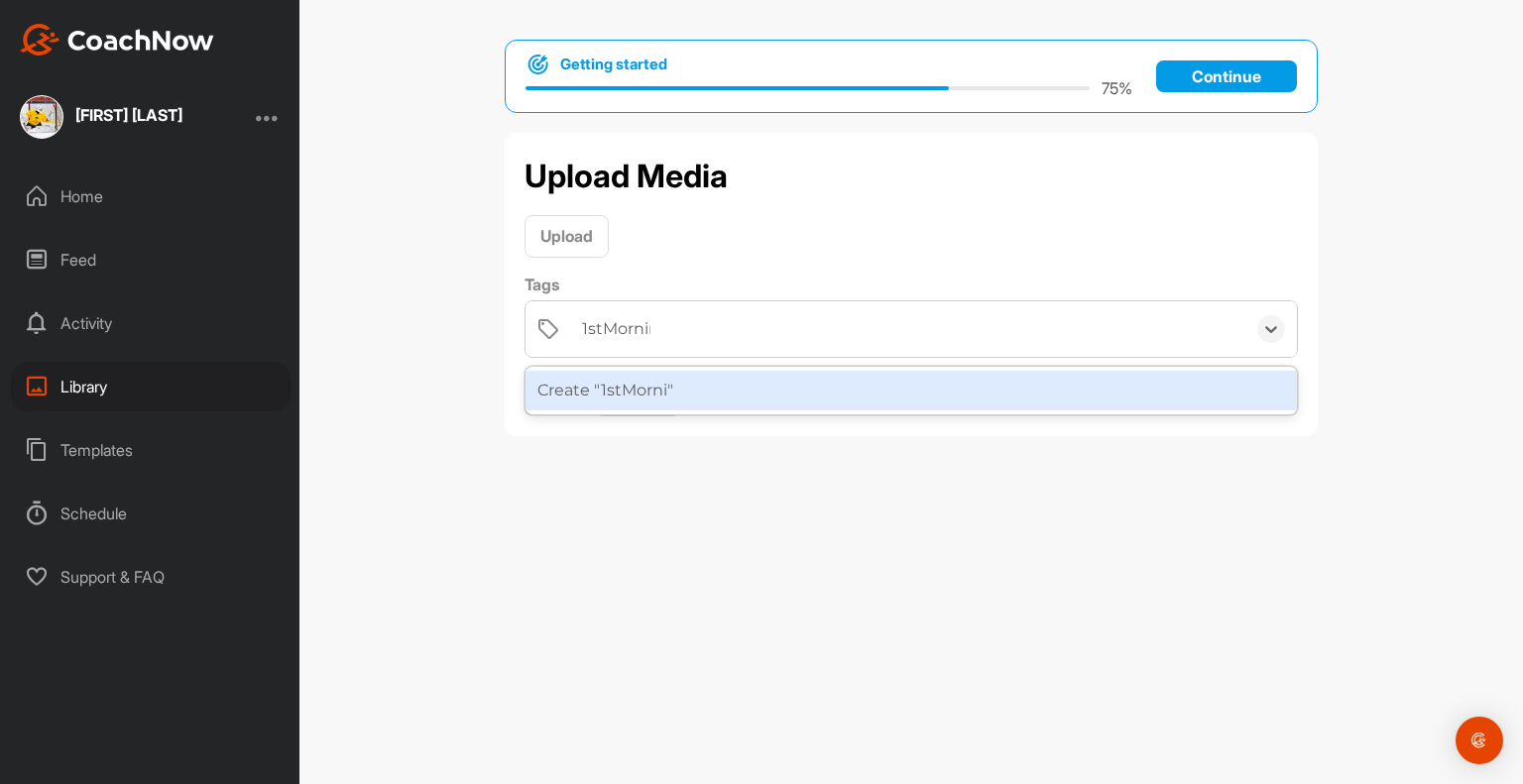 type on "1stMorning" 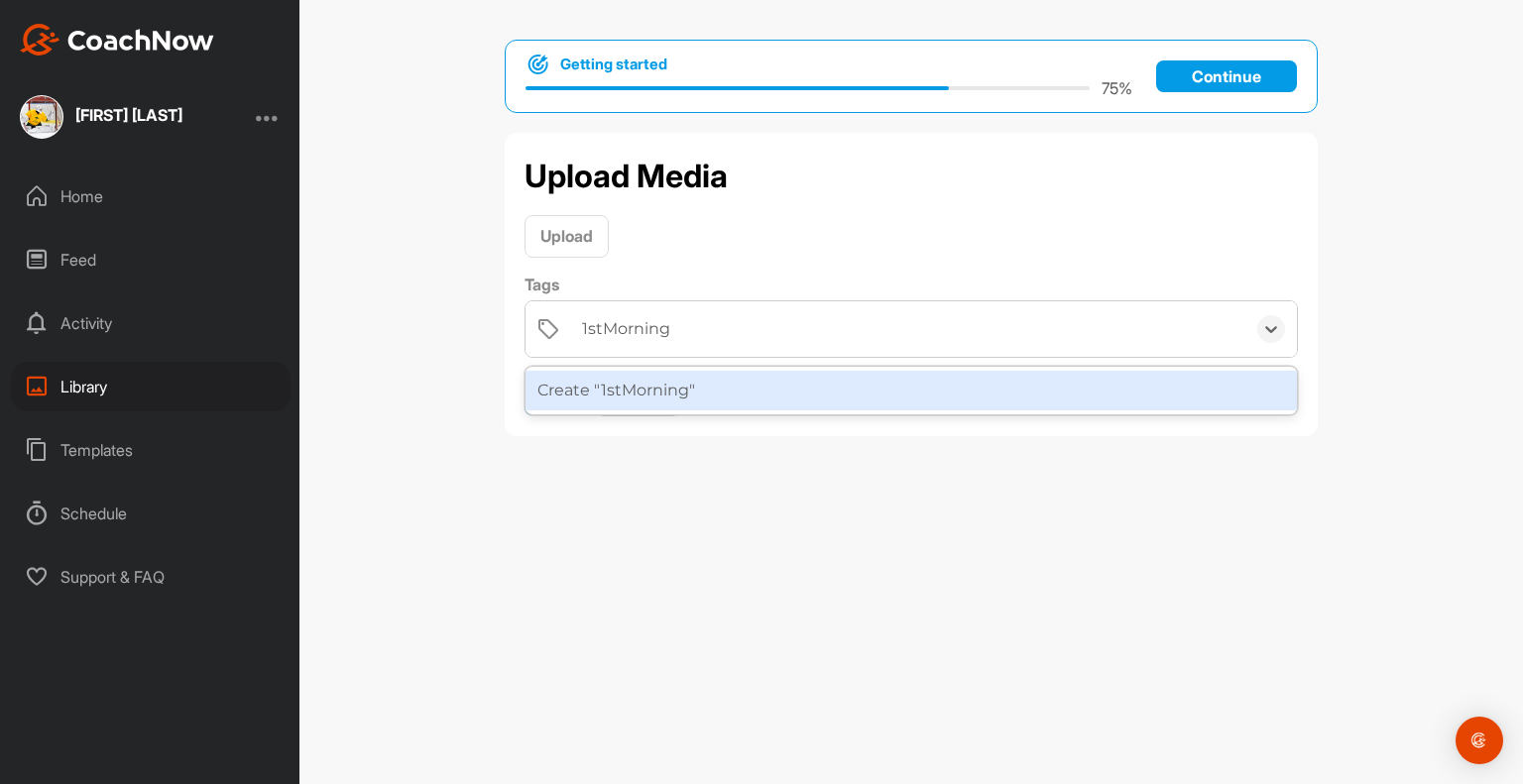 click on "Create "1stMorning"" at bounding box center (911, 391) 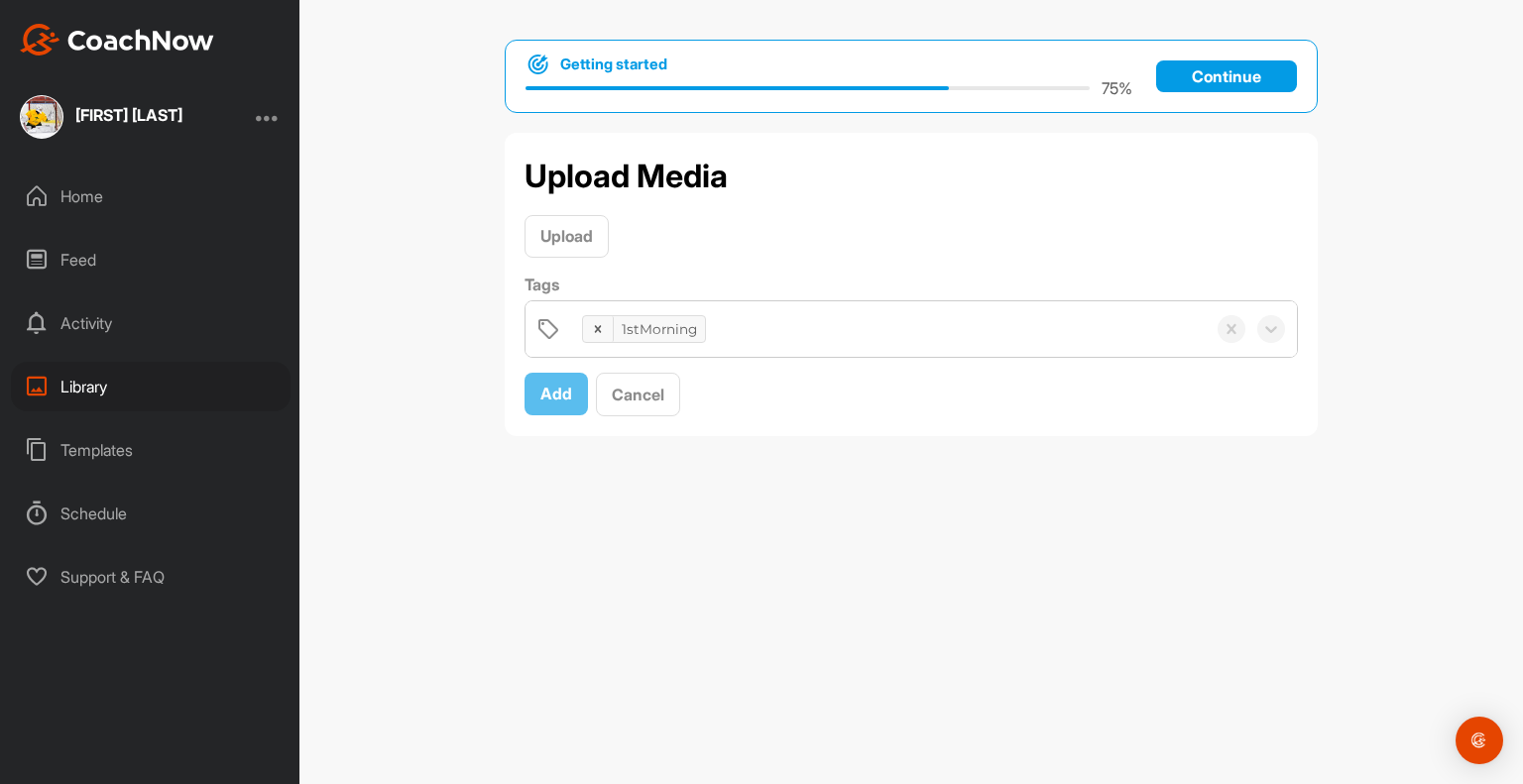 click on "Activity" at bounding box center (151, 323) 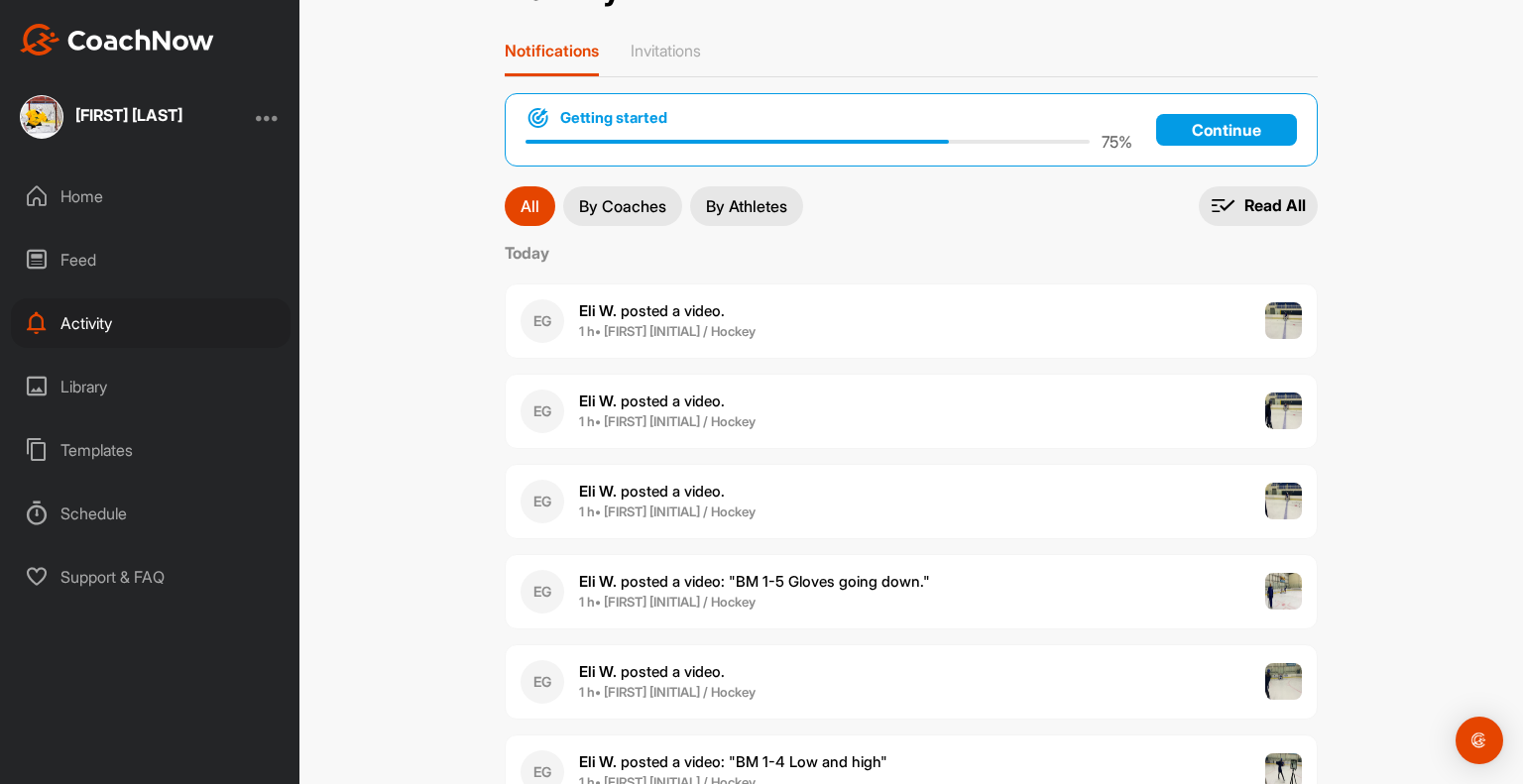 scroll, scrollTop: 99, scrollLeft: 0, axis: vertical 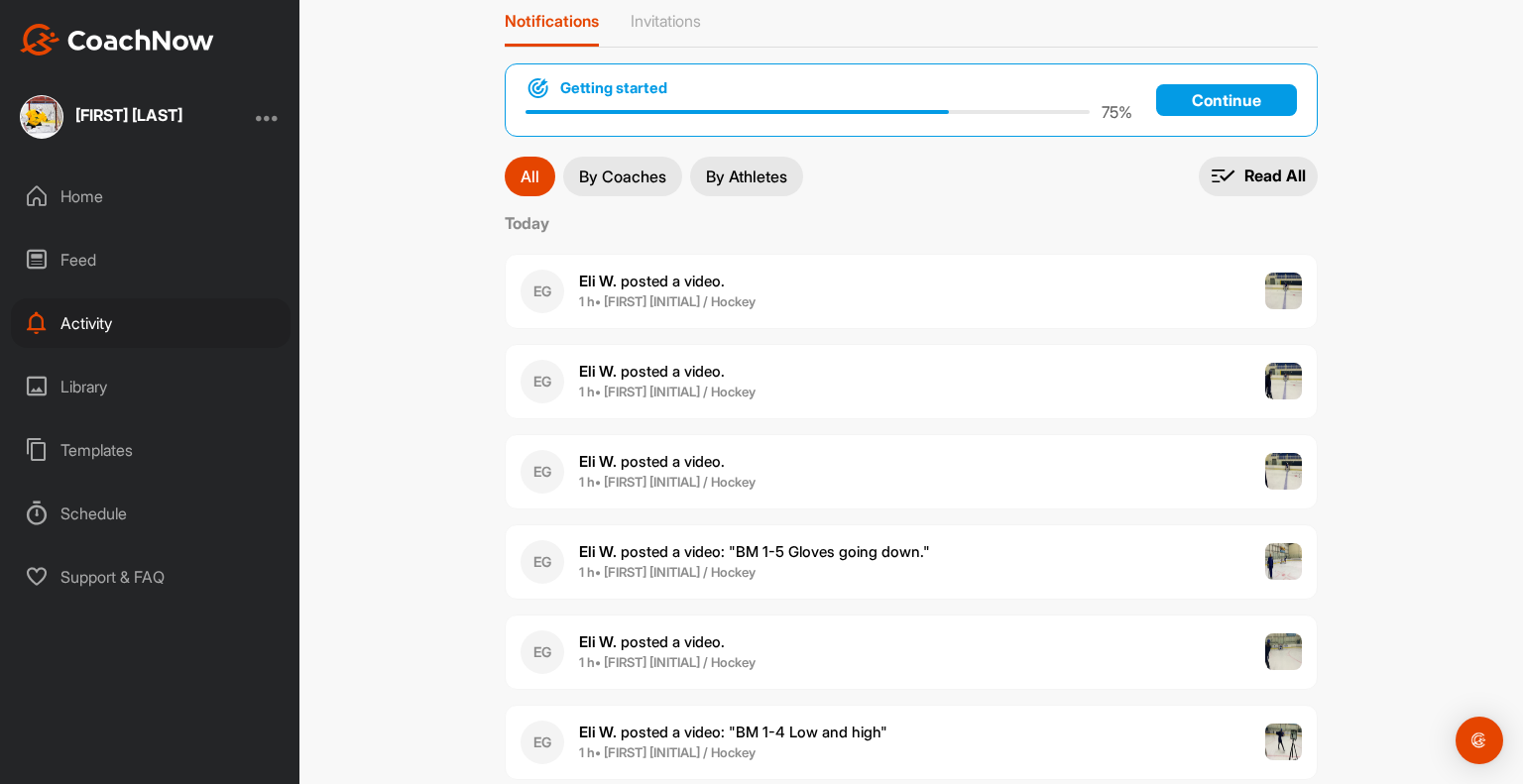 click on "EG Eli W.   posted a video . 1 h  • Kai S. / Hockey" at bounding box center (911, 291) 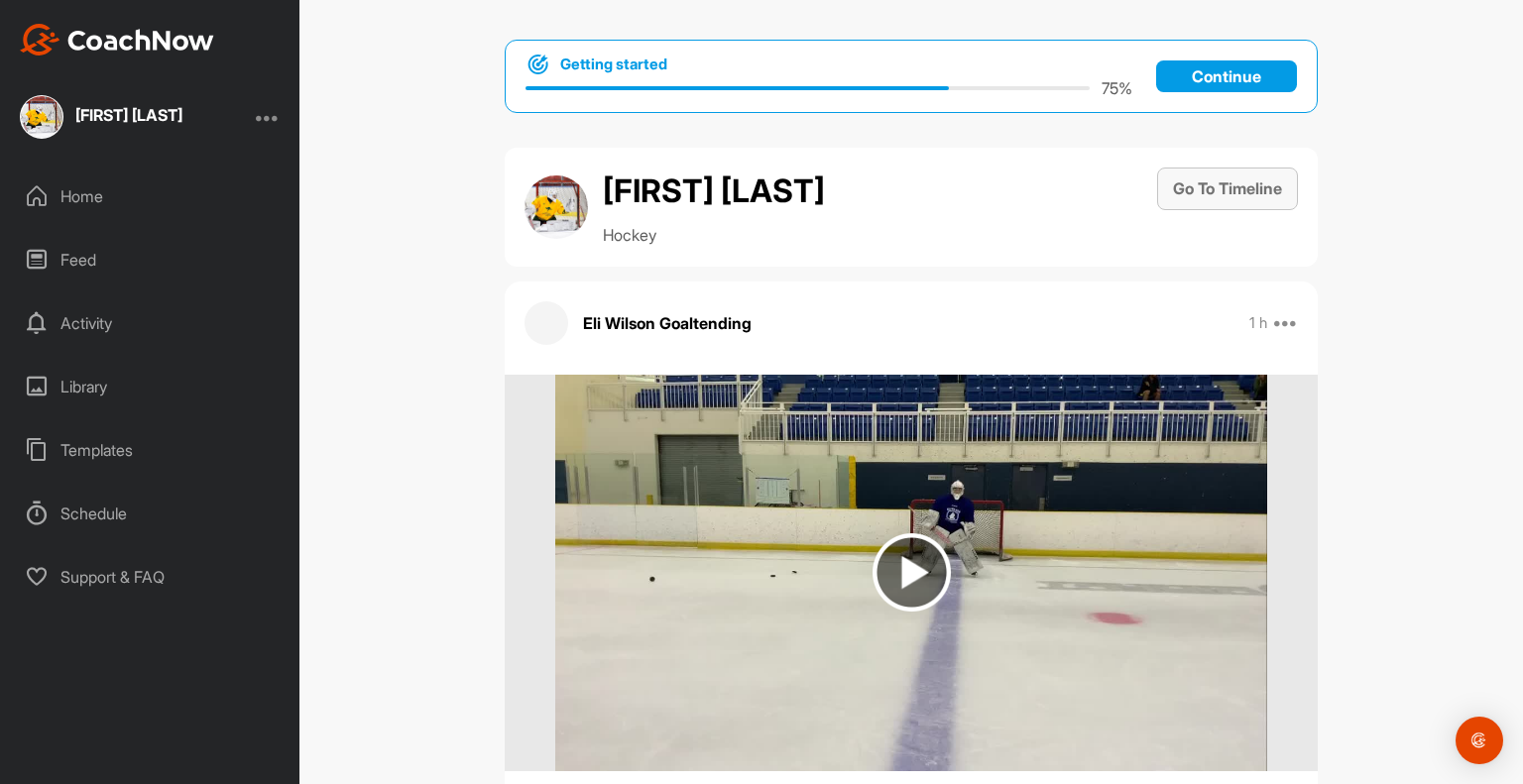 click on "Go To Timeline" at bounding box center (1228, 188) 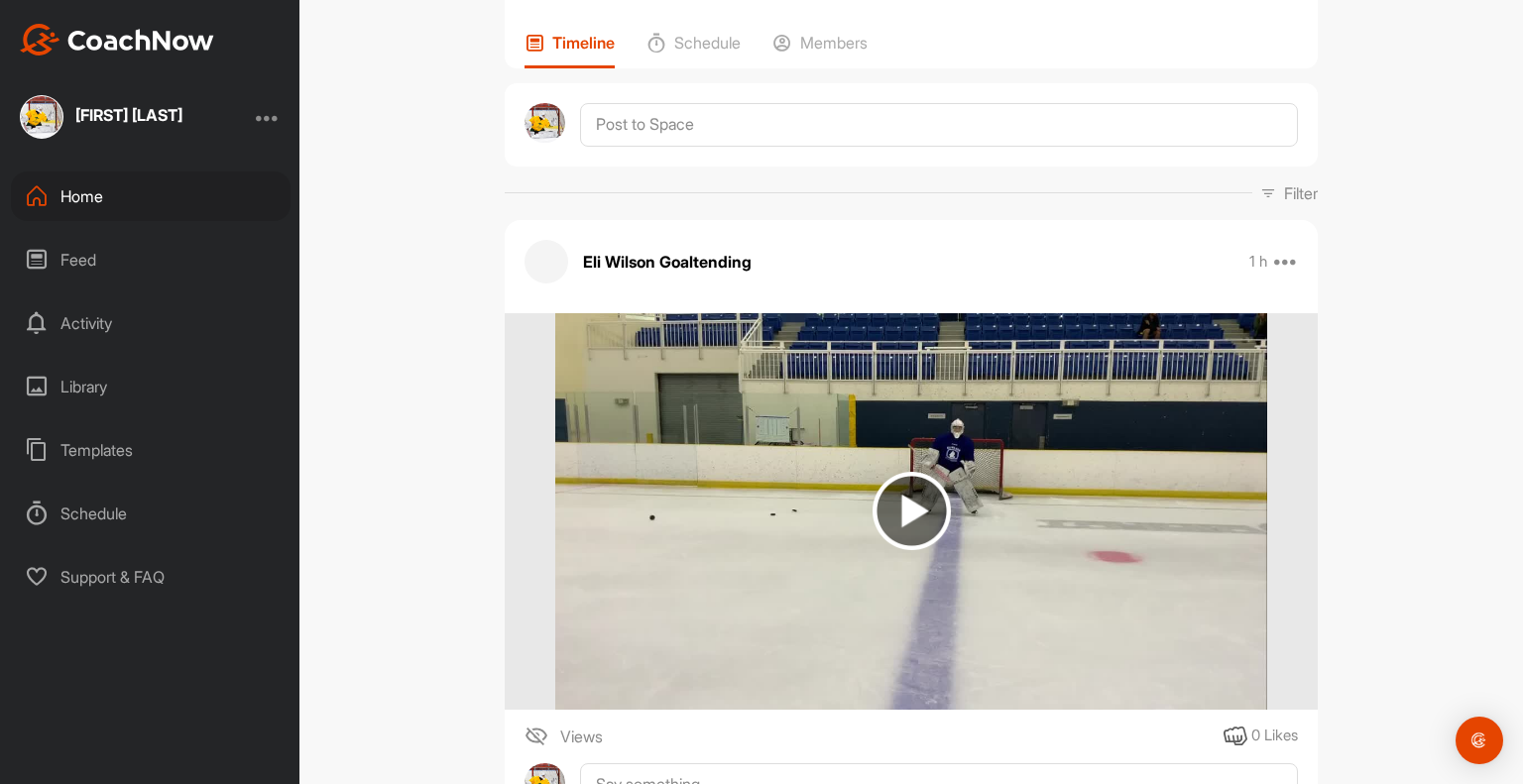scroll, scrollTop: 198, scrollLeft: 0, axis: vertical 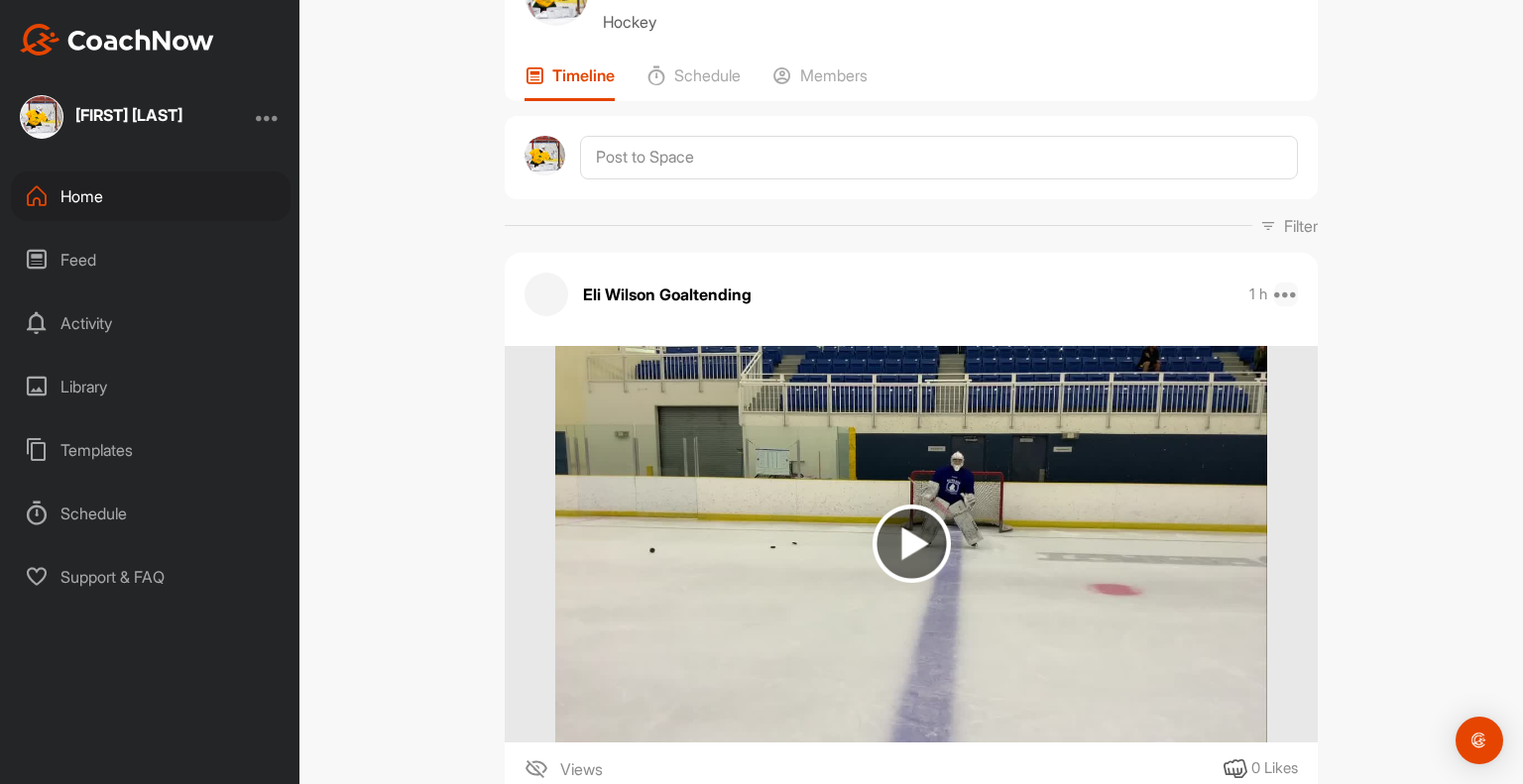 click at bounding box center (1286, 294) 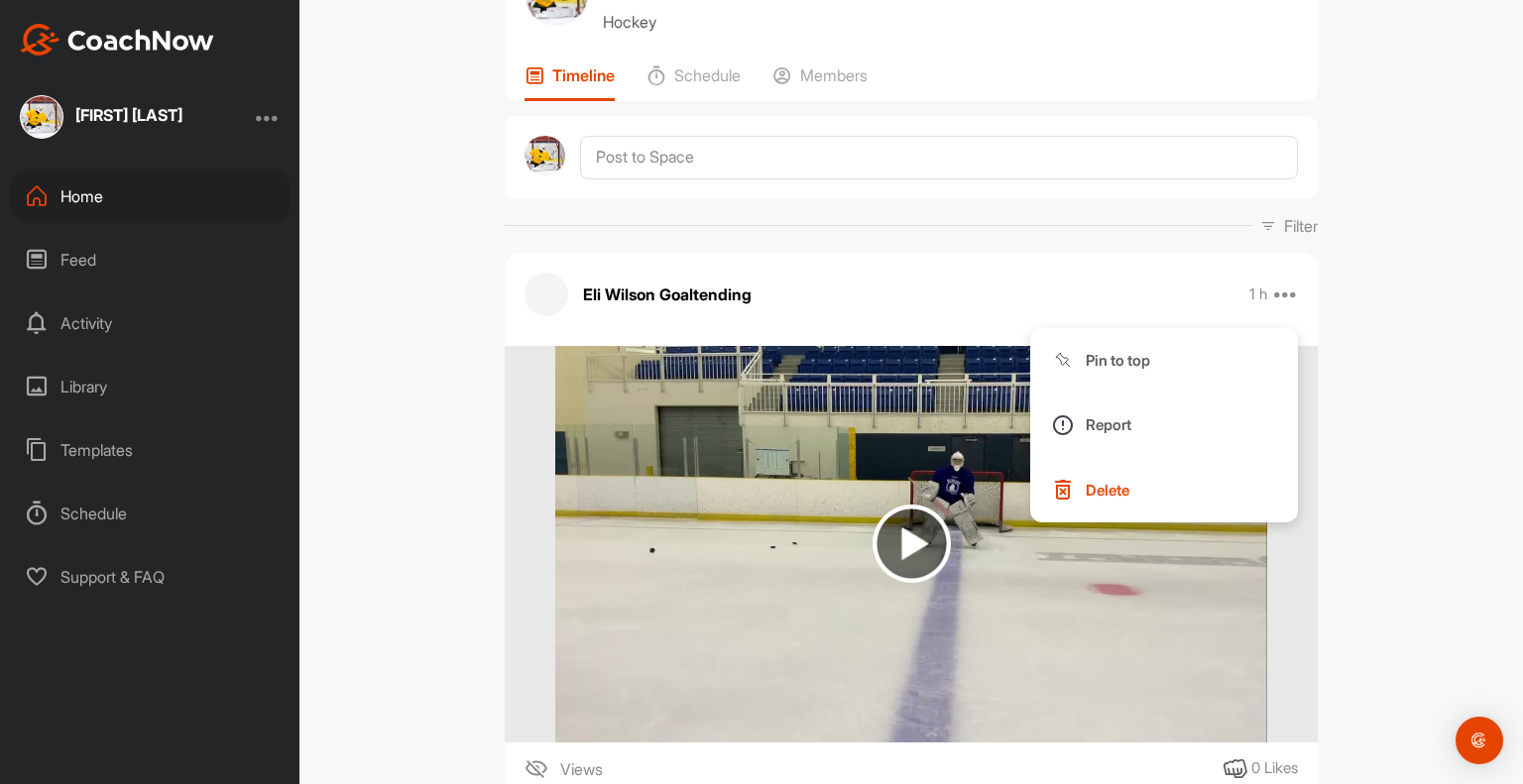 click on "Getting started 75 % Continue Kai Stolee Hockey Space Settings Your Notifications Leave Space Timeline Schedule Members Filter Media Type Images Videos Notes Audio Documents Author BS Brodyn Sutka jasonsutka@gmail.com Dane McDonald brad@mcagg.ca EG Eli Wilson Goaltending liam@eliwilsongoaltending.com Erik Blair erikdab@shaw.ca GB Greg Baker bakertv@gmail.com KW Kade Walker kandicebjornstad@gmail.com Kai Stolee don.stolee@eglootech.com Kaidyn Thomas kthomas55325@gmail.com KL Keegan Leroux leroux.ab@gmail.com LS Landon Strause lee@alpineheating.com Lucas Neiser l.neiser@sasktel.net OB Oscar Blackmore ryanblackmore@rocketmail.com RK Riley Kwasniuk kwasniukfarm@sasktel.net SE Stran Edge dledge@live.ca don blair db_lindon@shaw.ca Sort by Created at Tags Add some tags. From Day Month Year Till Day Month Year   Filter   Show All Eli Wilson Goaltending   1 h Pin to top Report Delete Views 0 Likes Eli Wilson Goaltending   1 h Pin to top Report Delete Views 0 Likes Eli Wilson Goaltending   1 h Pin to top Report Delete" at bounding box center (911, 392) 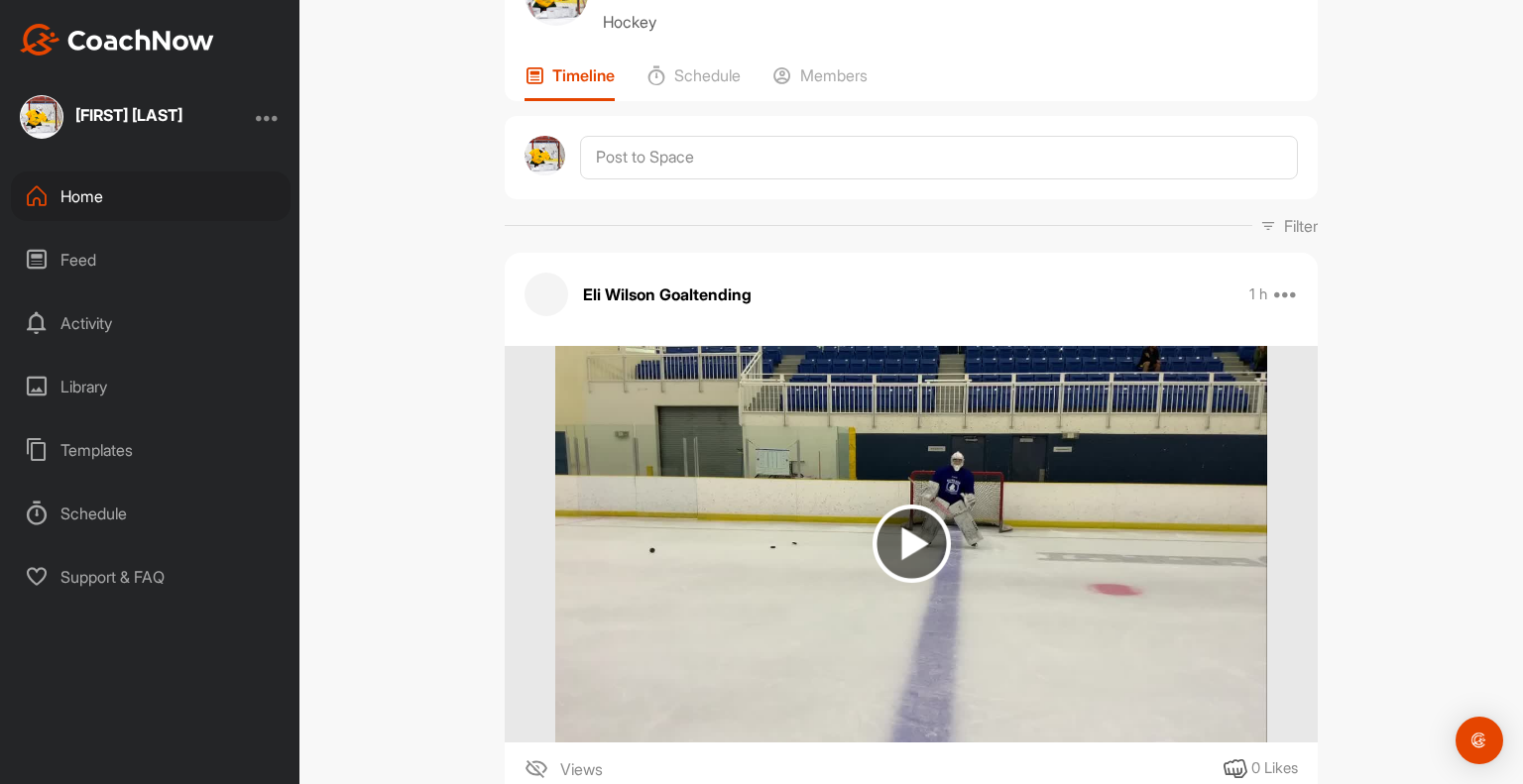 click on "Library" at bounding box center [151, 387] 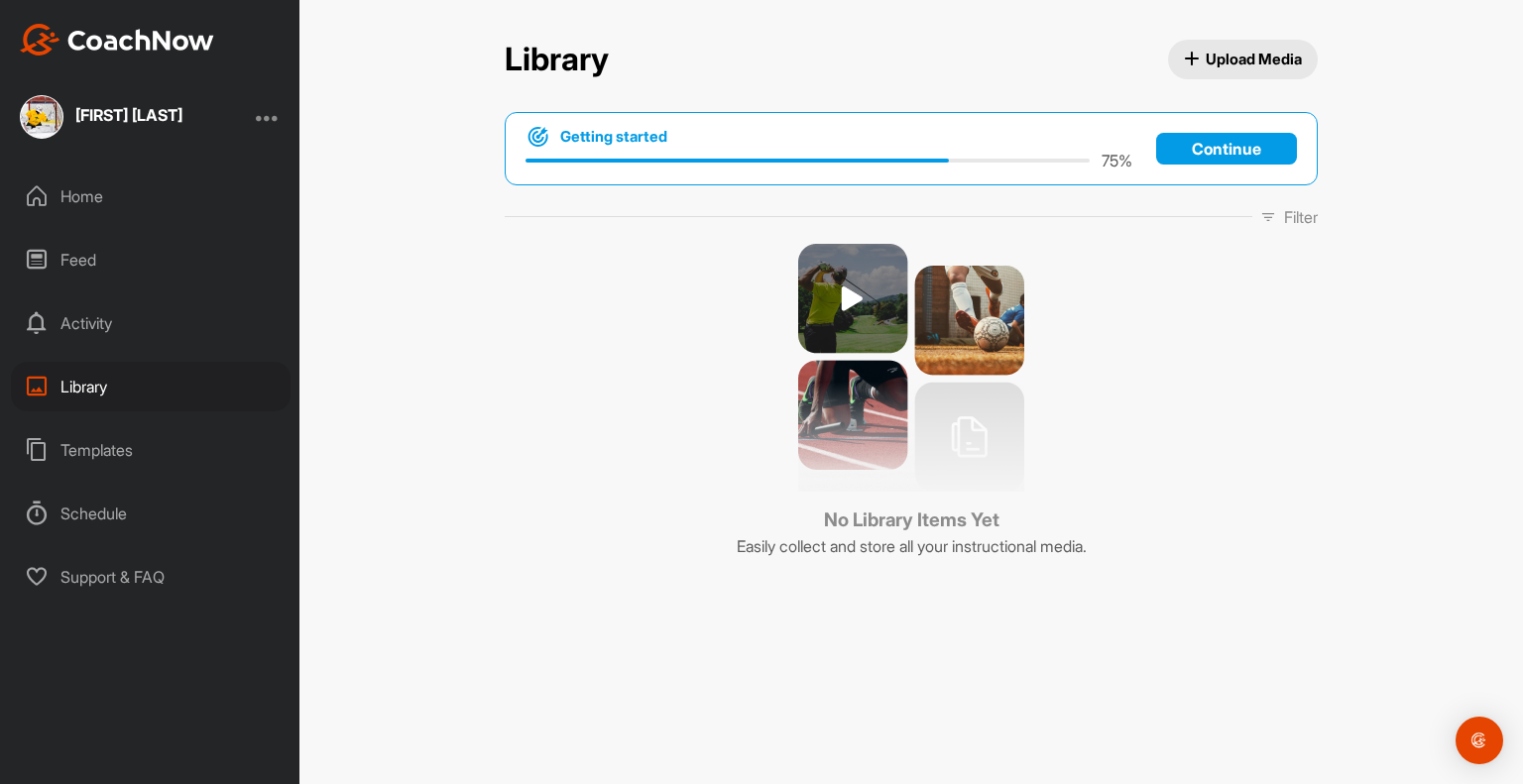 click on "Upload Media" at bounding box center (1243, 58) 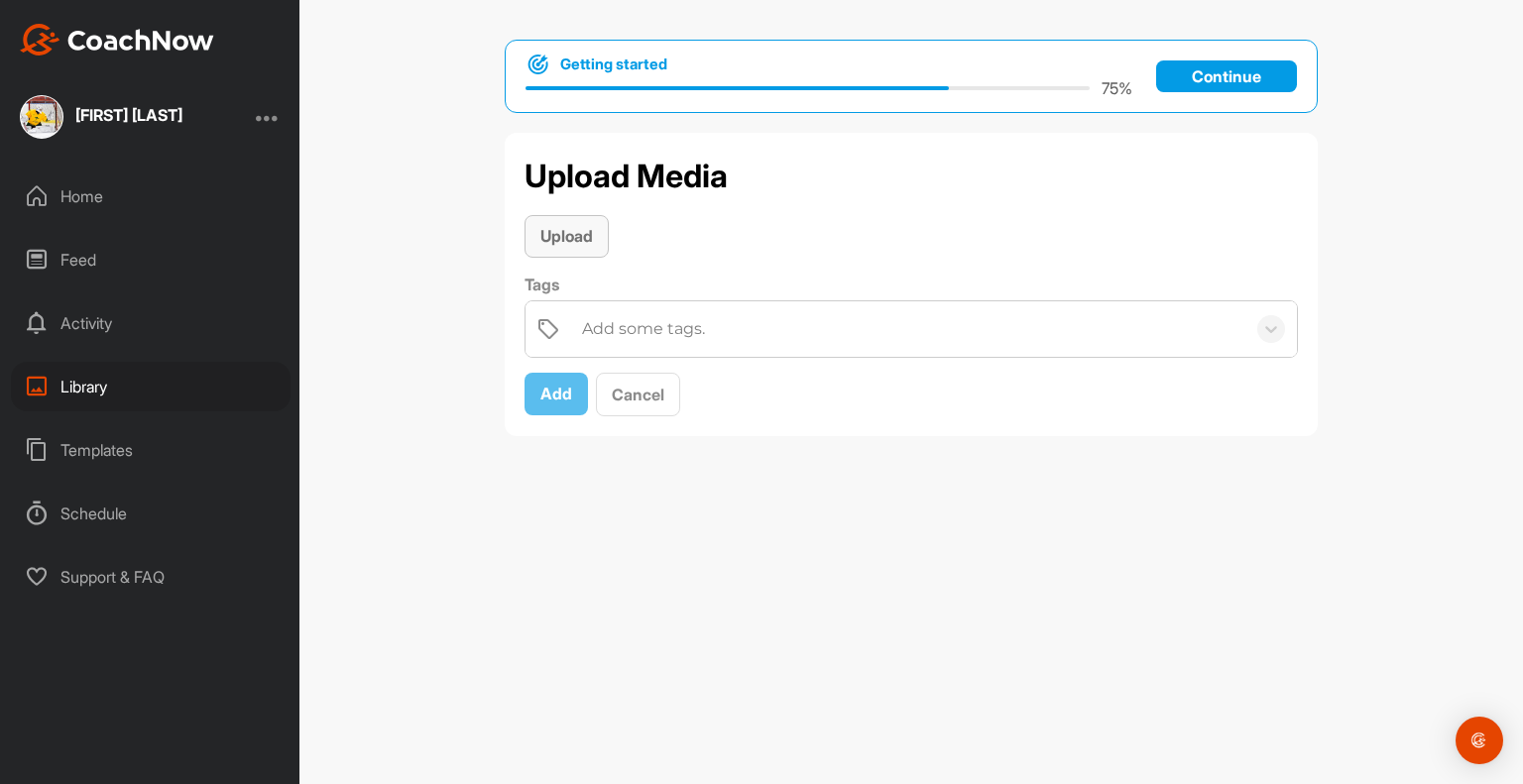 click on "Upload" at bounding box center (566, 236) 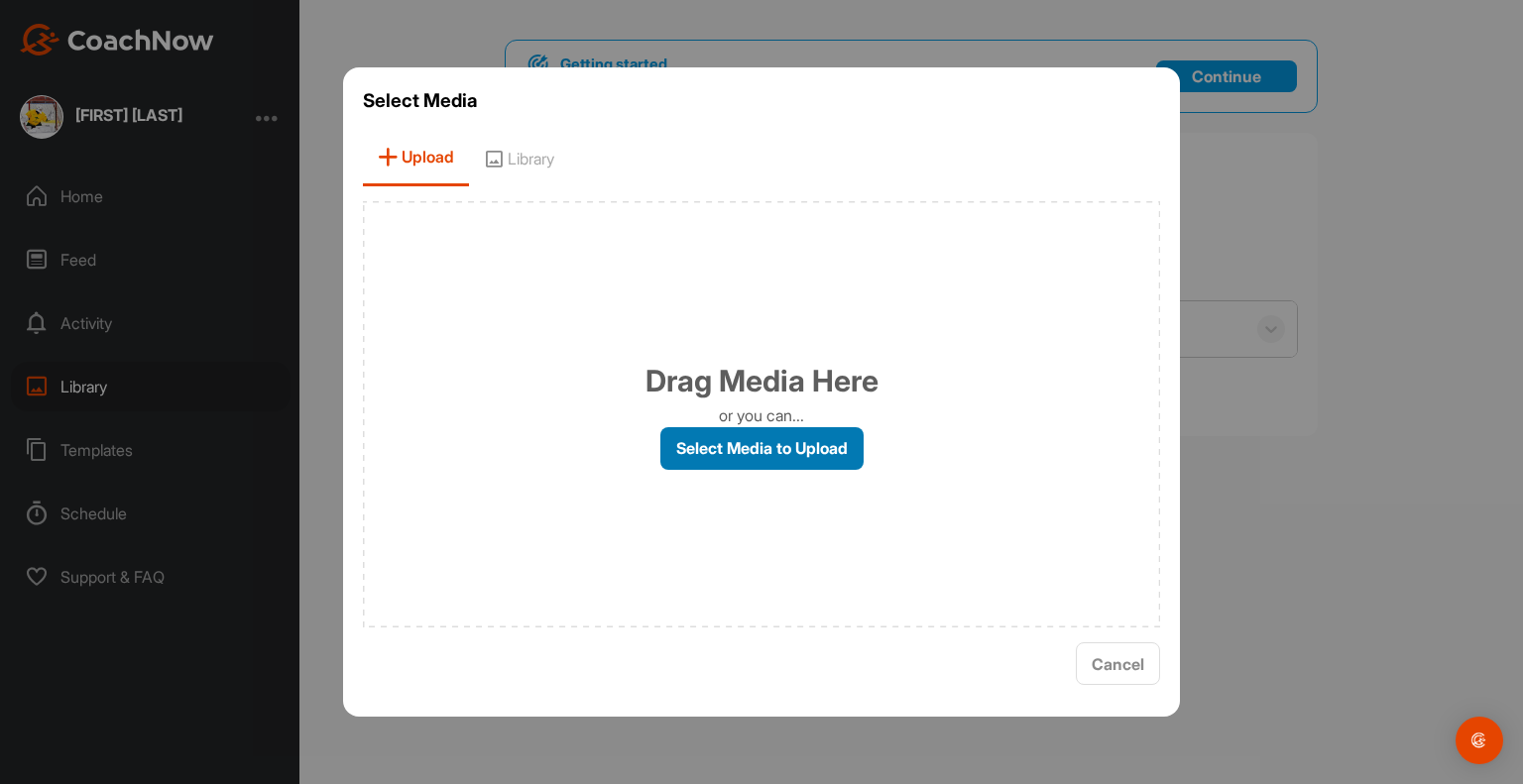click on "Select Media to Upload" at bounding box center (762, 448) 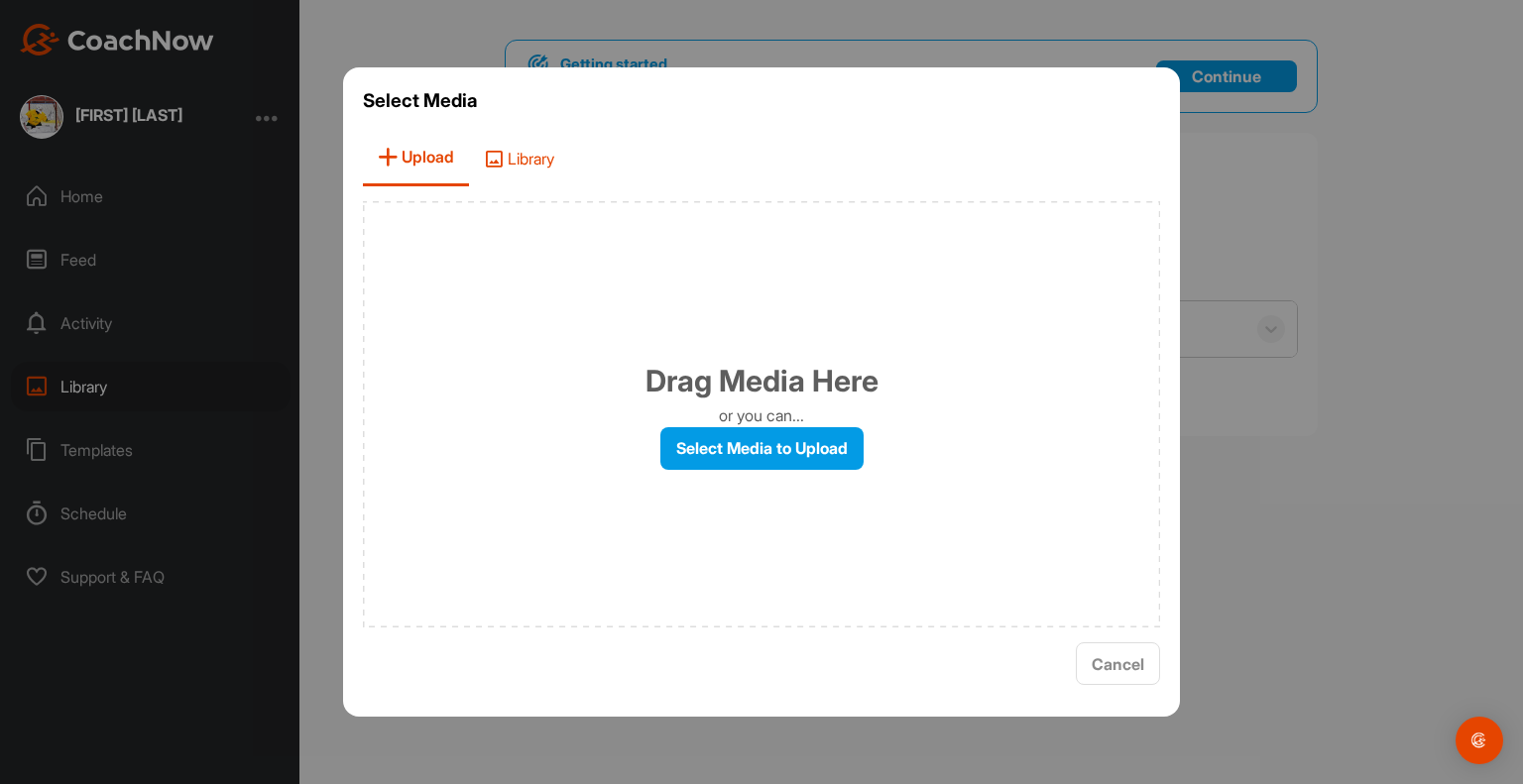 click on "Library" at bounding box center [519, 158] 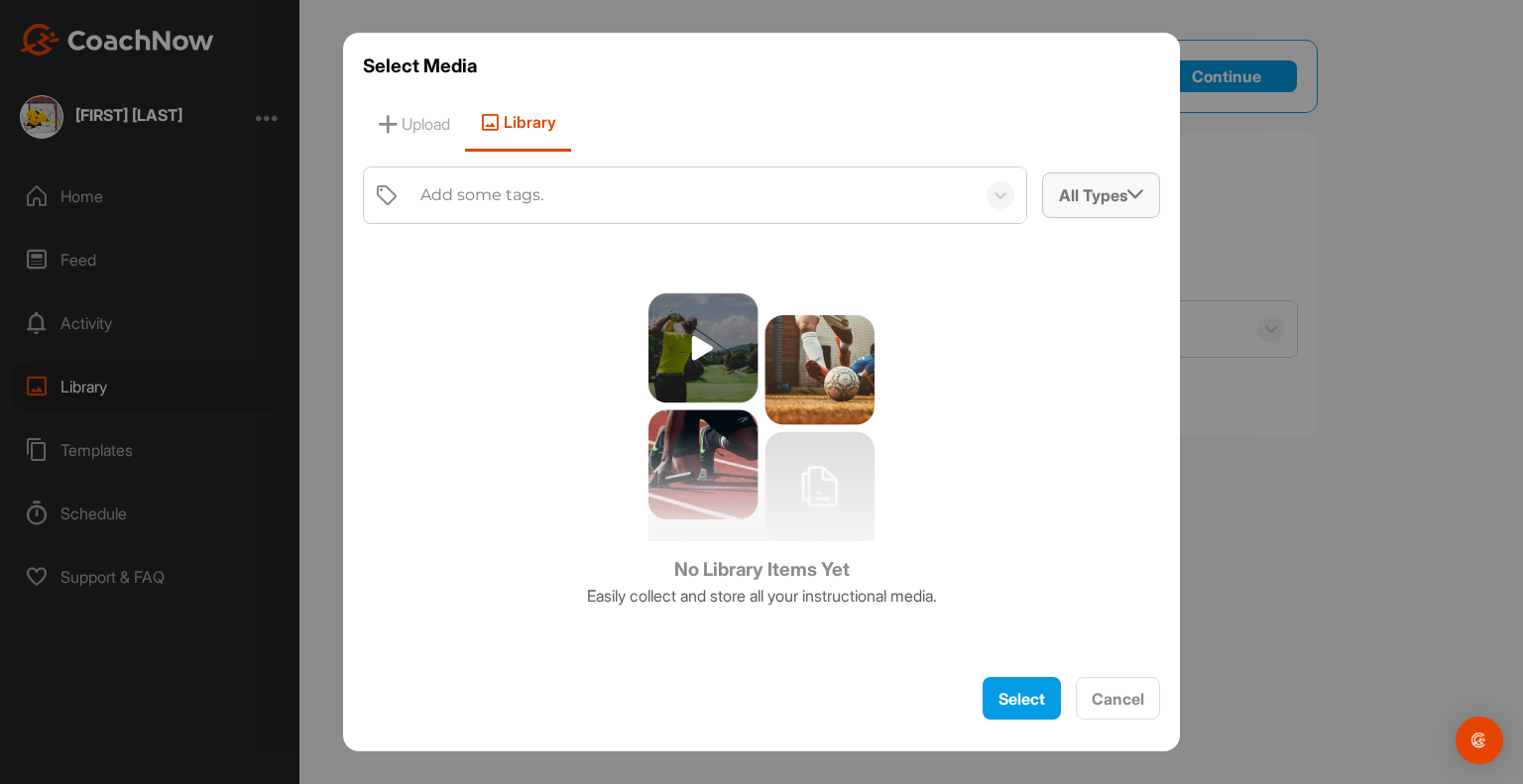 click on "All Types" at bounding box center (1101, 194) 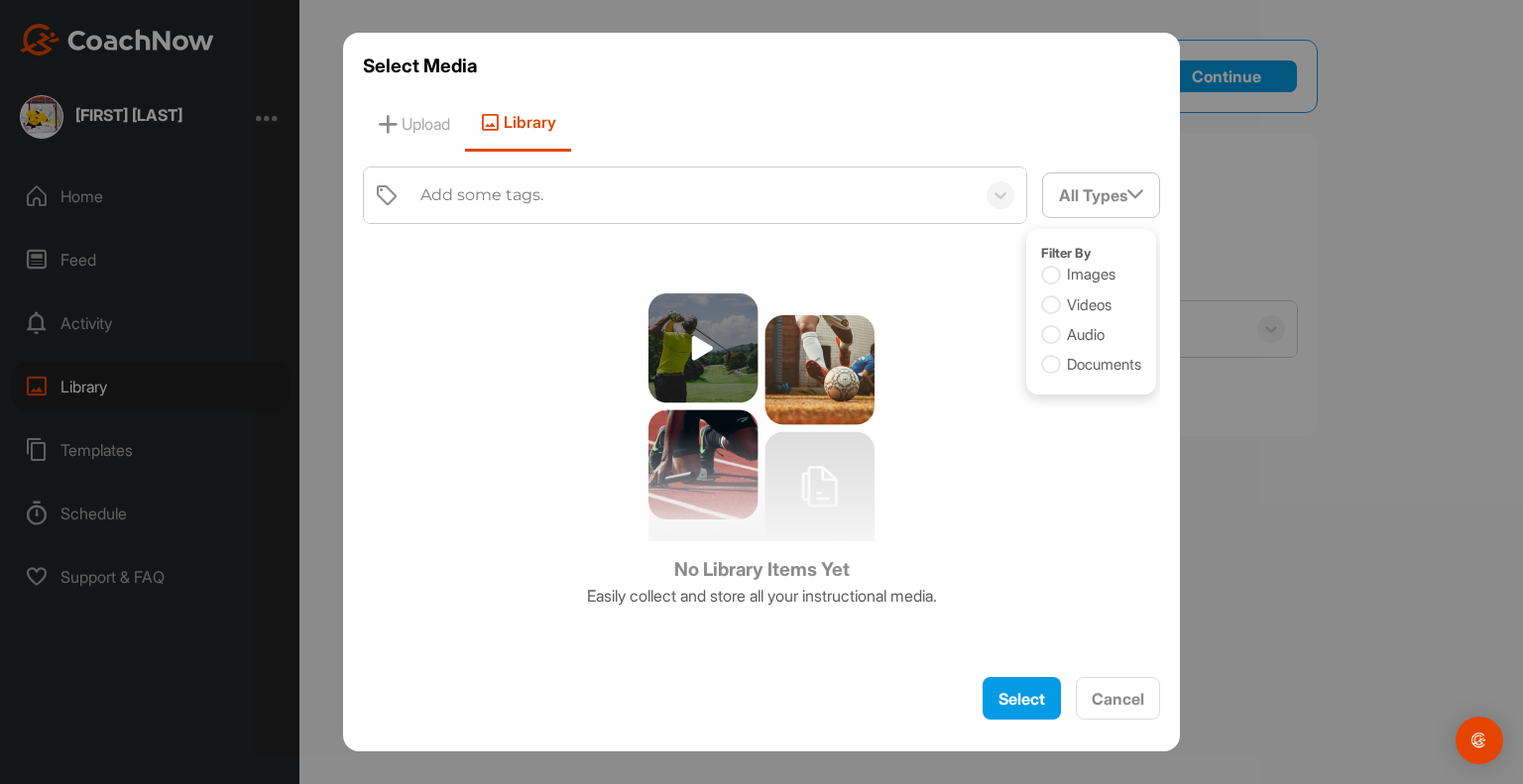 click at bounding box center (1051, 305) 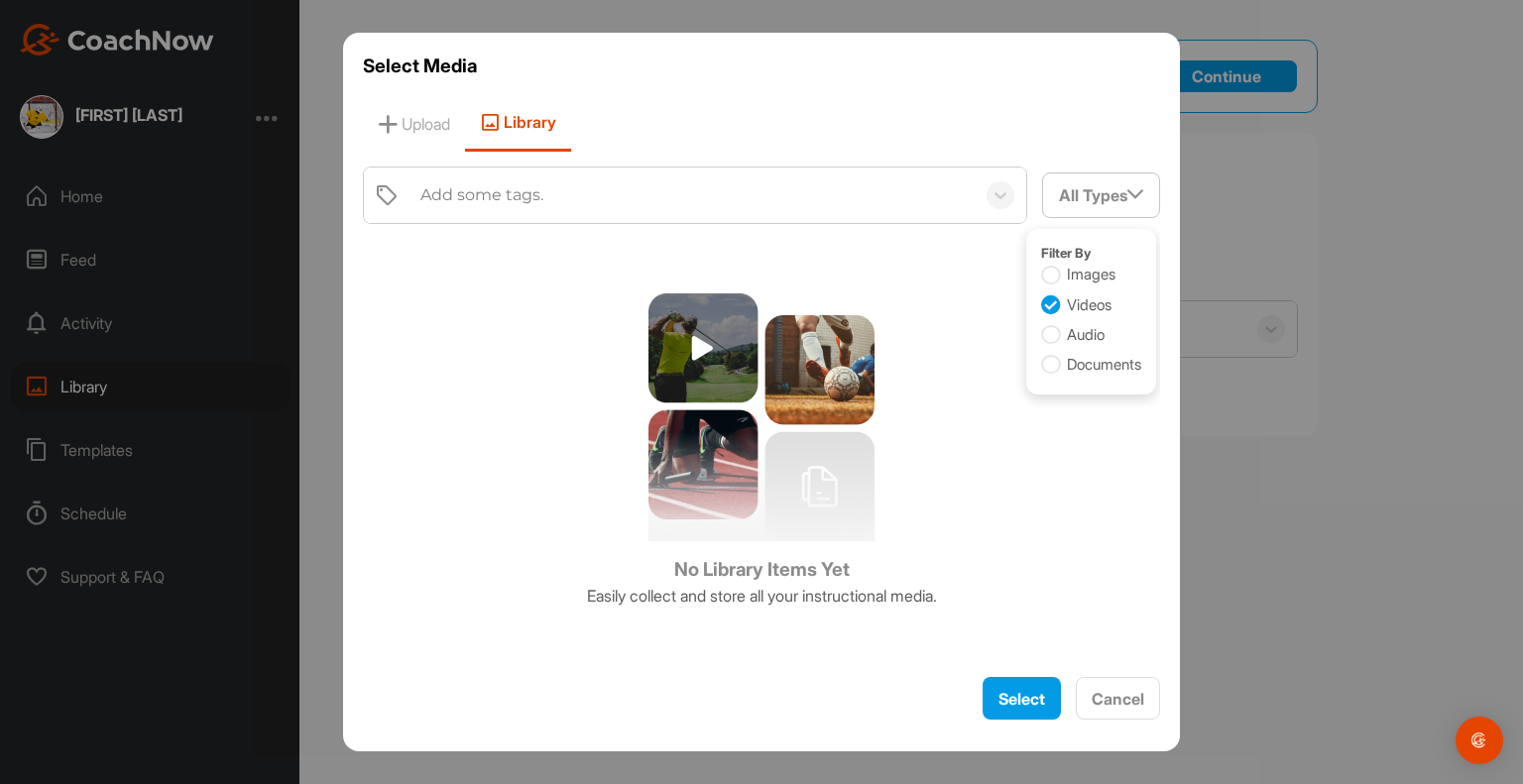 checkbox on "true" 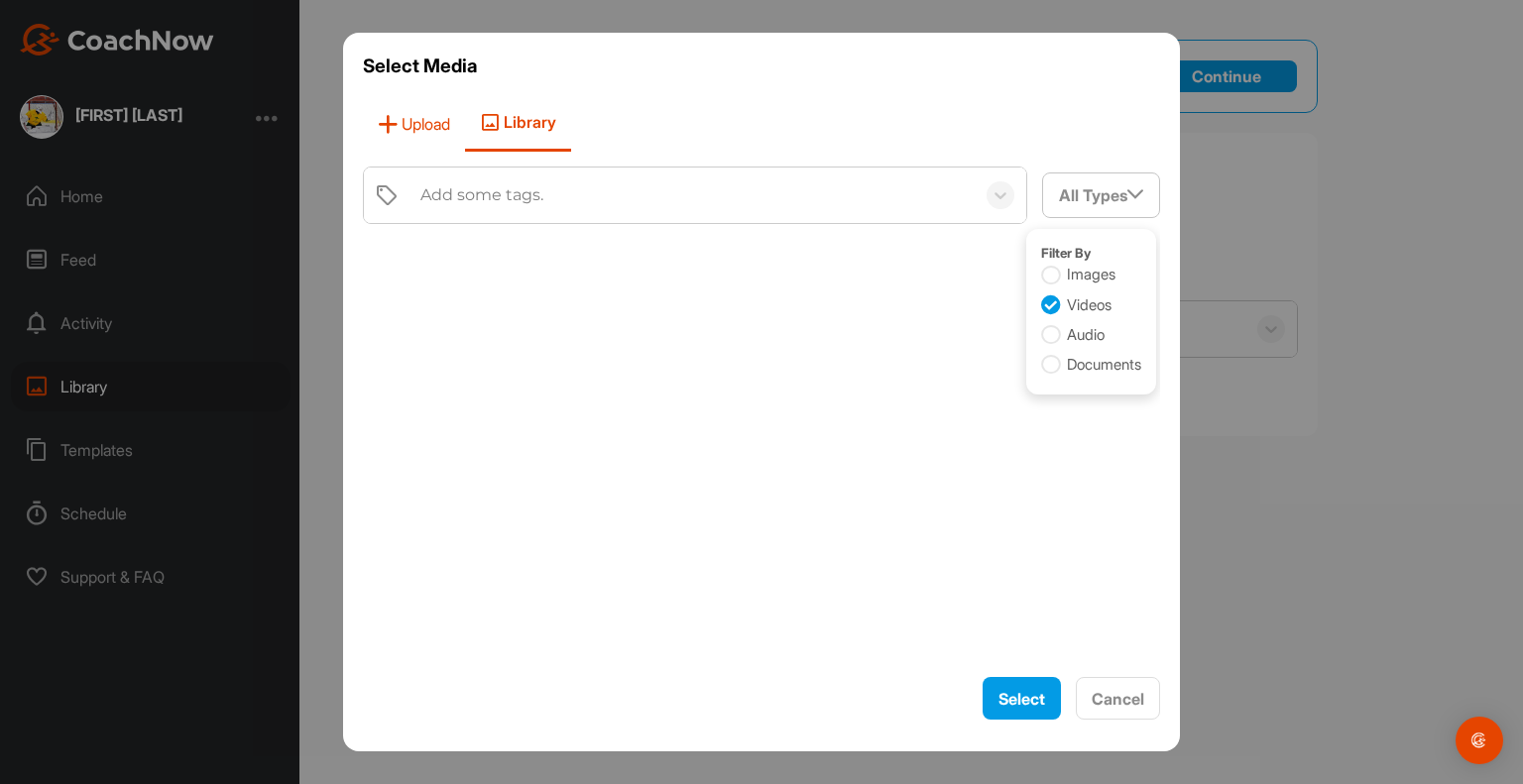 click on "Upload" at bounding box center [413, 123] 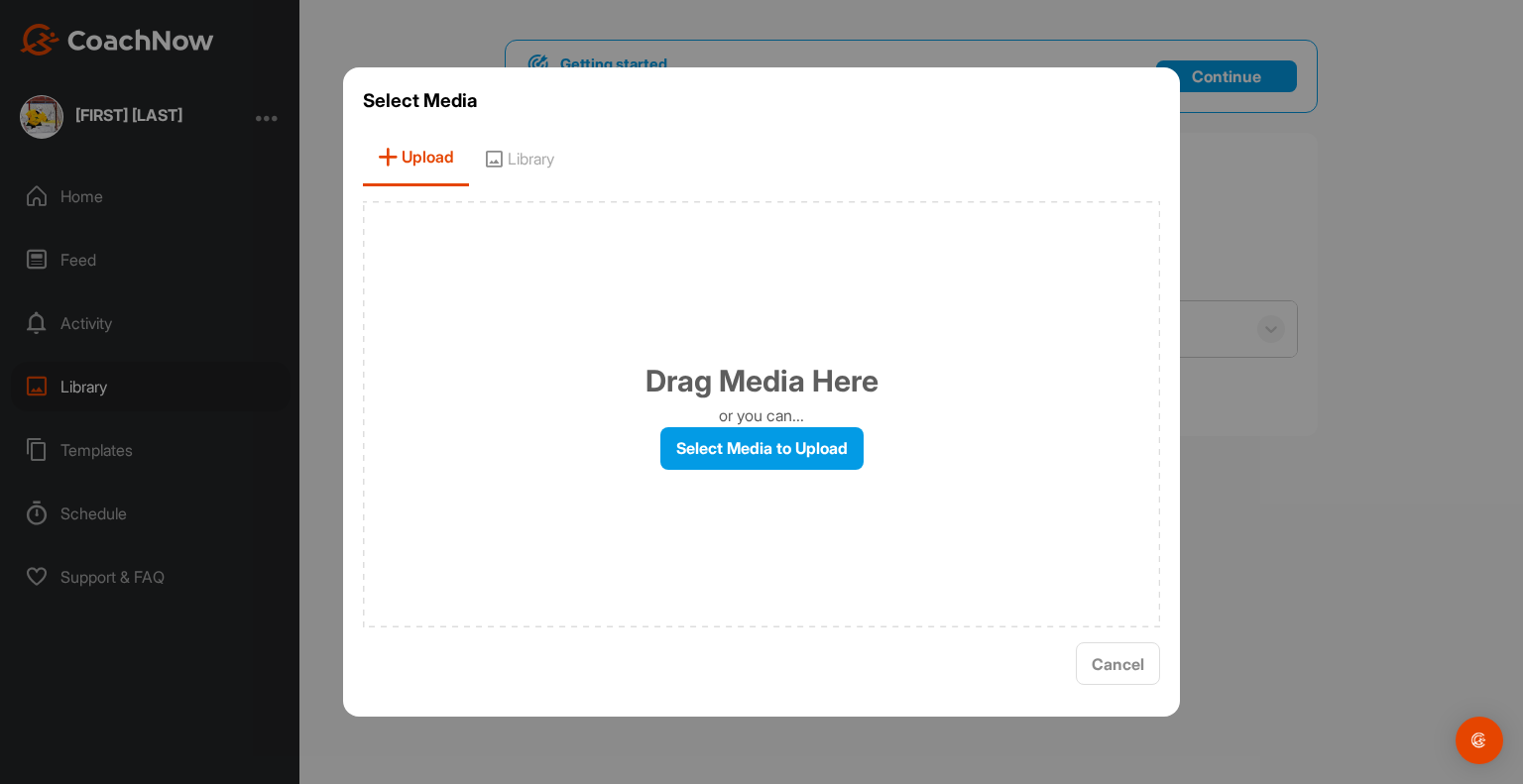 click at bounding box center [762, 392] 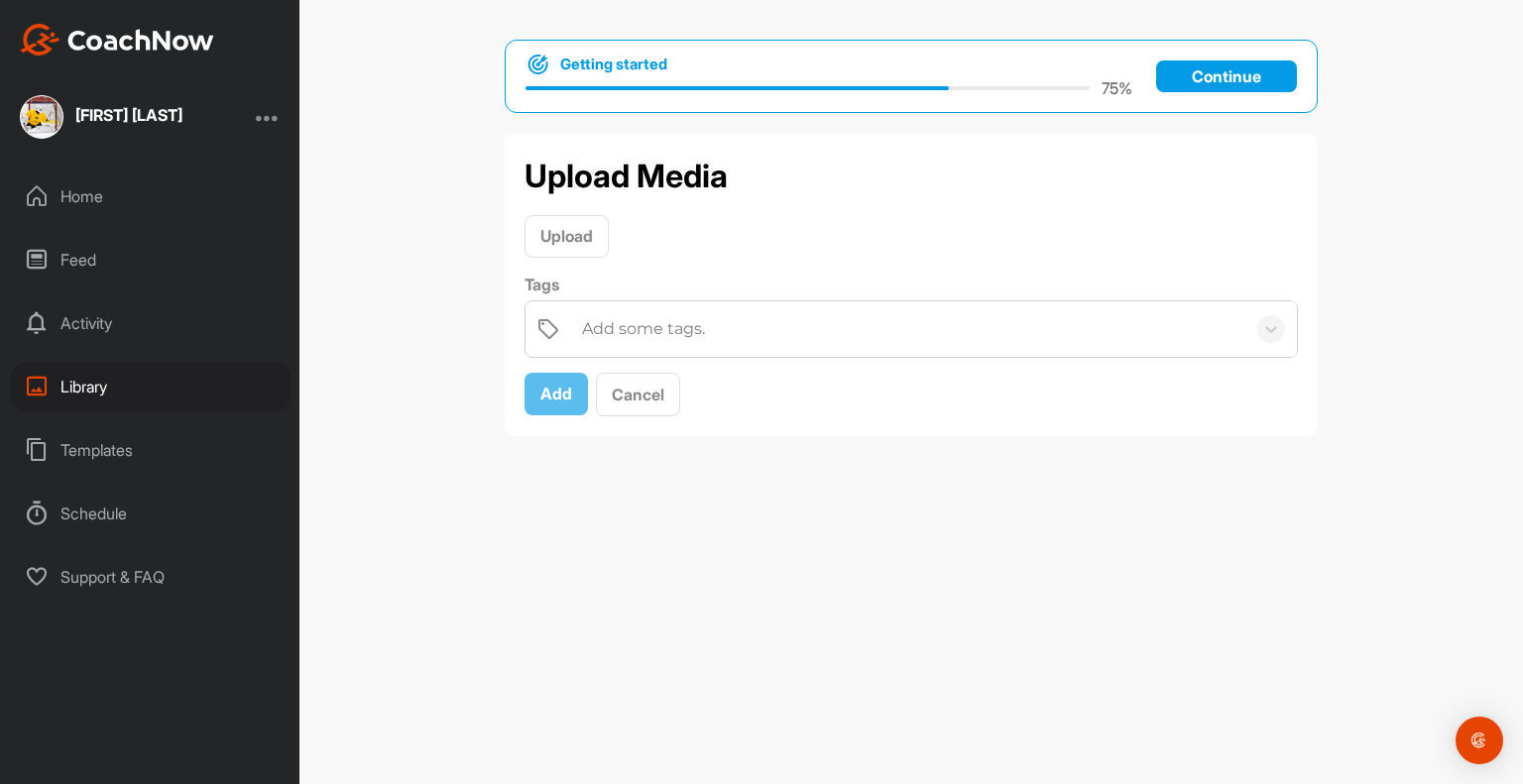 click on "Activity" at bounding box center (151, 323) 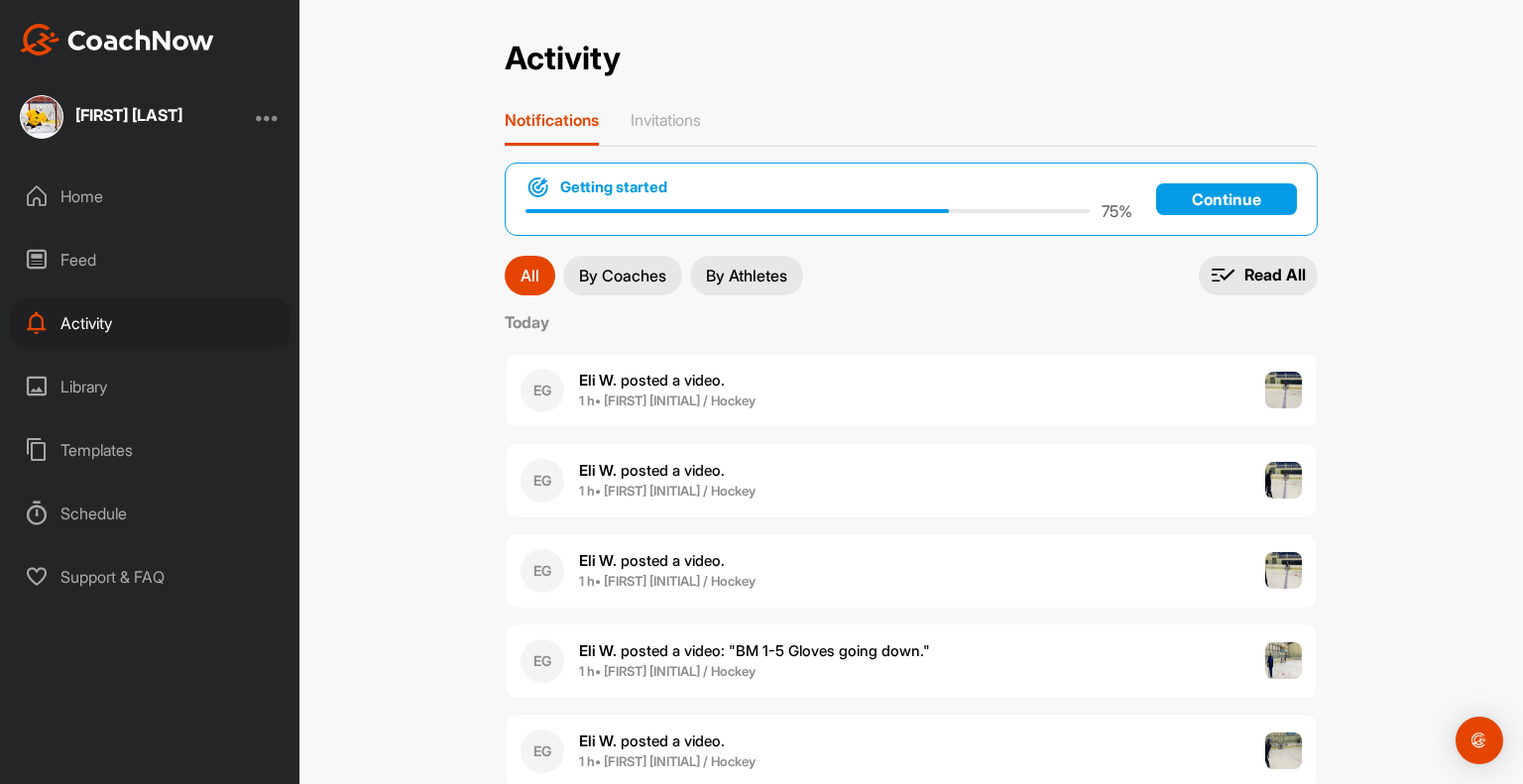 drag, startPoint x: 999, startPoint y: 392, endPoint x: 962, endPoint y: 391, distance: 37.013511 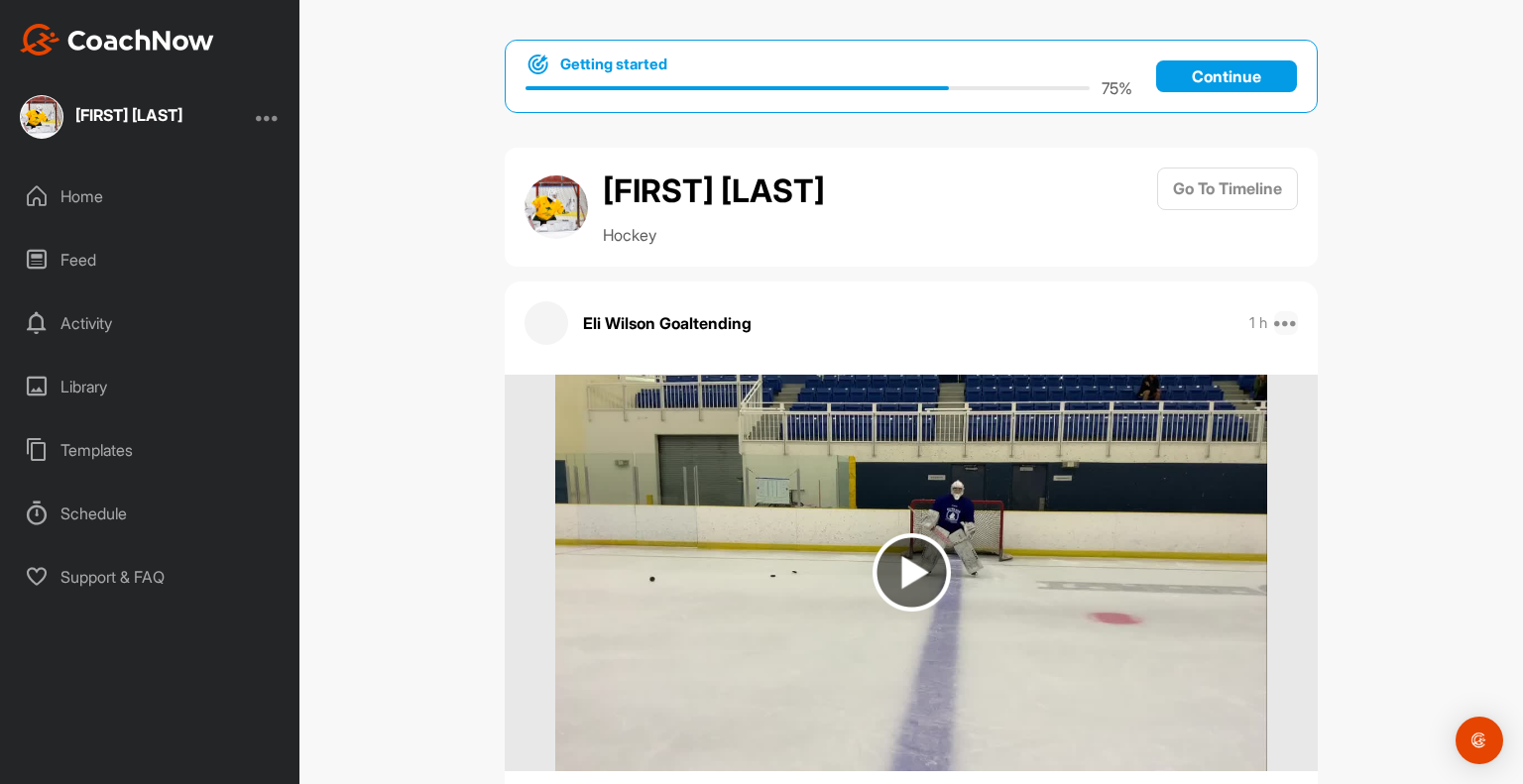 click at bounding box center [1286, 323] 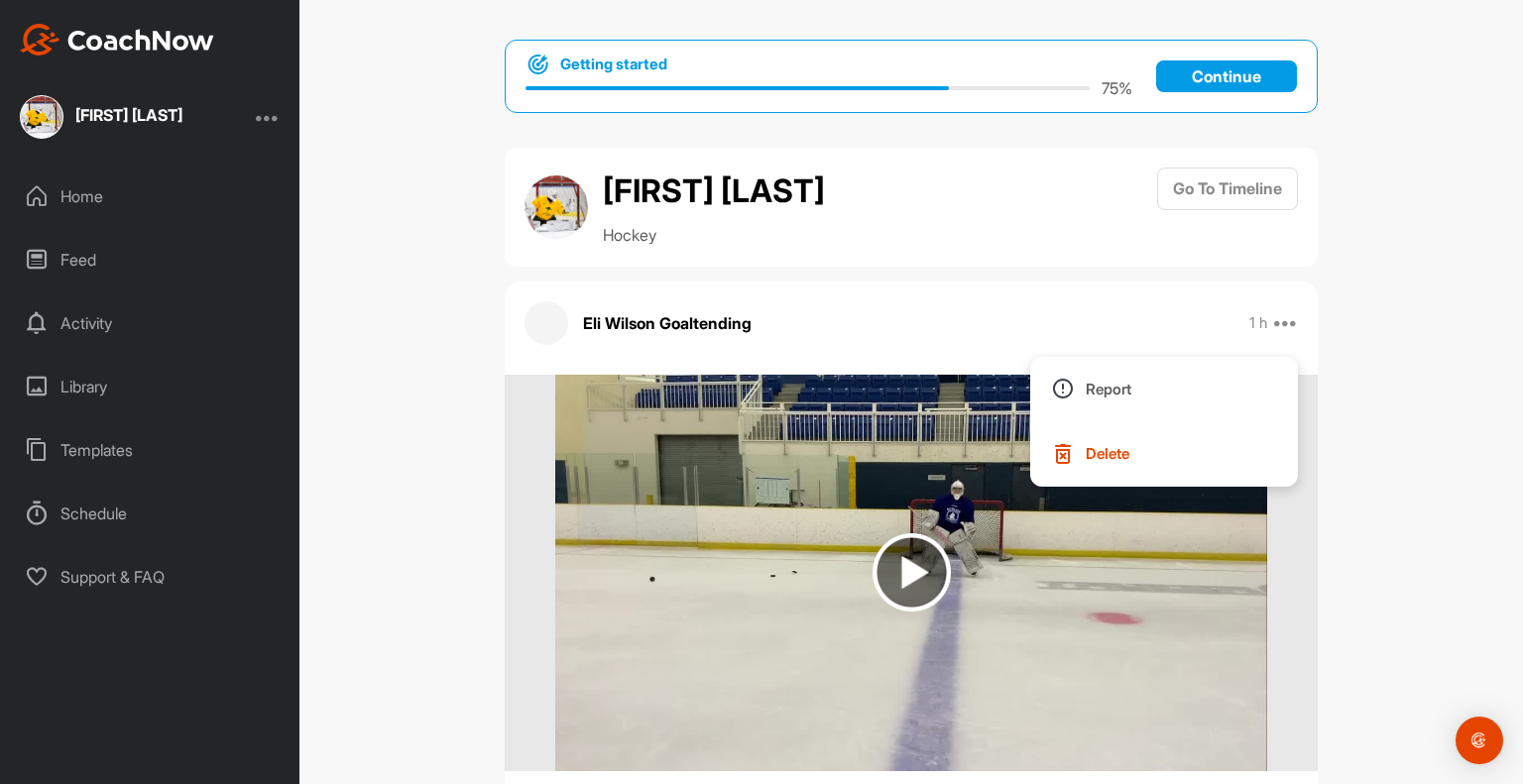 click on "Getting started 75 % Continue Kai Stolee Hockey Go To Timeline Eli Wilson Goaltending   1 h Report Delete Seen by 1 0 Likes" at bounding box center (911, 392) 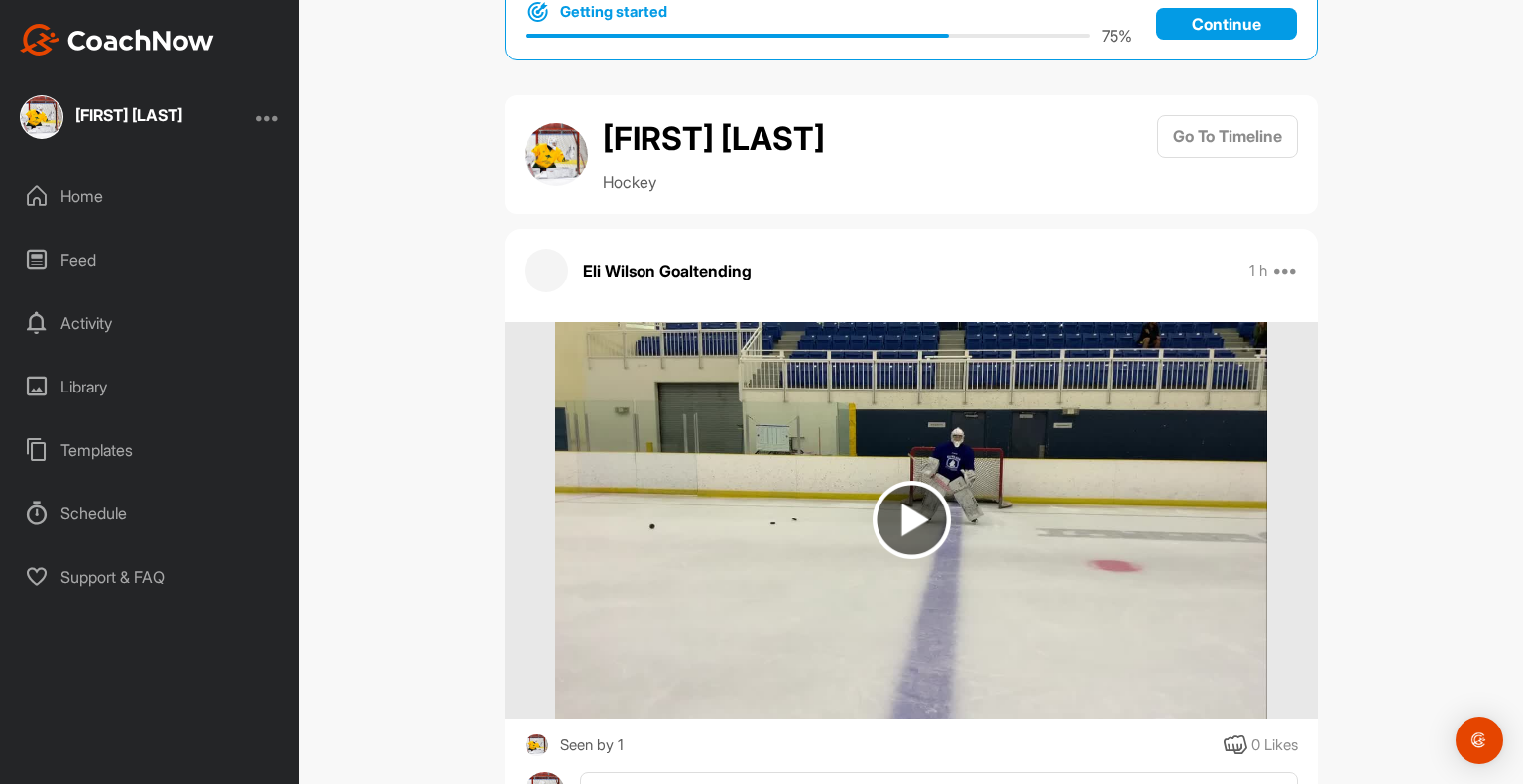 scroll, scrollTop: 149, scrollLeft: 0, axis: vertical 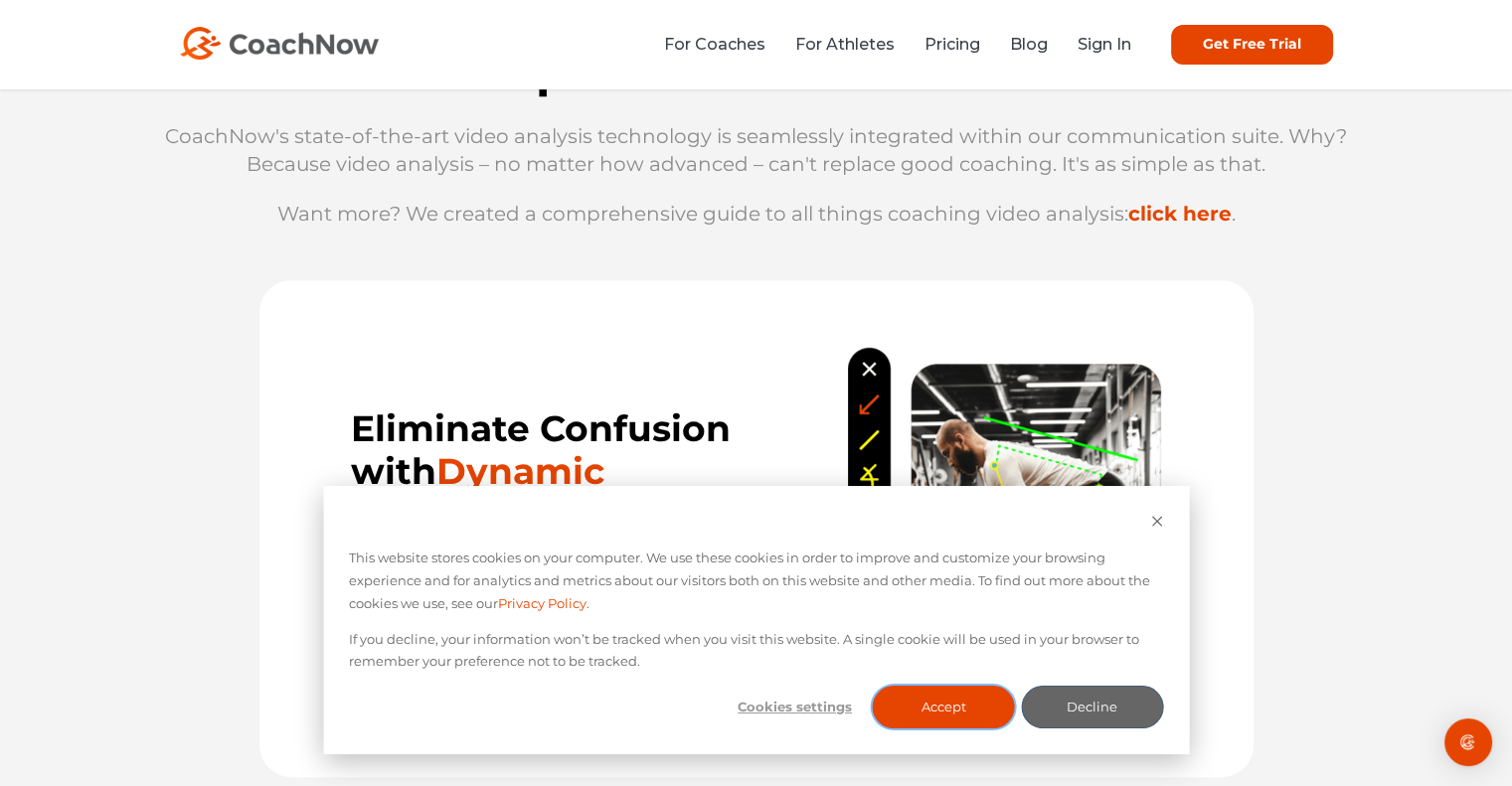 drag, startPoint x: 970, startPoint y: 700, endPoint x: 924, endPoint y: 679, distance: 50.56679 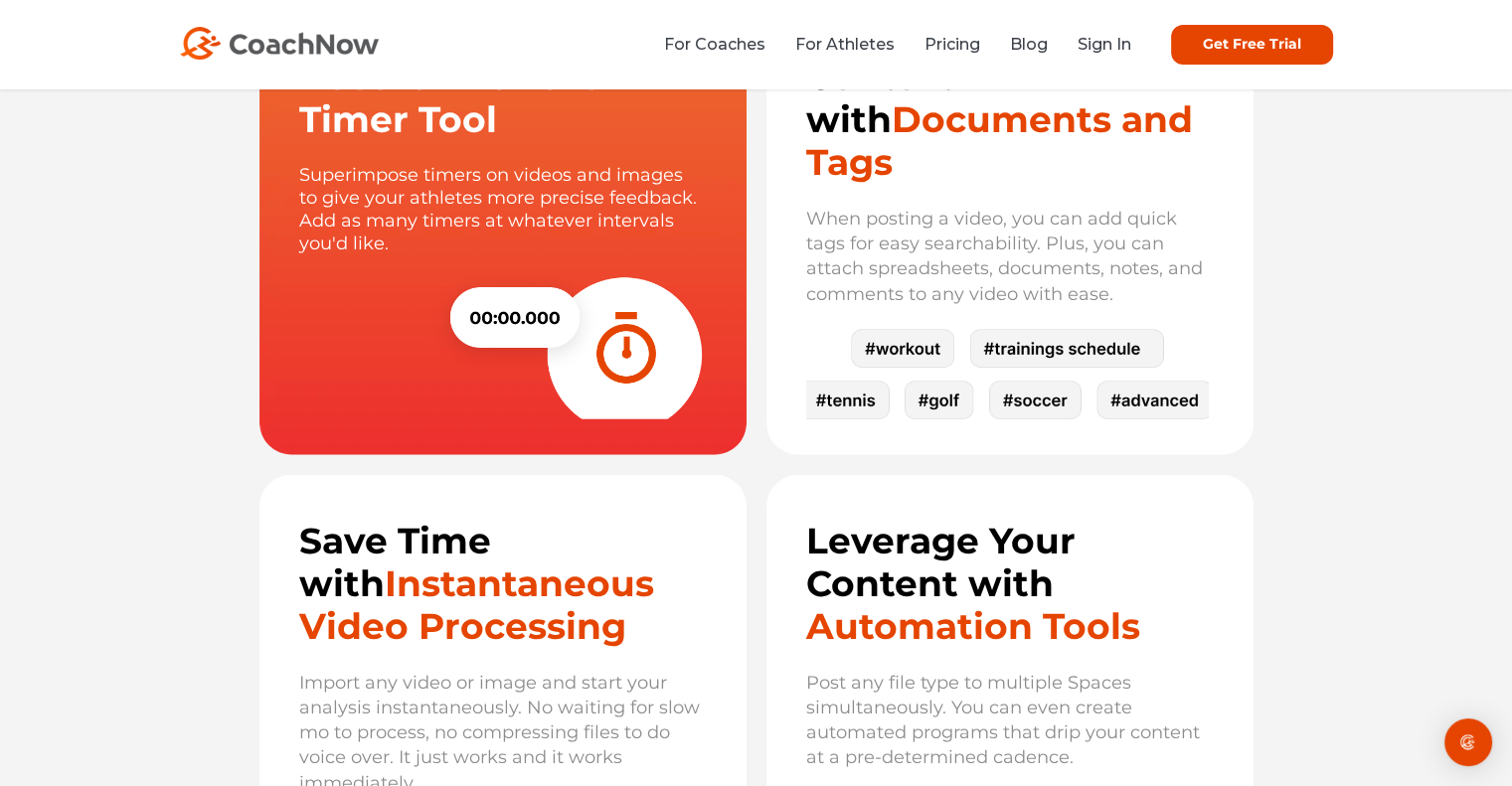 scroll, scrollTop: 4869, scrollLeft: 0, axis: vertical 